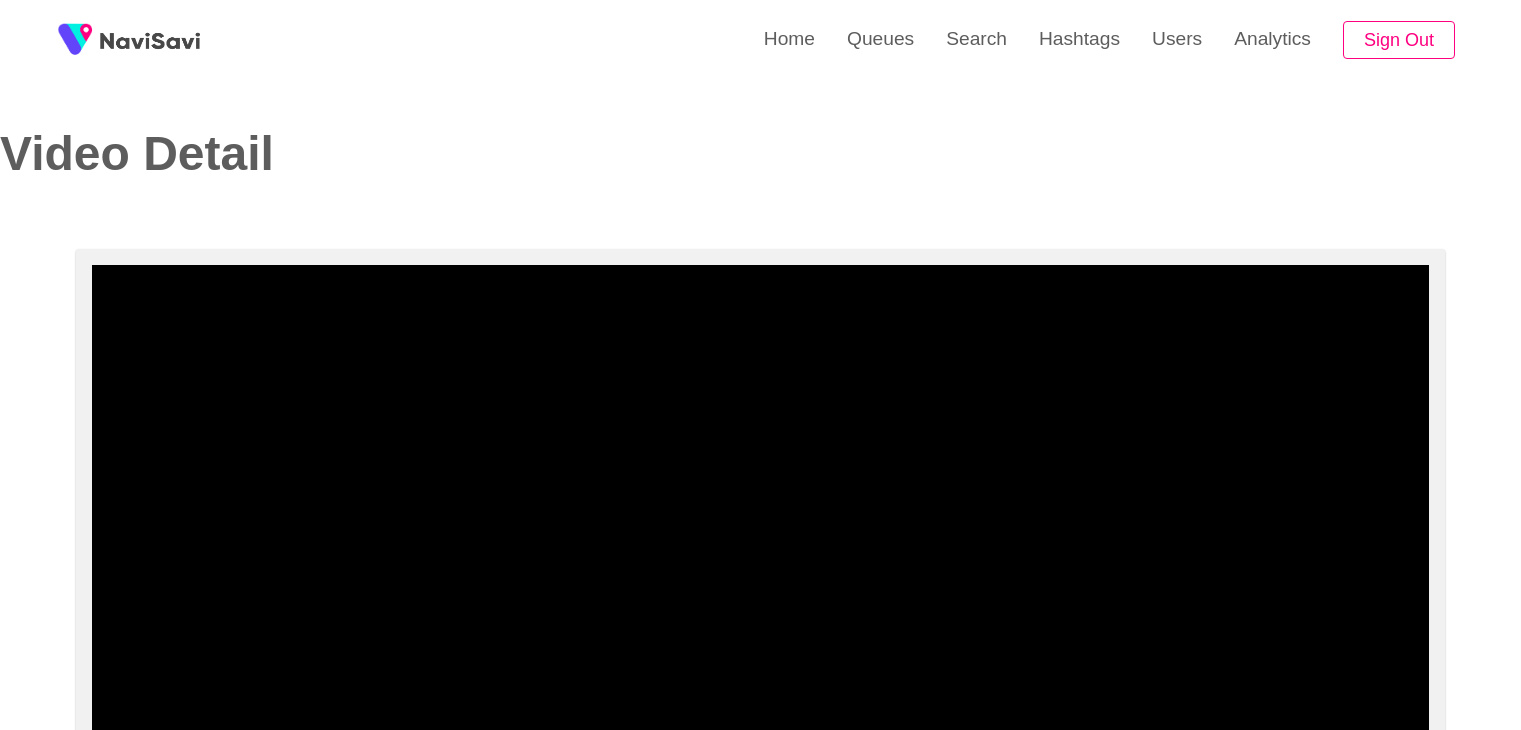 select on "**********" 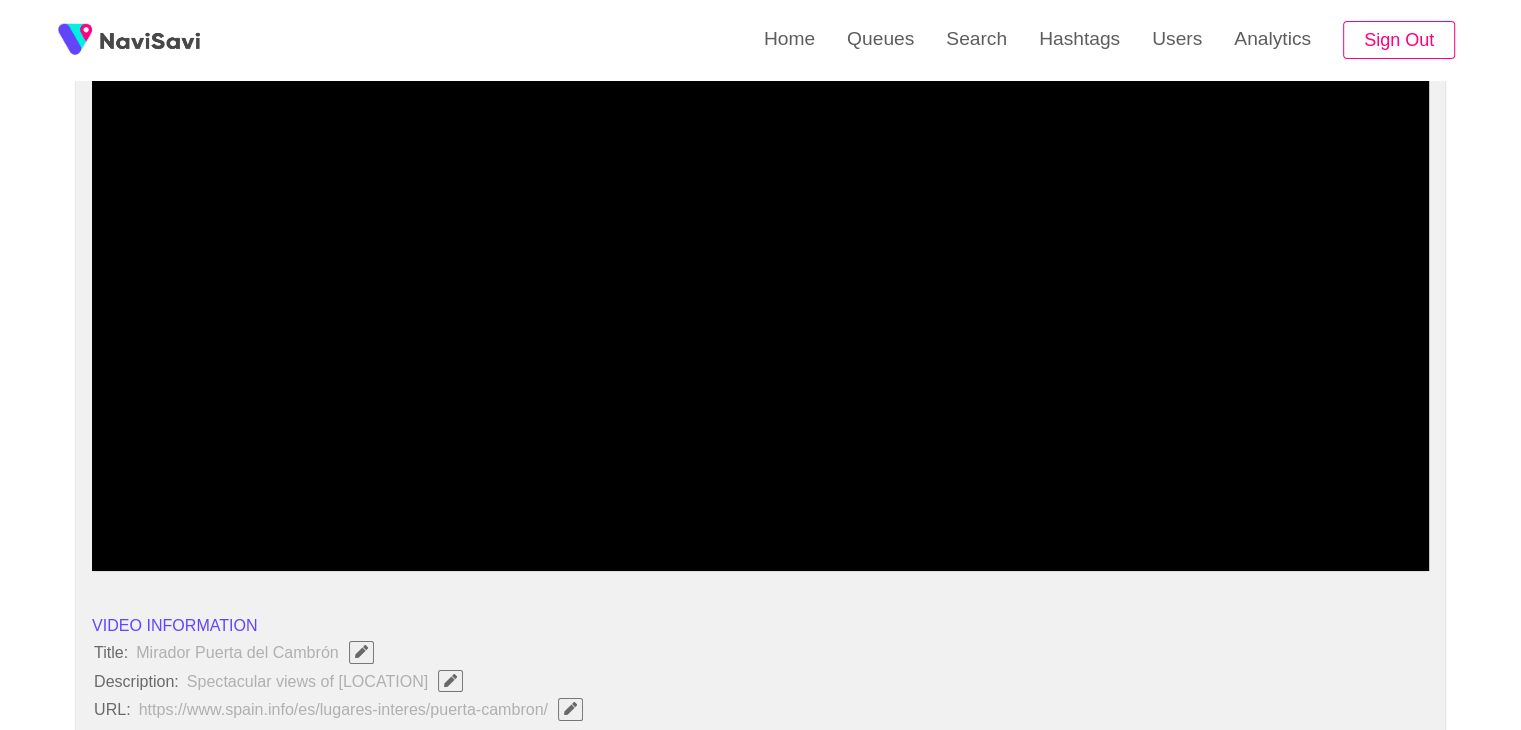 scroll, scrollTop: 192, scrollLeft: 0, axis: vertical 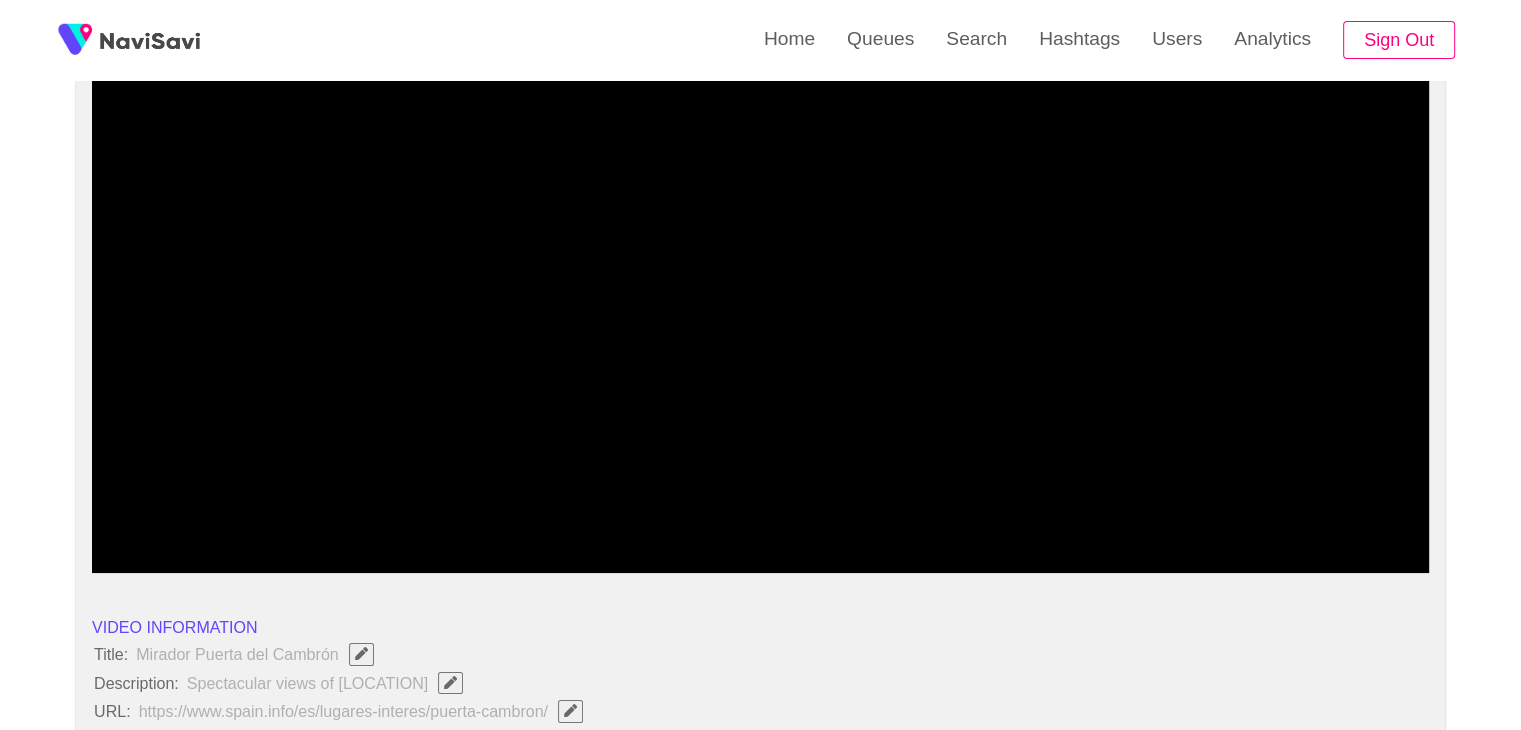 click at bounding box center [760, 323] 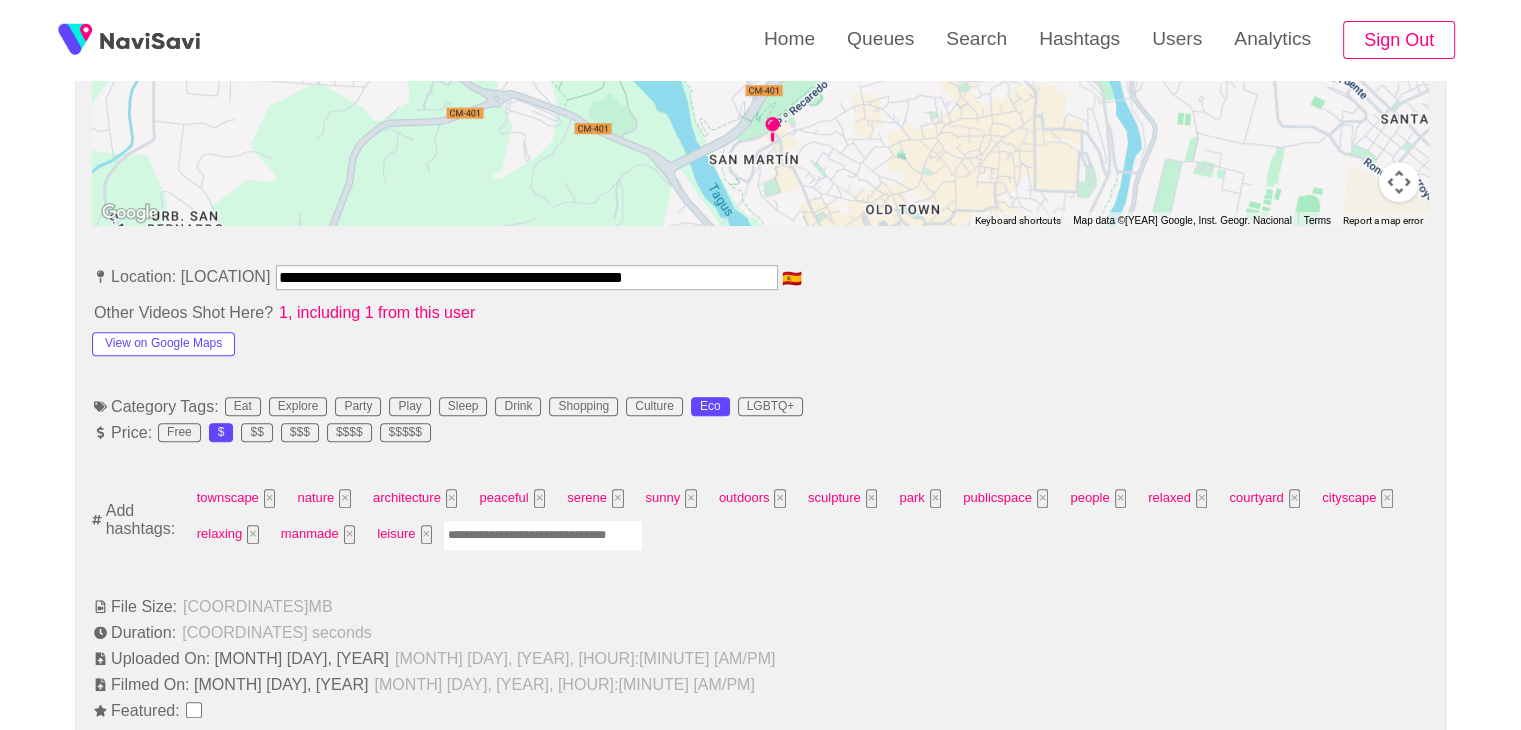 scroll, scrollTop: 1078, scrollLeft: 0, axis: vertical 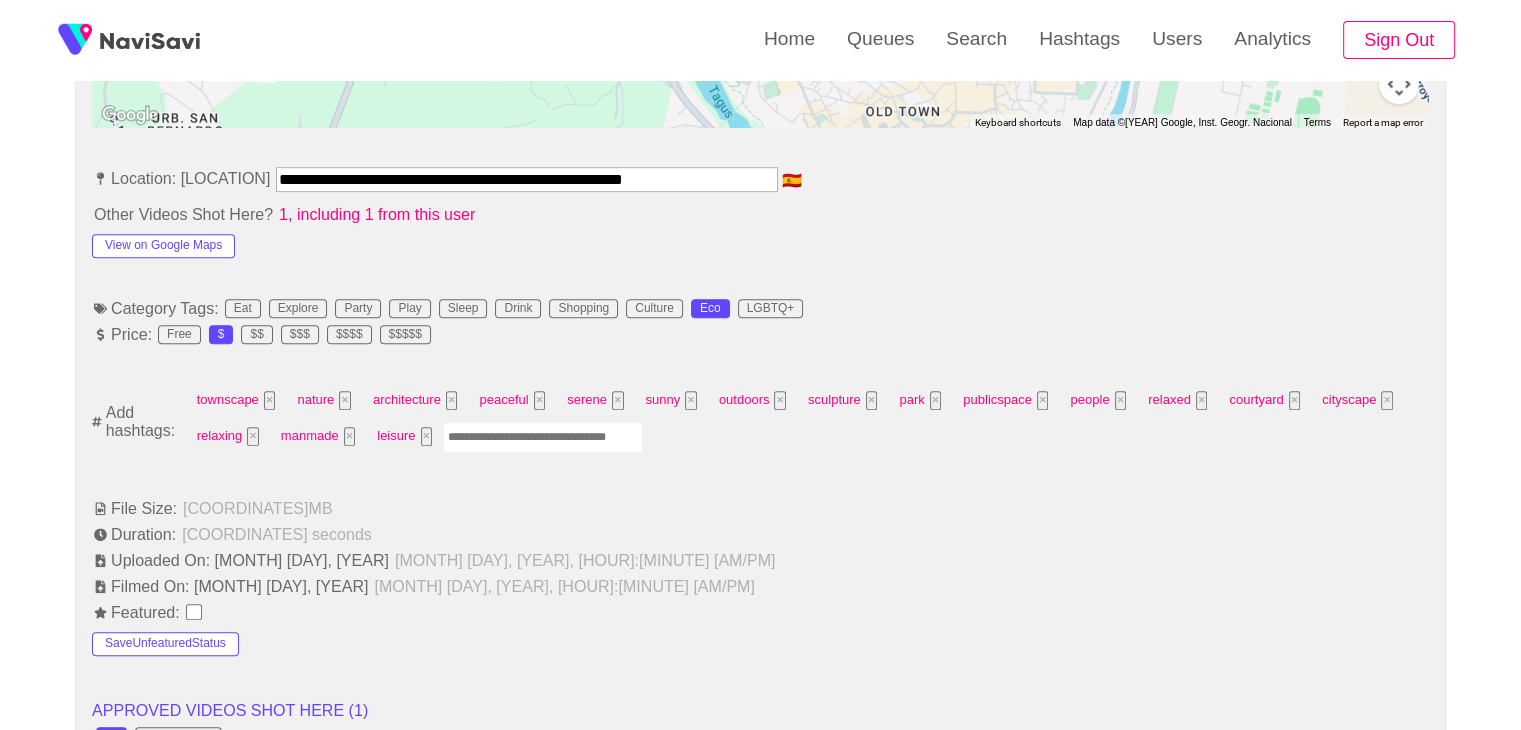 click at bounding box center (543, 437) 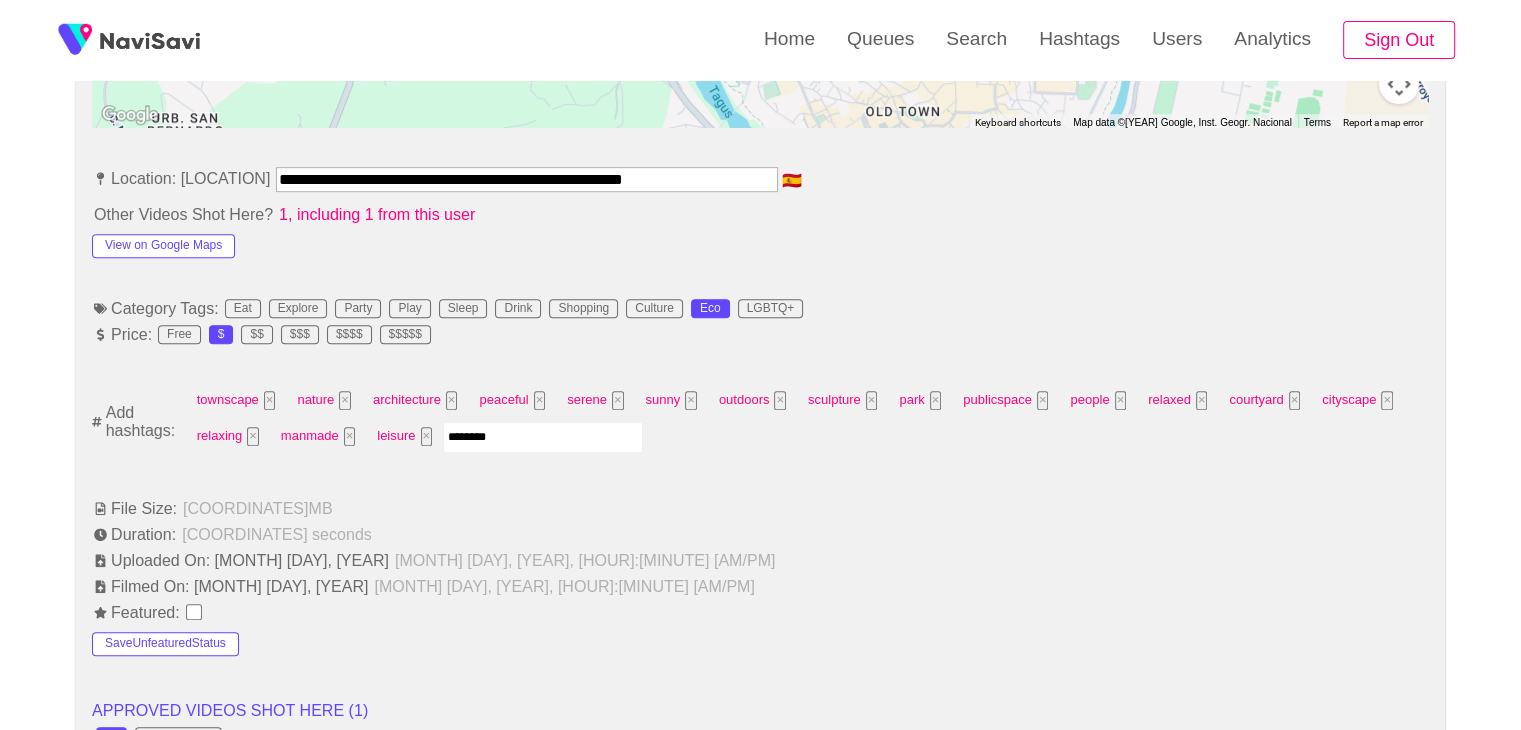 type on "*********" 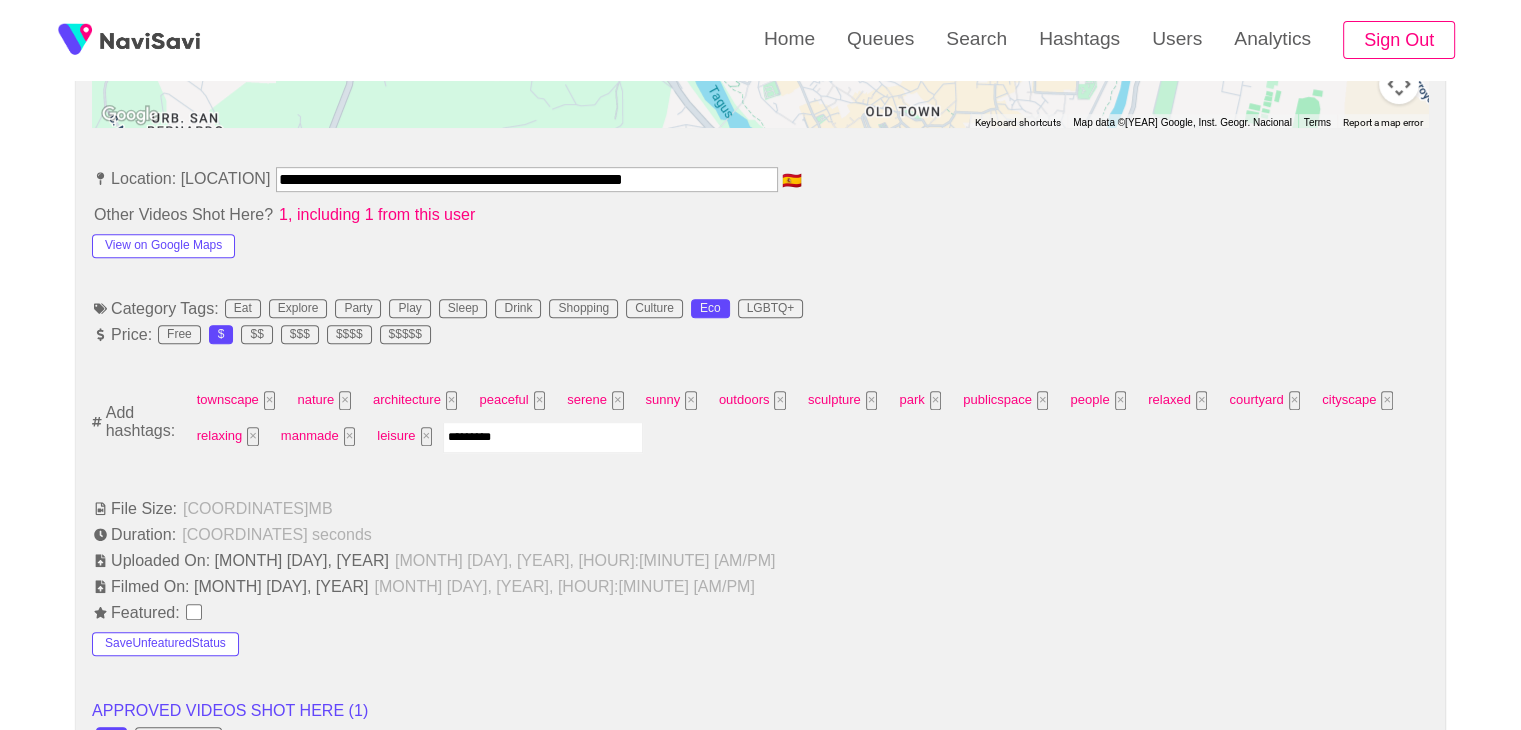 type 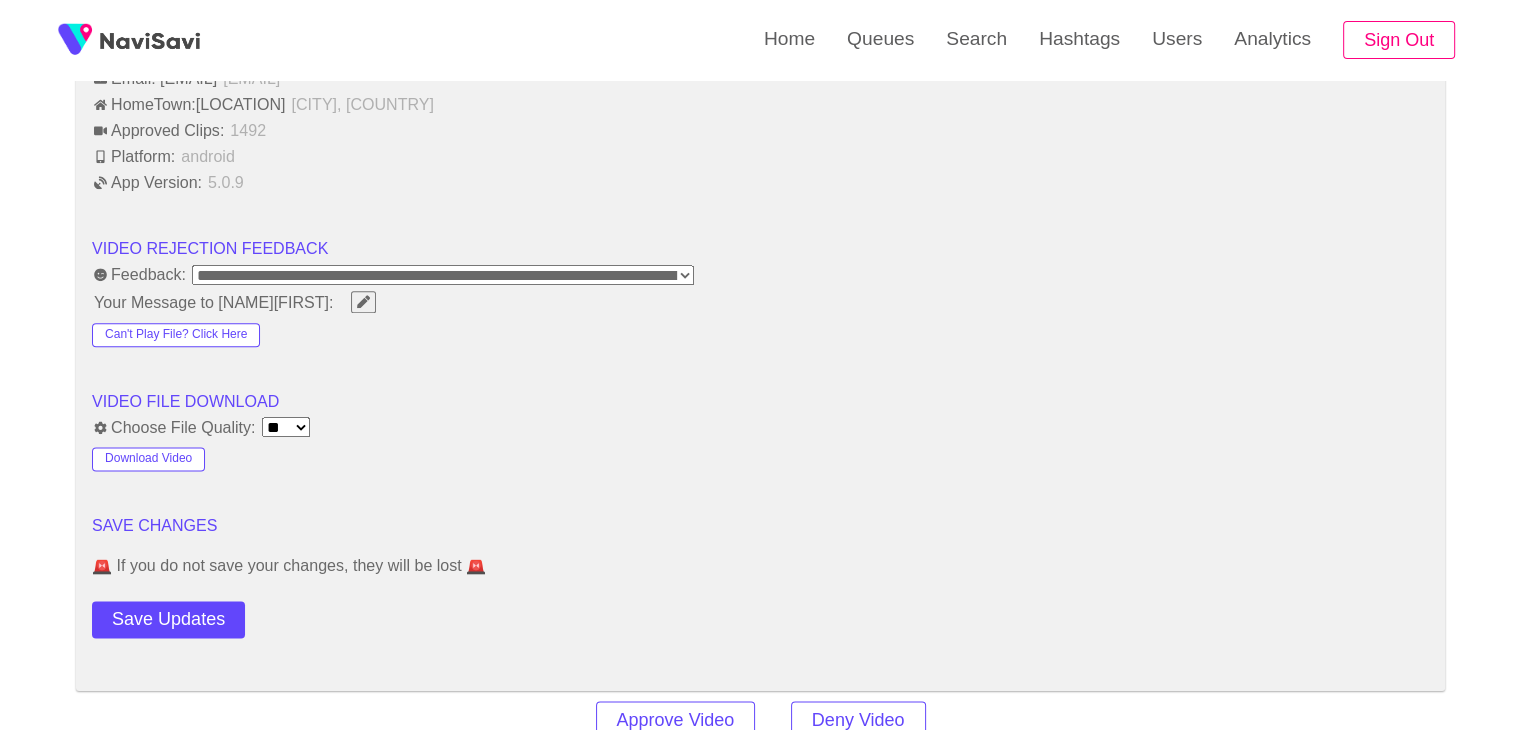 scroll, scrollTop: 2500, scrollLeft: 0, axis: vertical 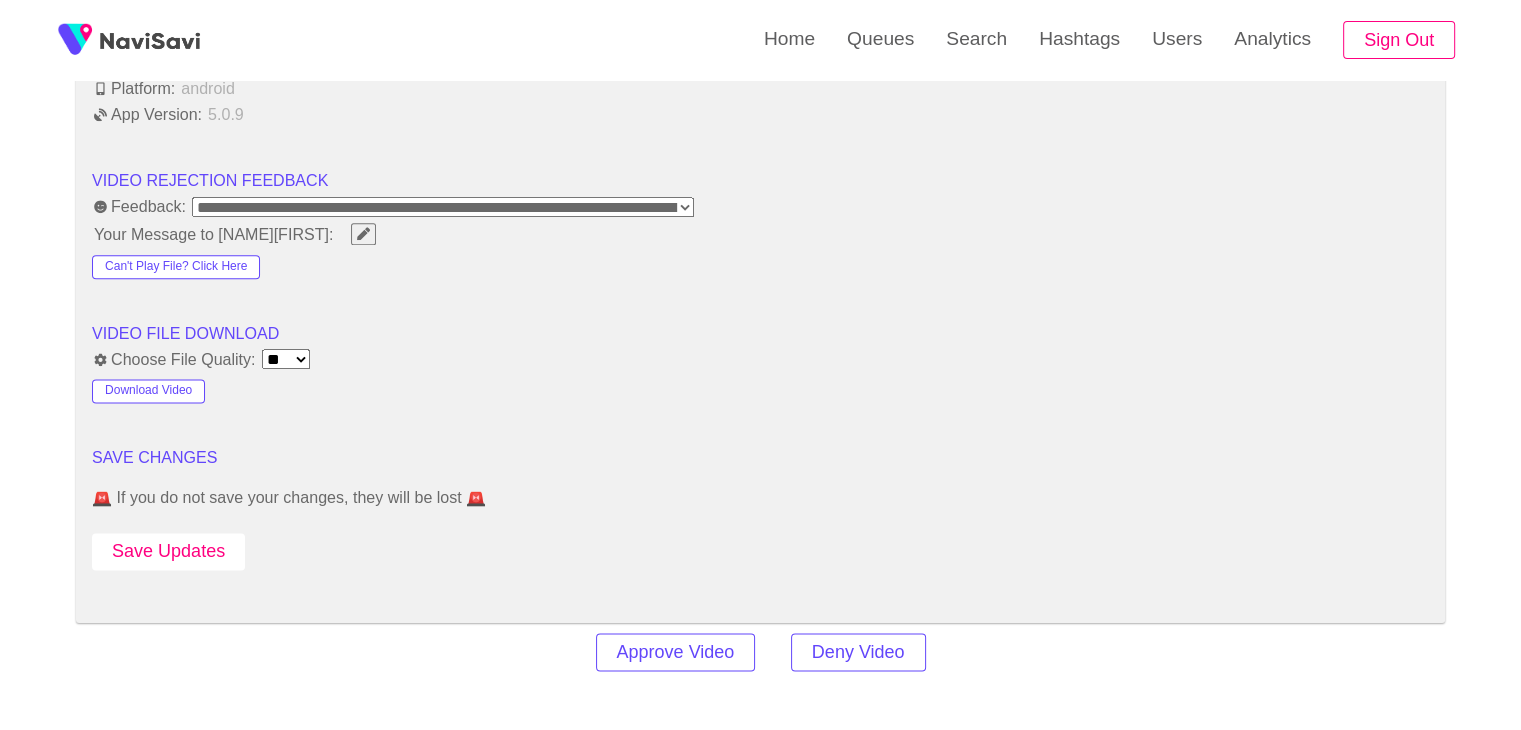 click on "Save Updates" at bounding box center (168, 551) 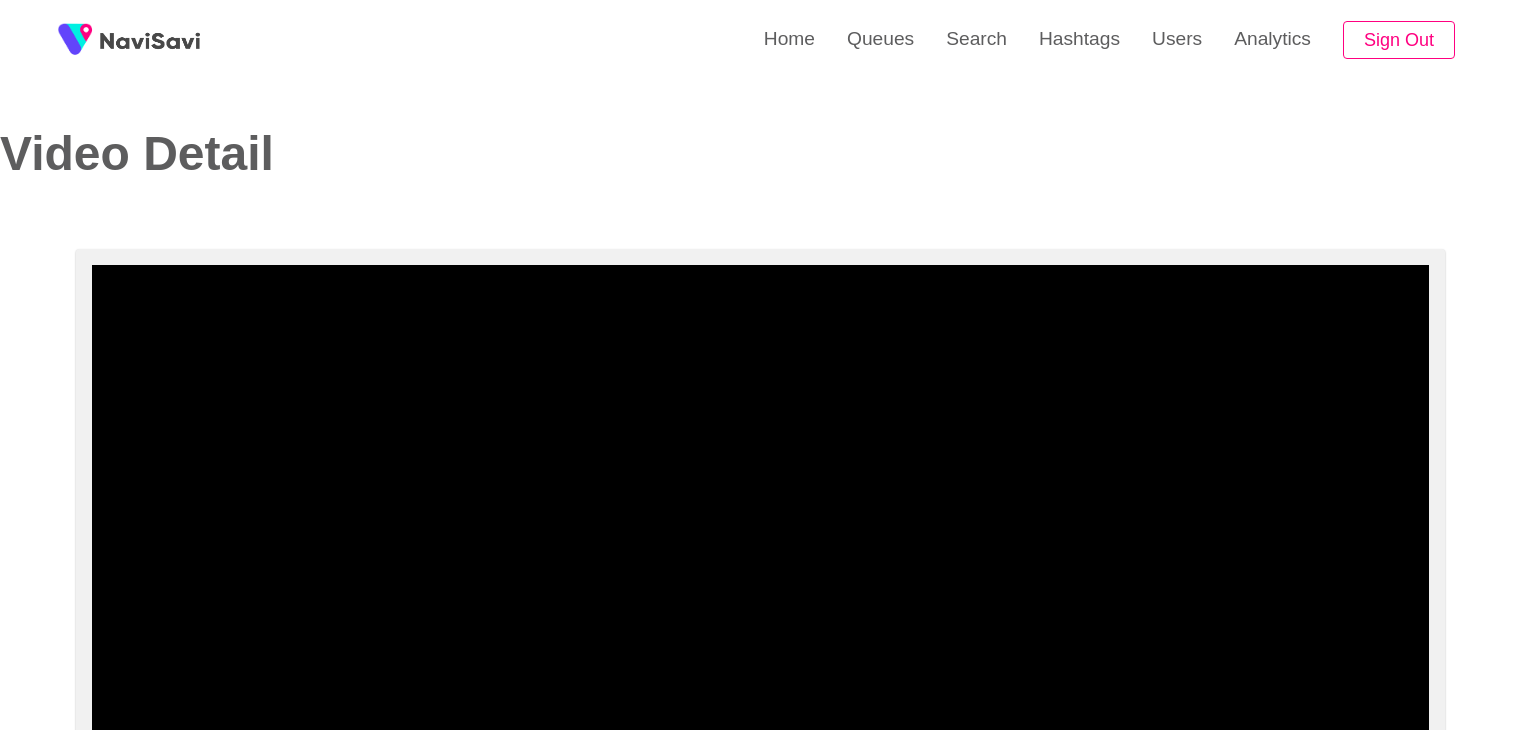 select on "**********" 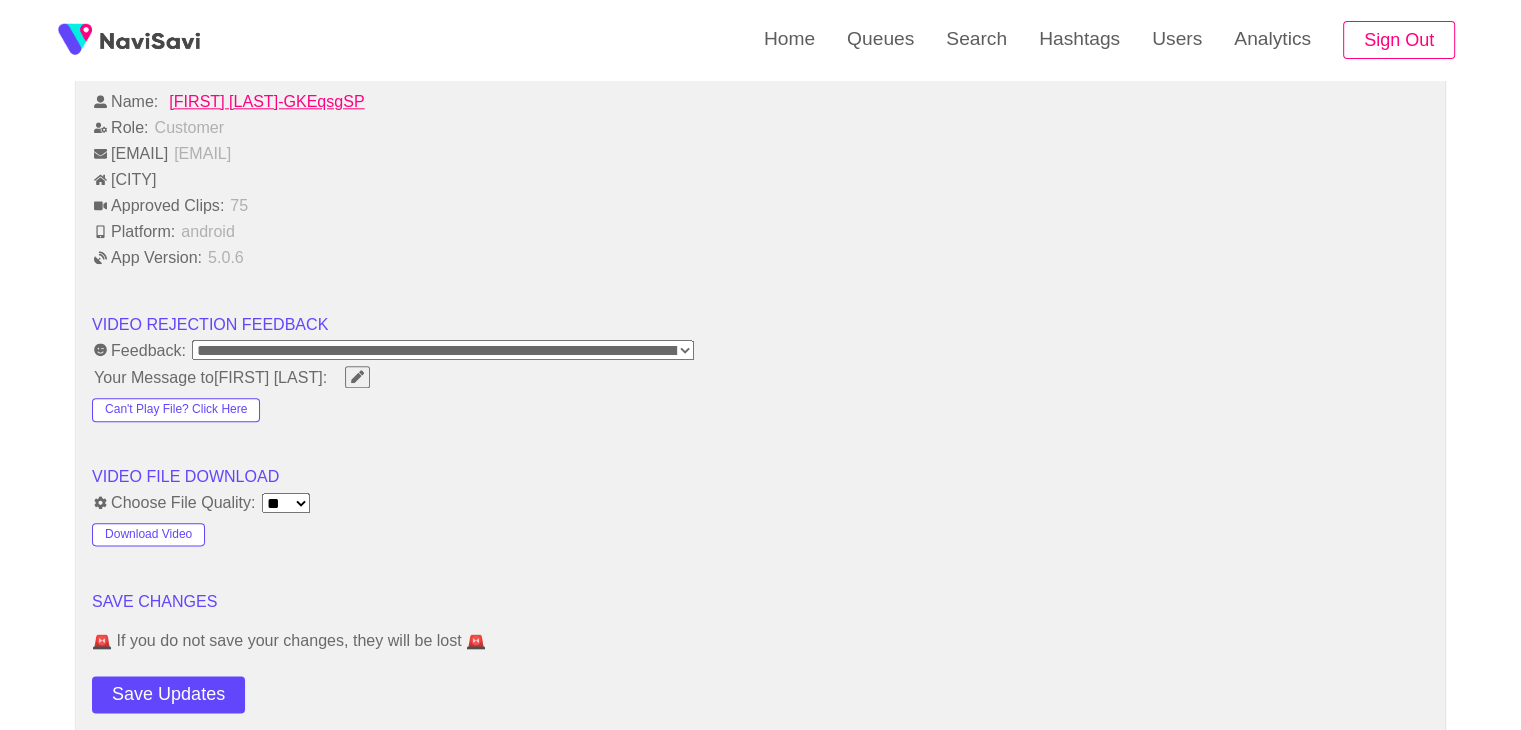 scroll, scrollTop: 2217, scrollLeft: 0, axis: vertical 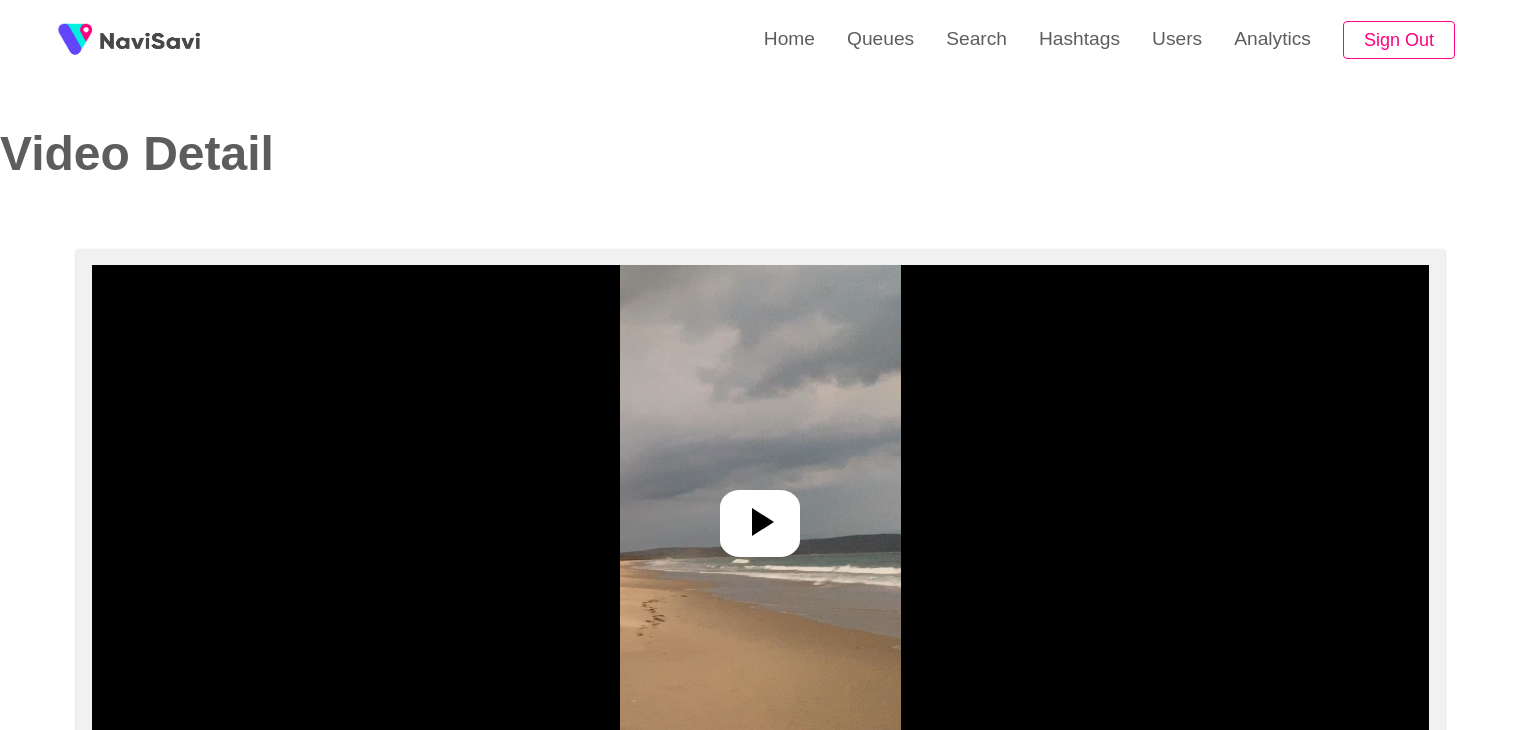 select on "**********" 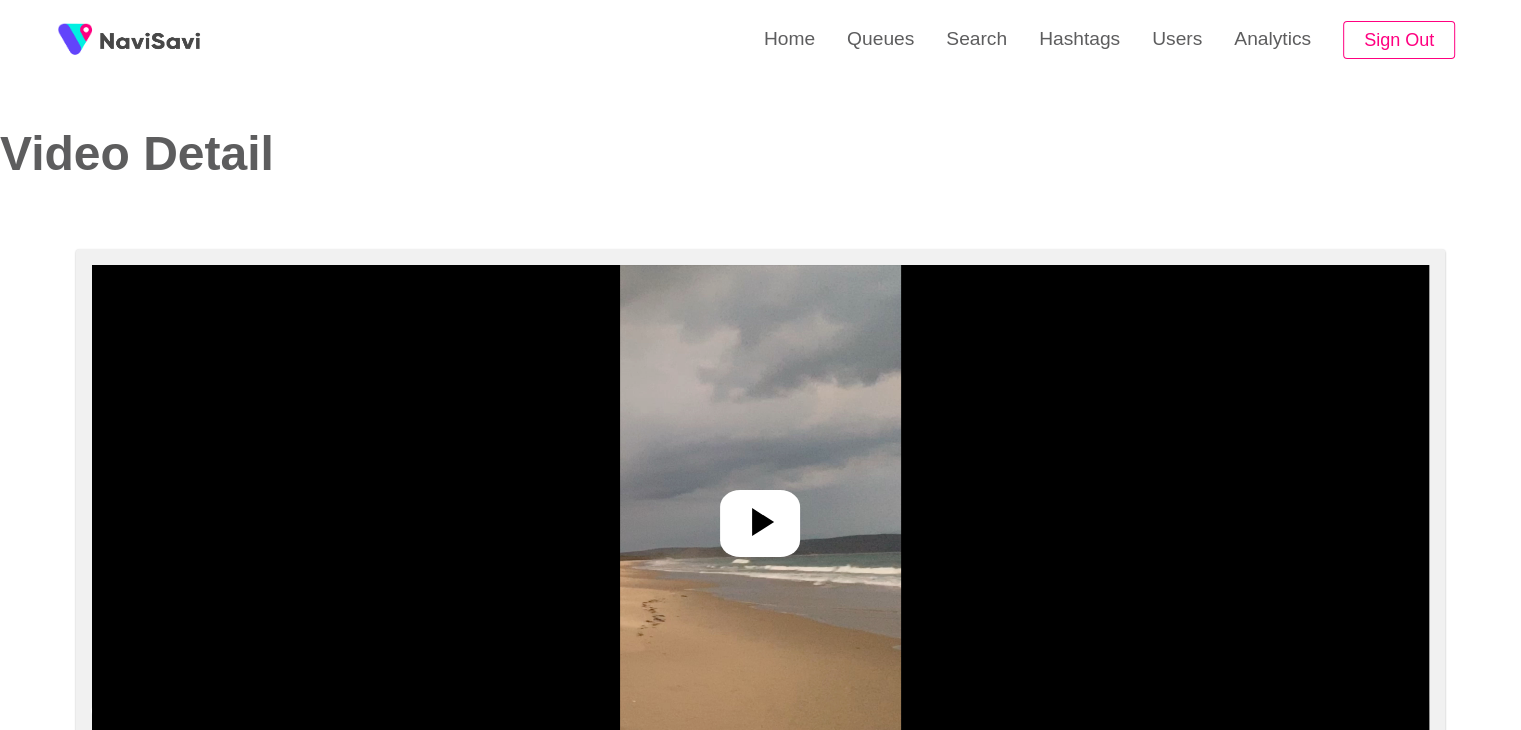 click at bounding box center [760, 515] 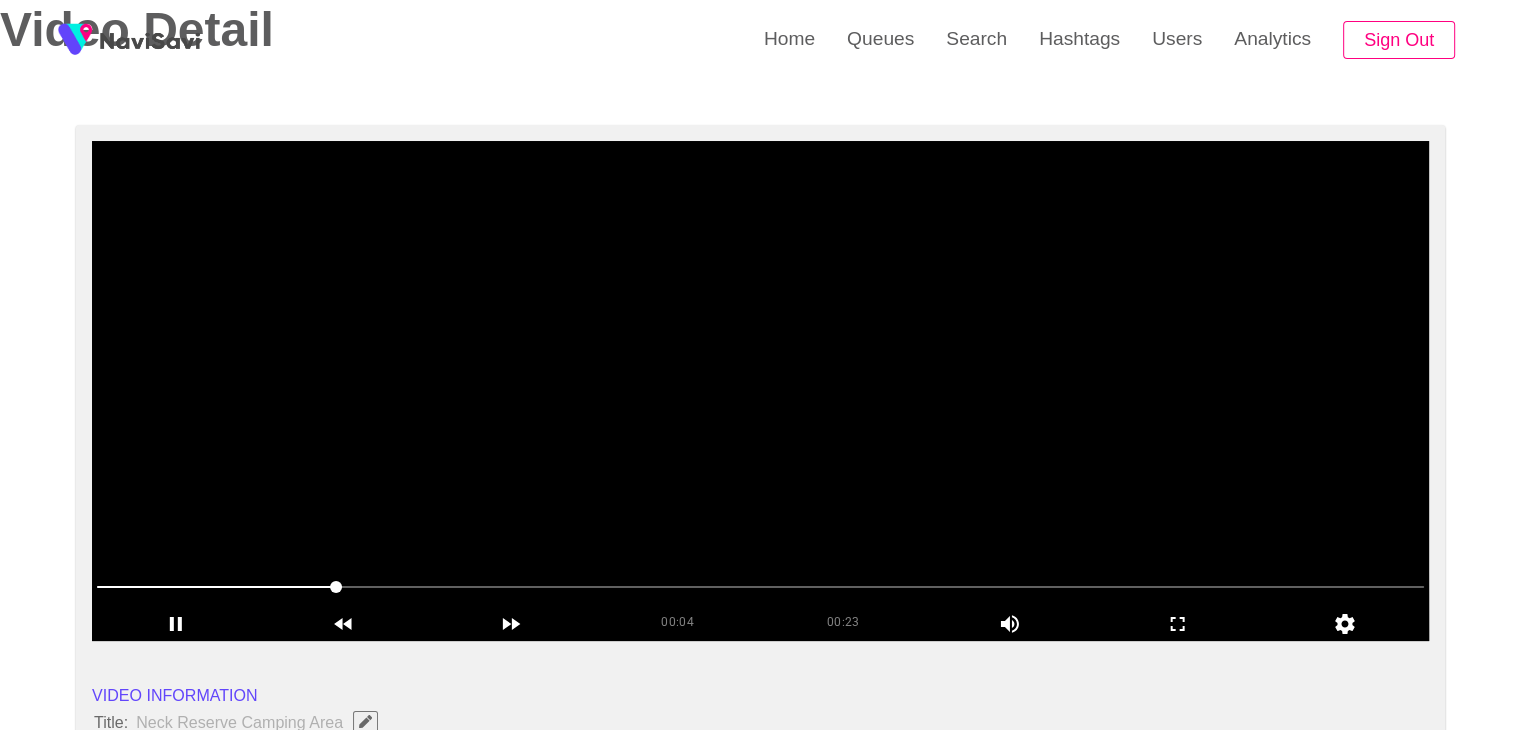 scroll, scrollTop: 88, scrollLeft: 0, axis: vertical 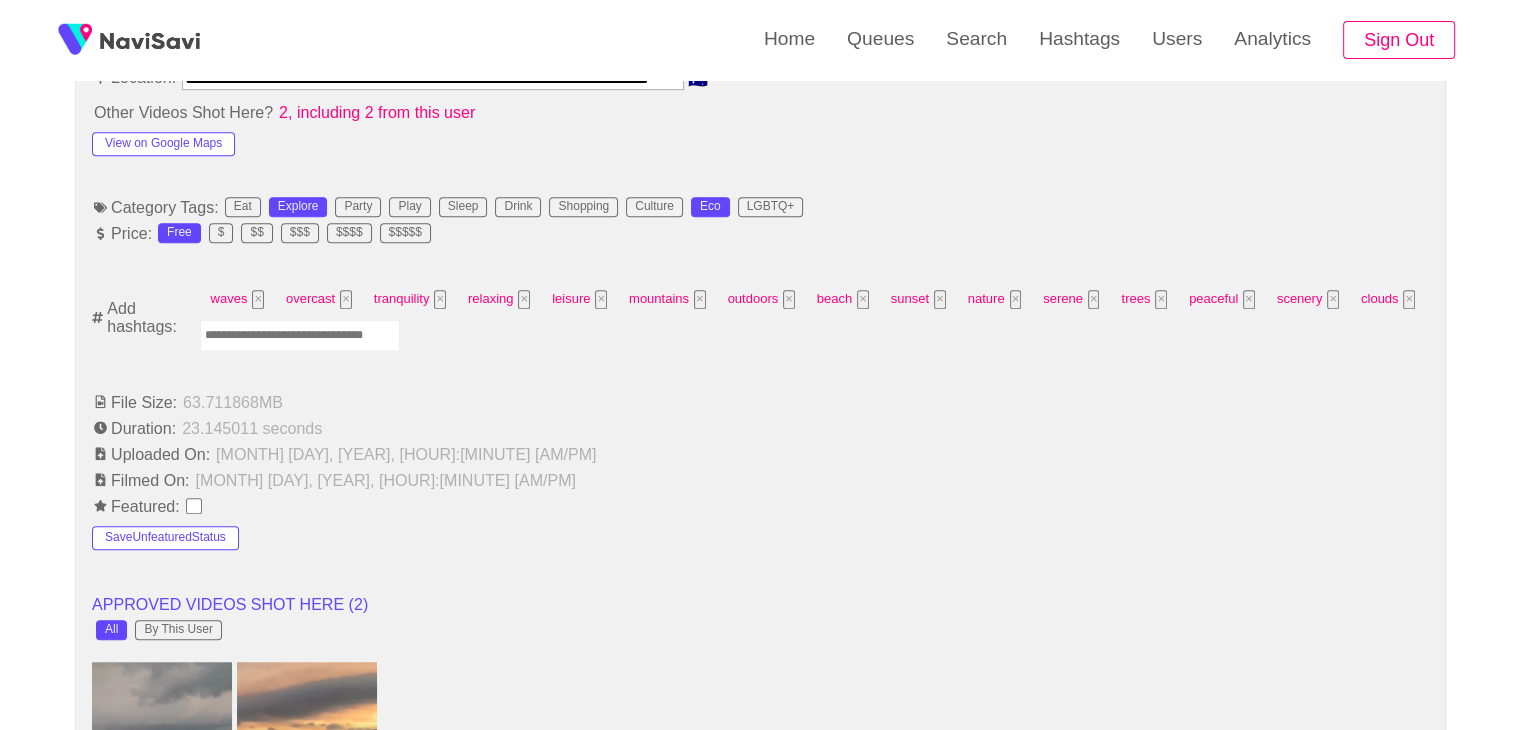 click at bounding box center [300, 335] 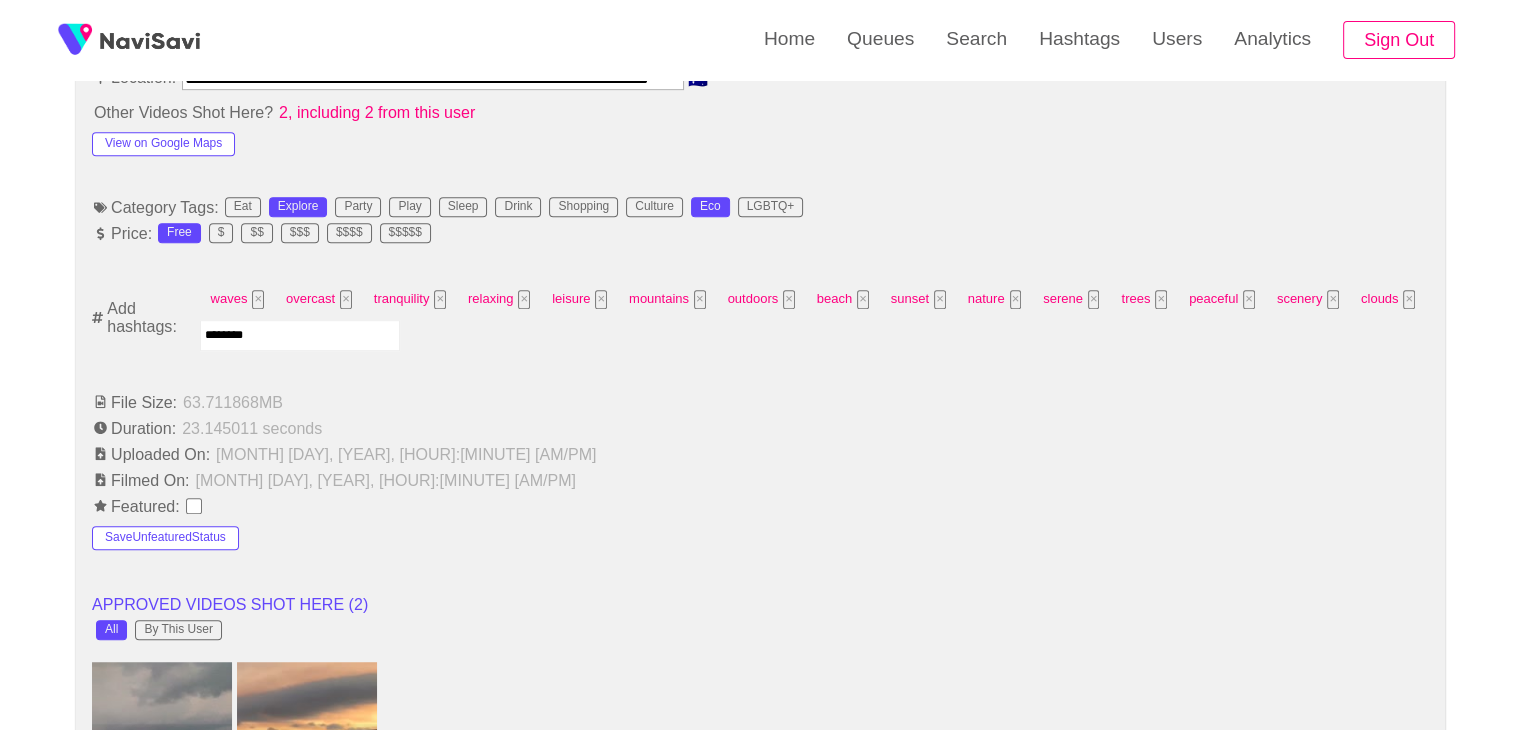 type on "*********" 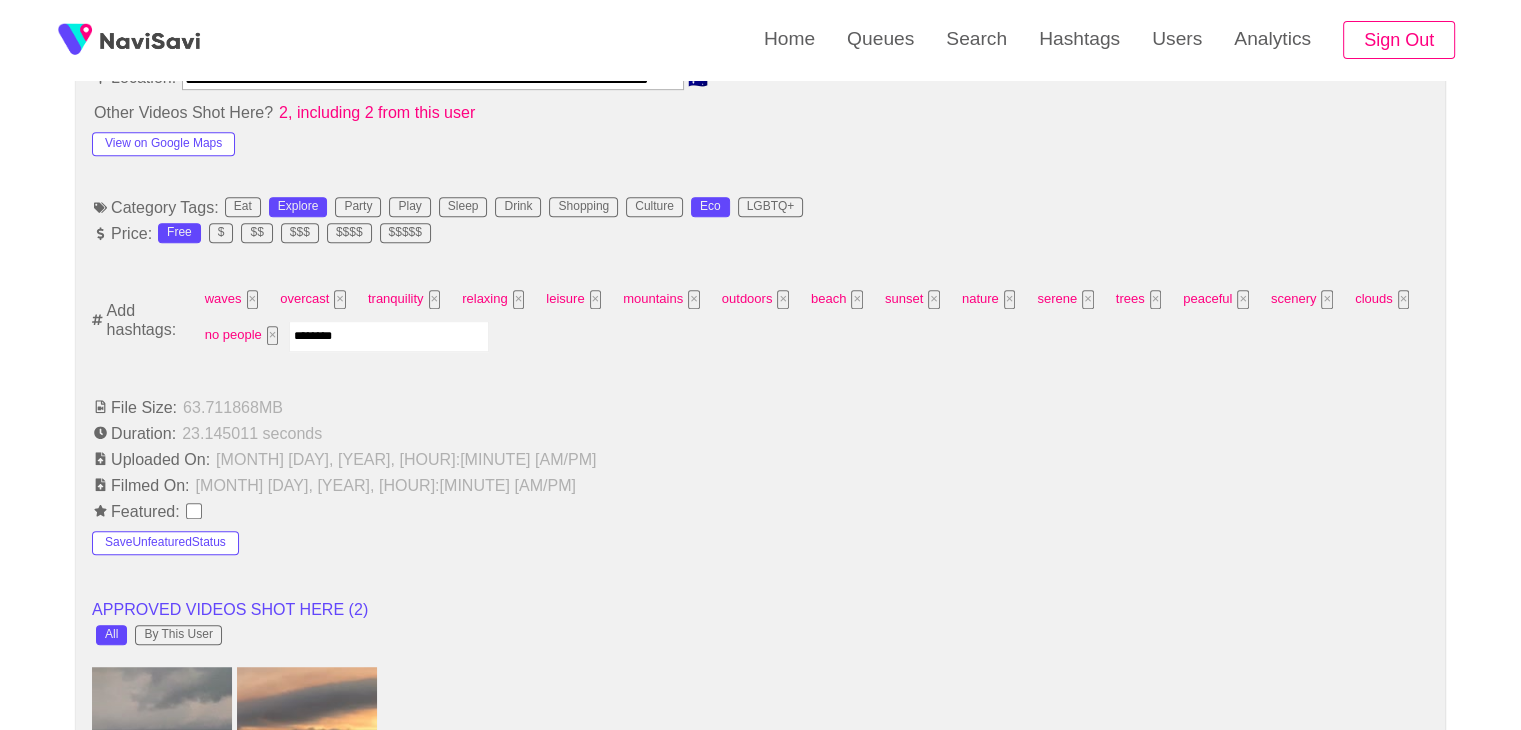 type on "*********" 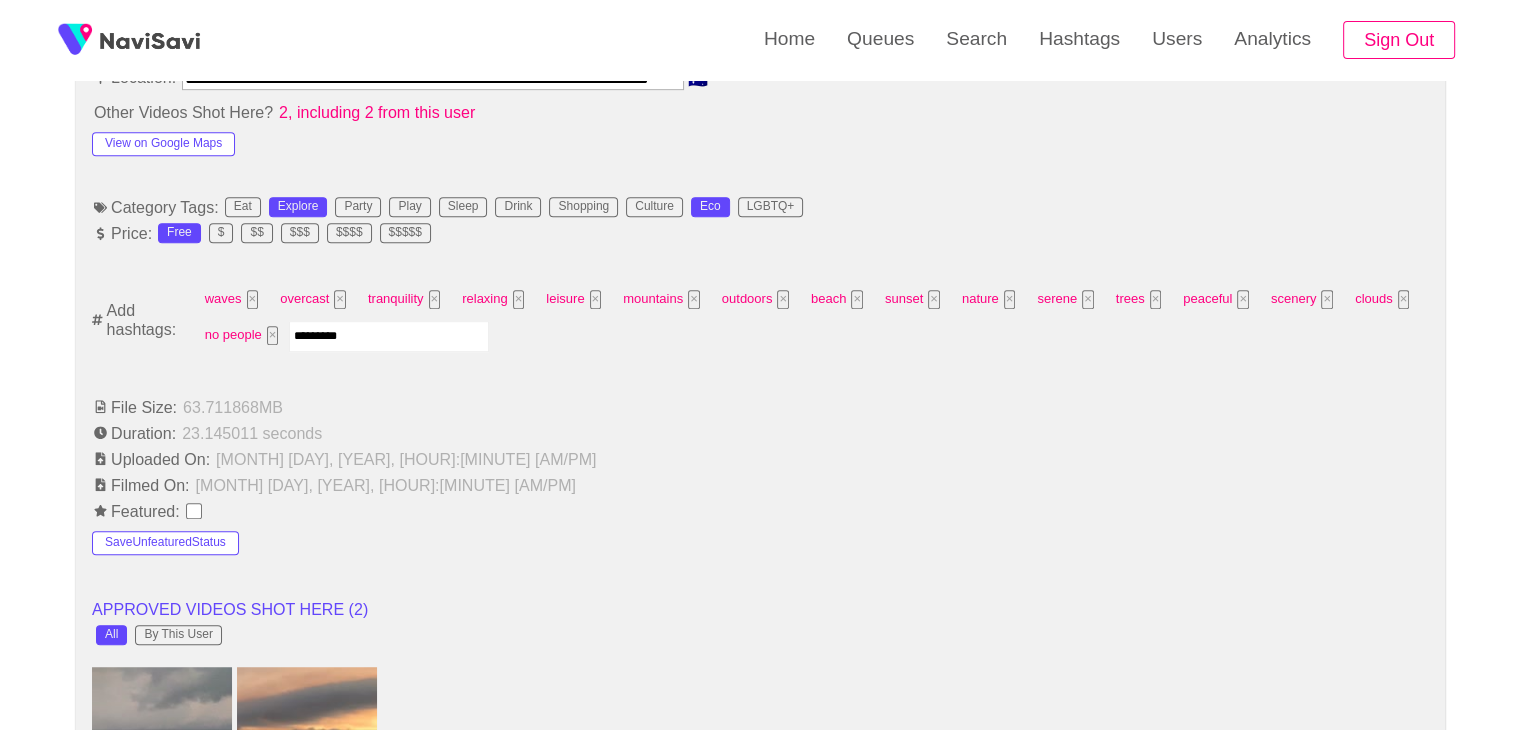type 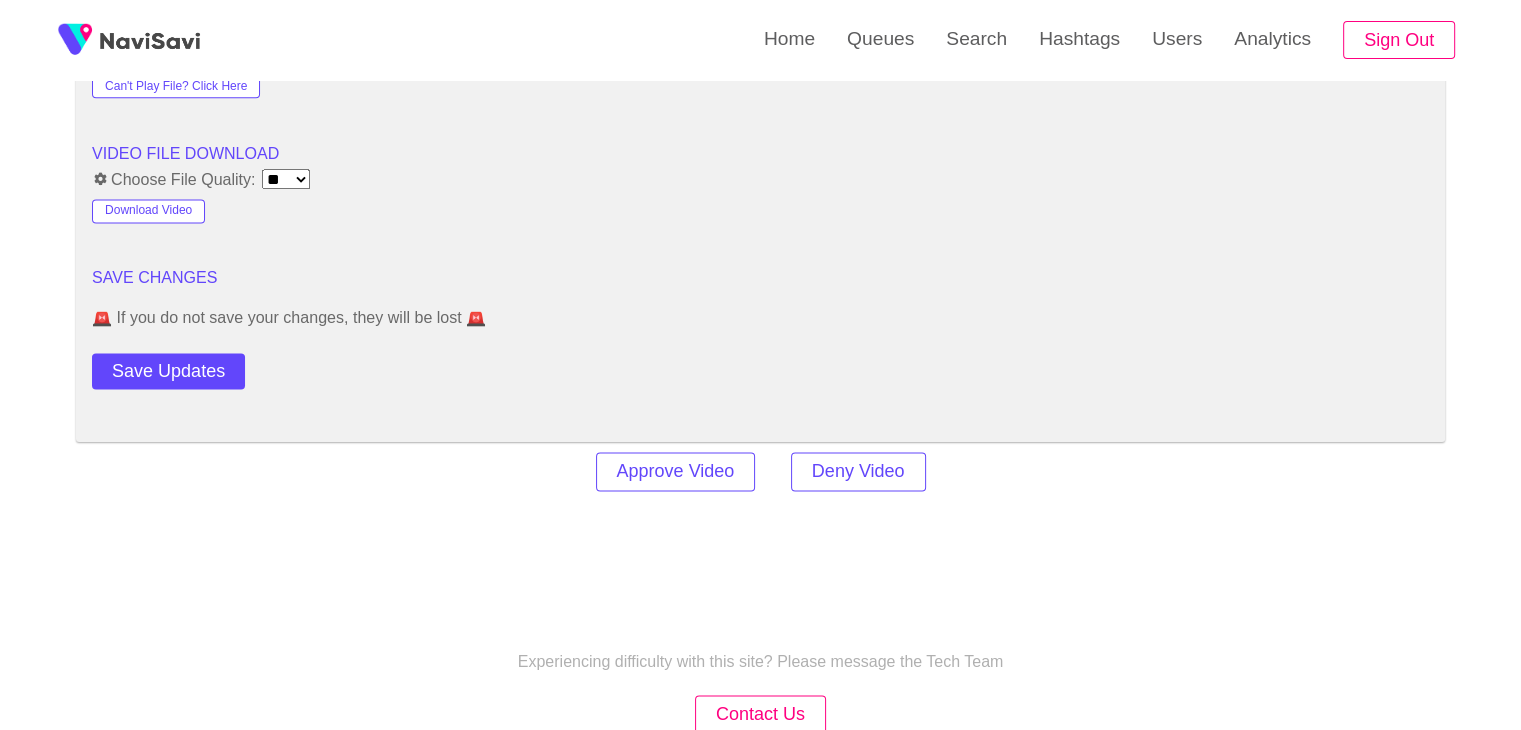 scroll, scrollTop: 2824, scrollLeft: 0, axis: vertical 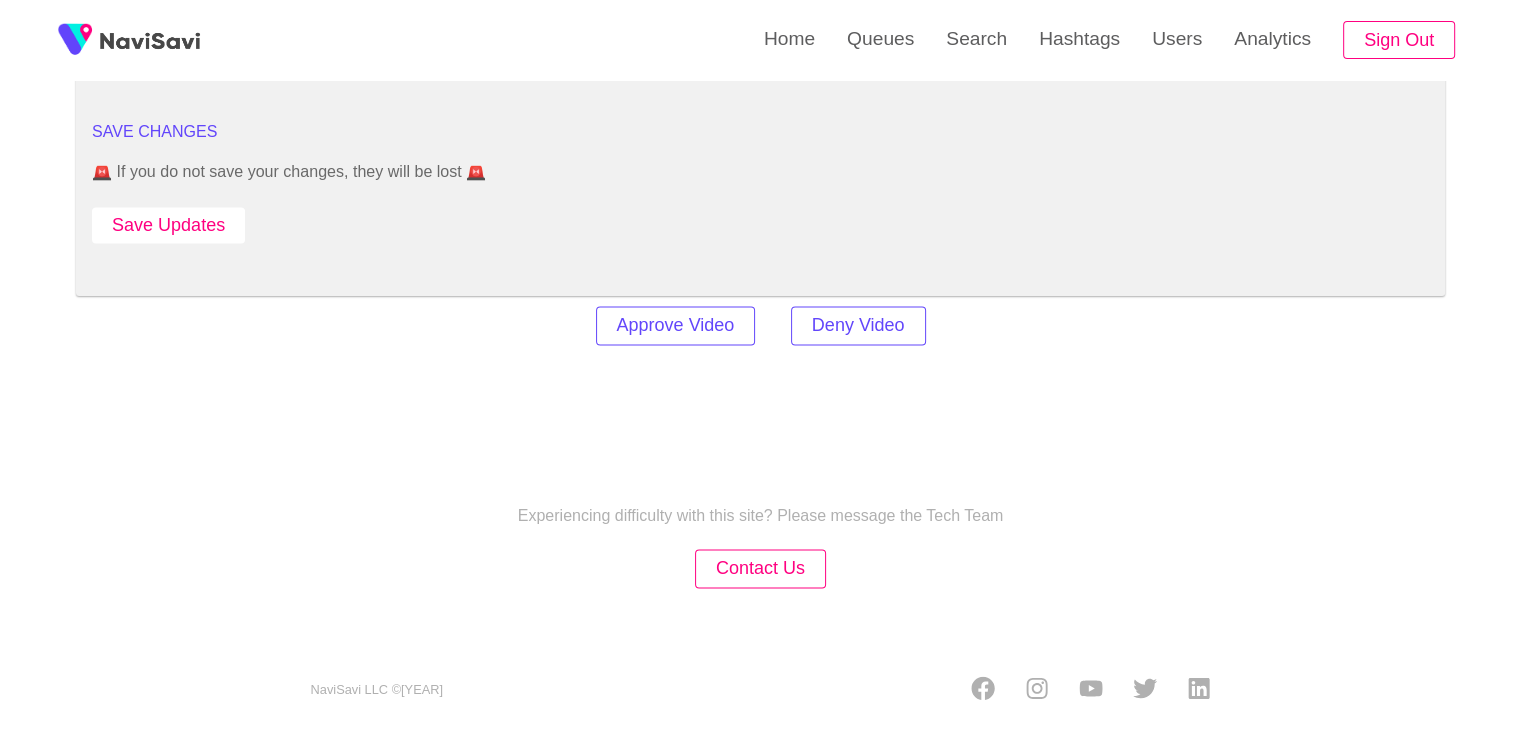 click on "Save Updates" at bounding box center (168, 225) 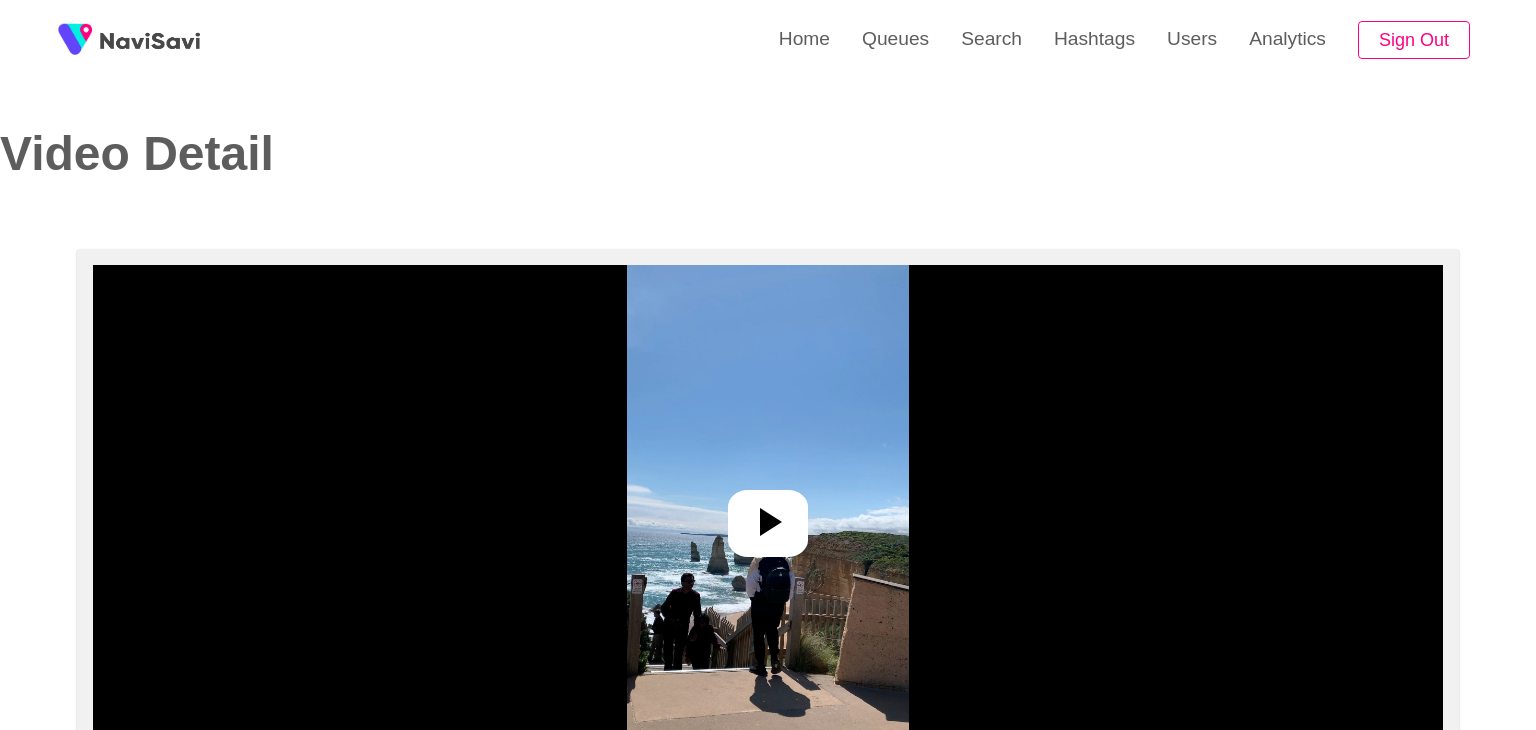 select on "**********" 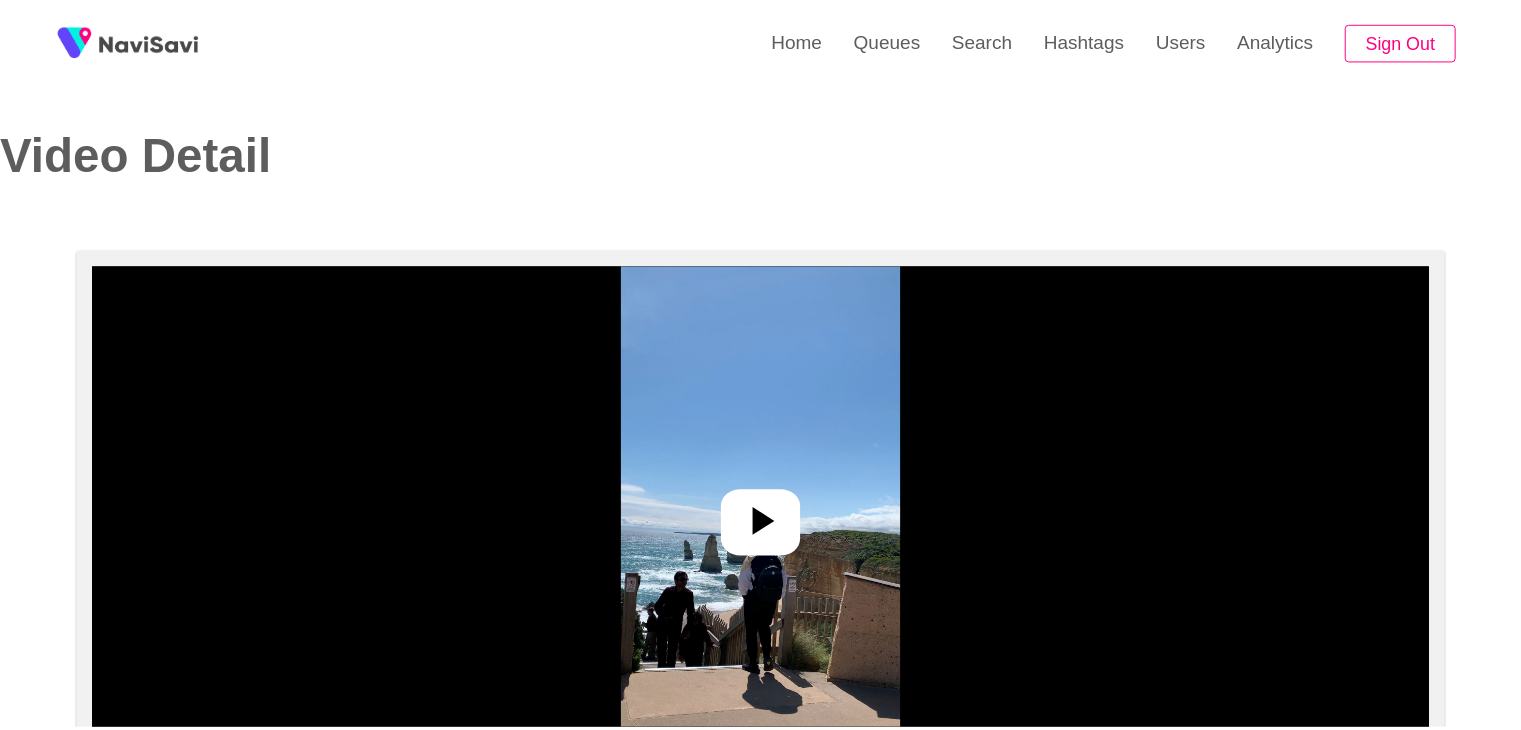scroll, scrollTop: 0, scrollLeft: 0, axis: both 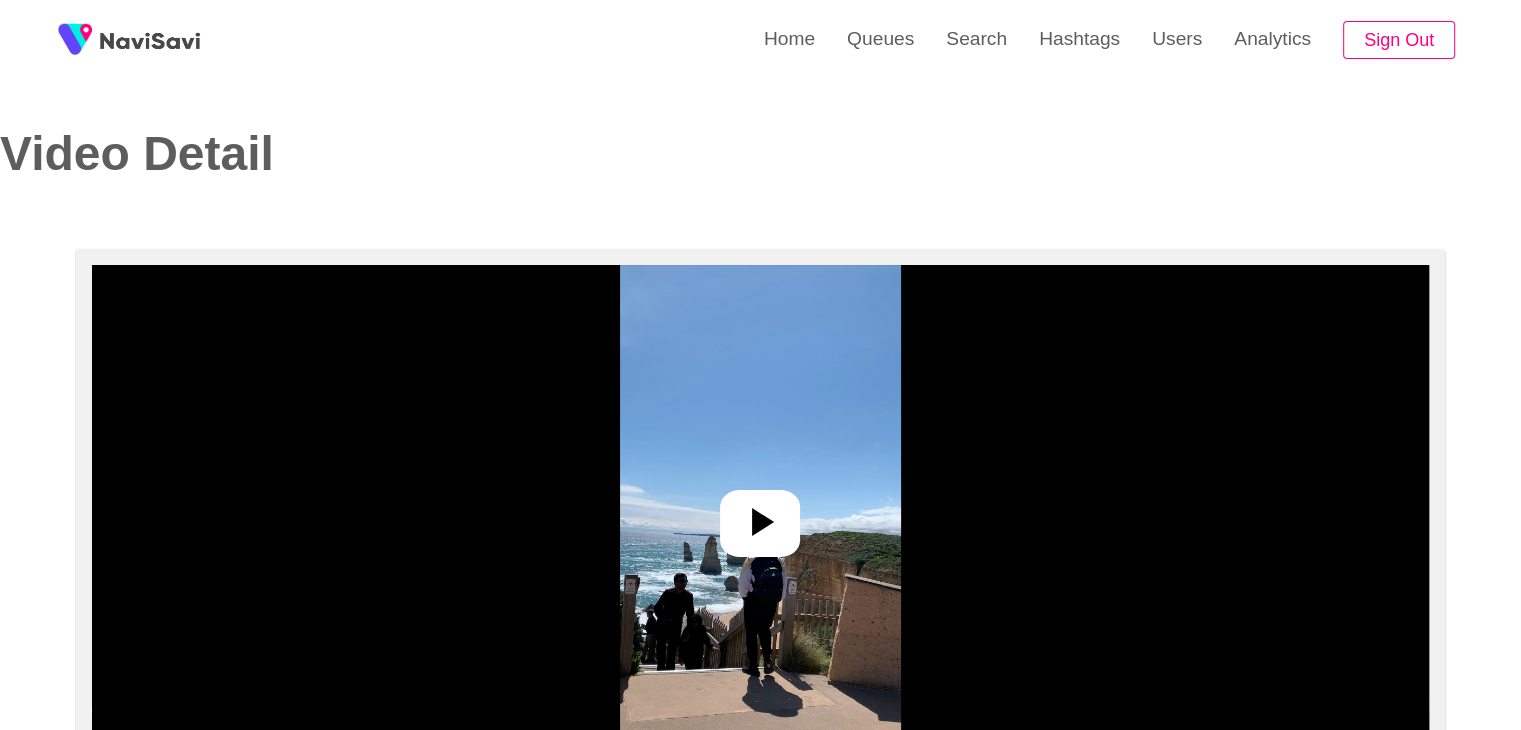 click at bounding box center (760, 515) 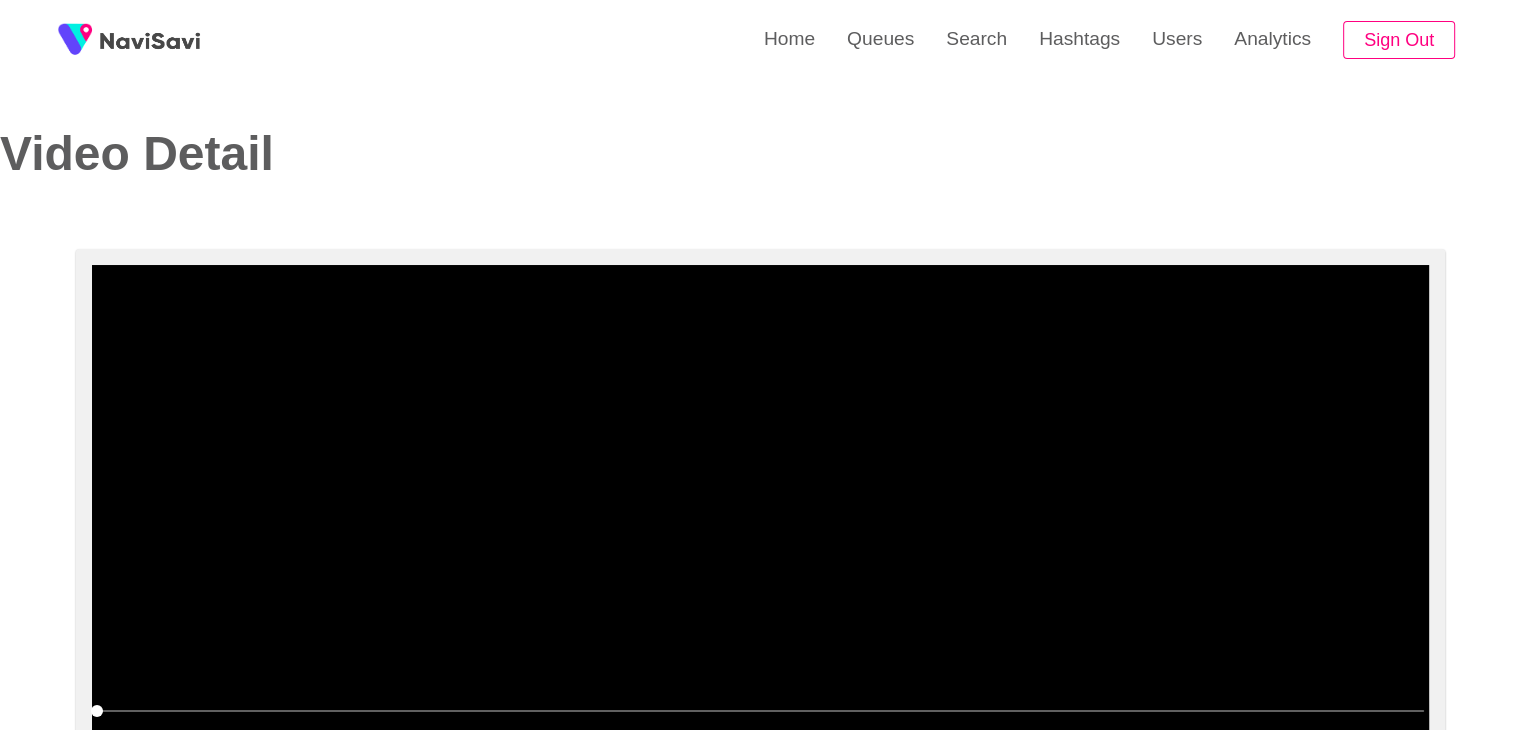 scroll, scrollTop: 68, scrollLeft: 0, axis: vertical 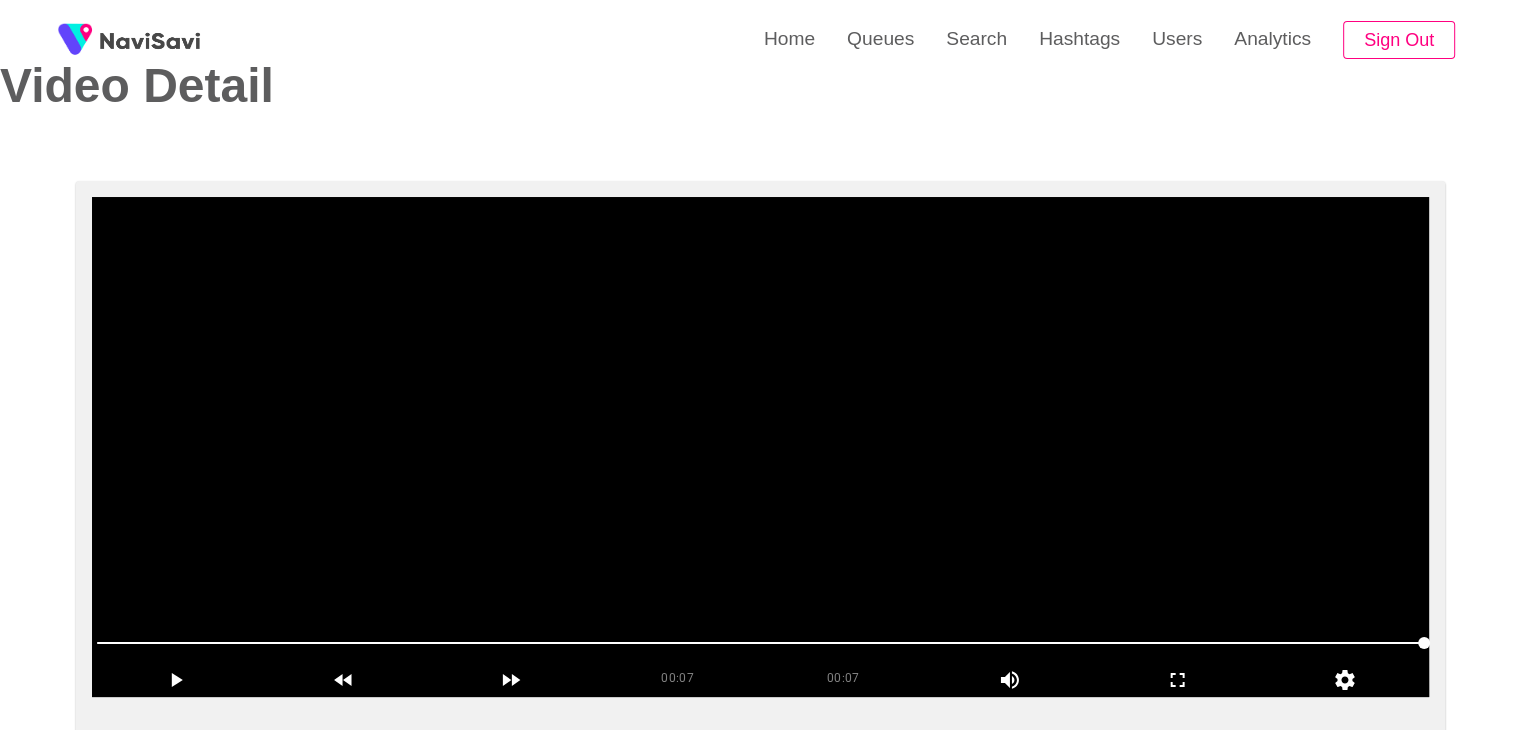 click at bounding box center (760, 447) 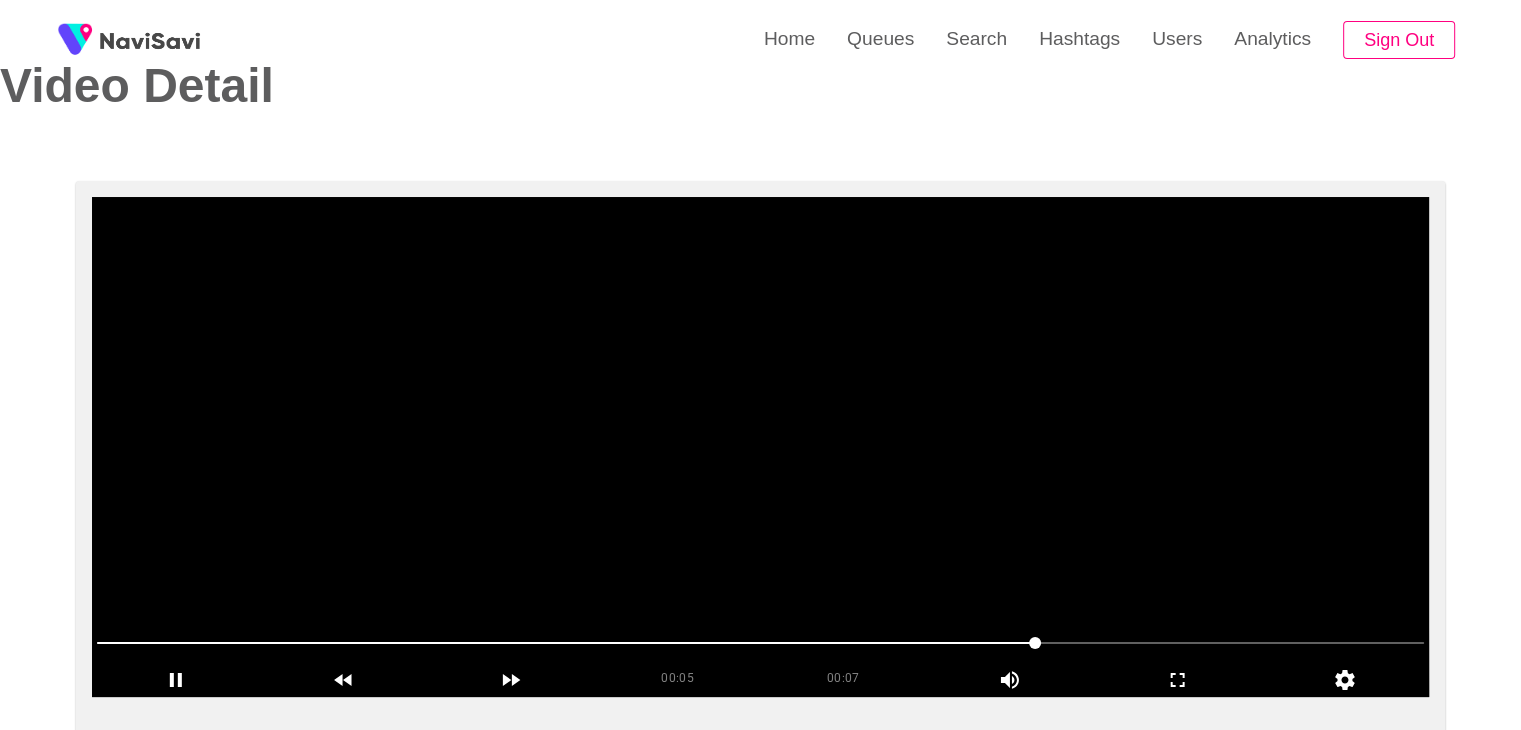 click at bounding box center (760, 447) 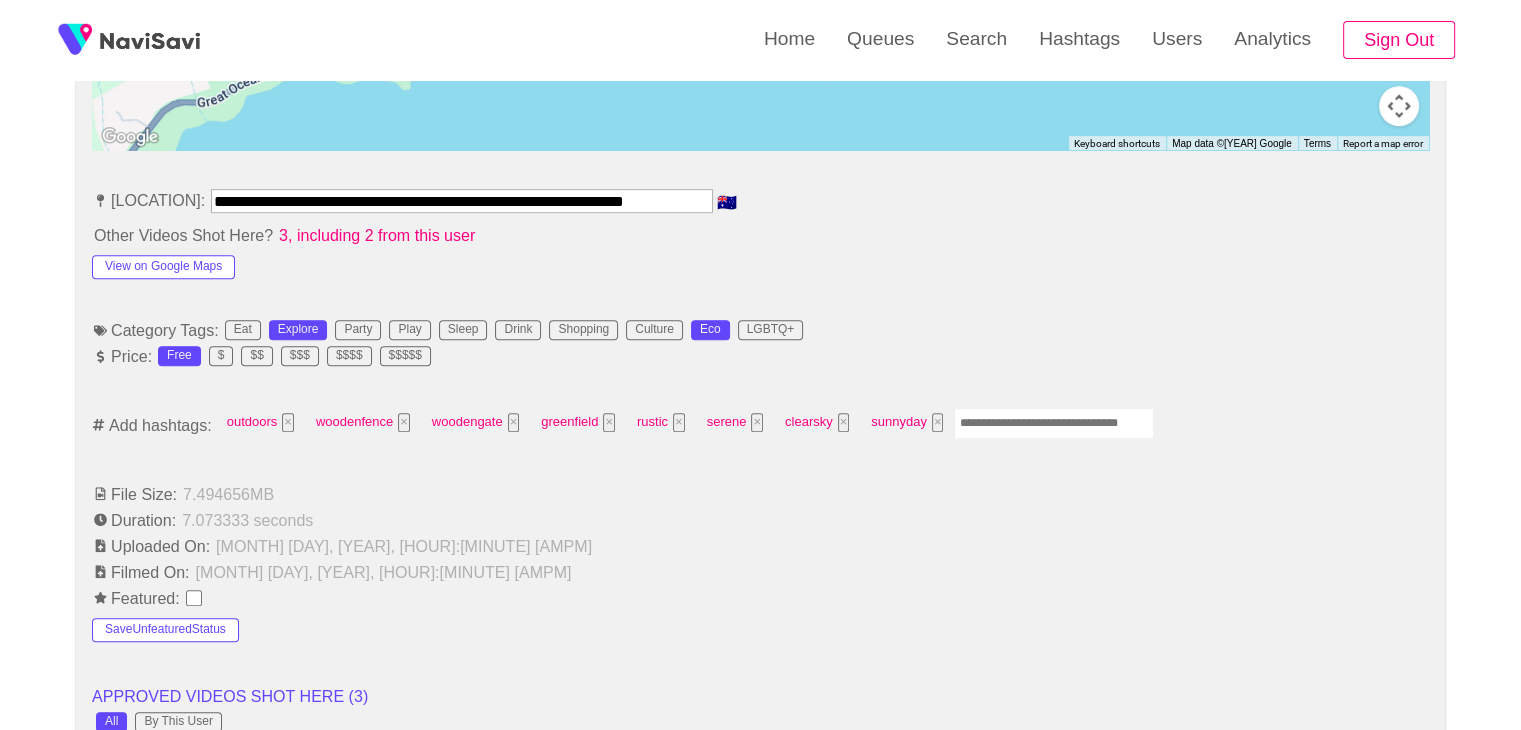 scroll, scrollTop: 1207, scrollLeft: 0, axis: vertical 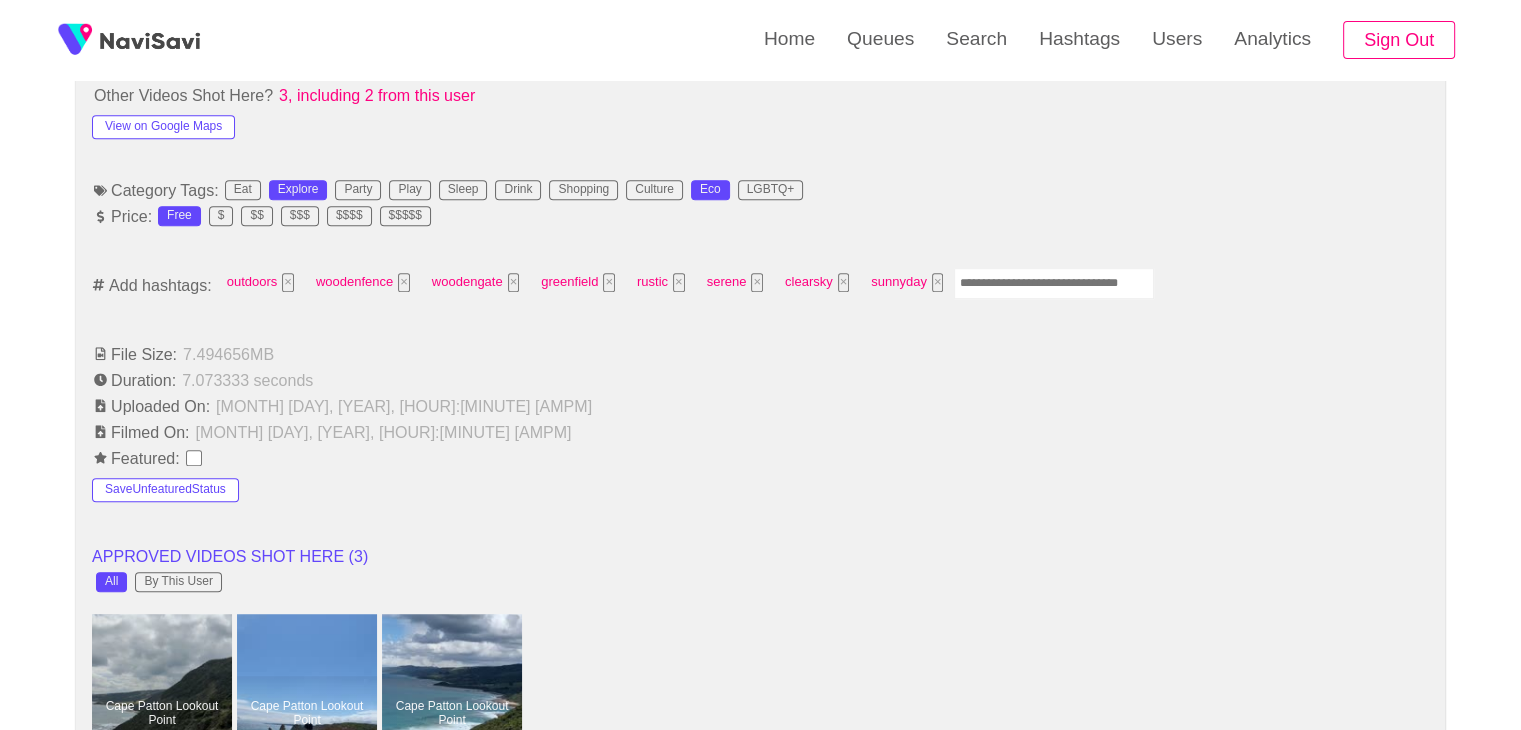 click at bounding box center (1054, 283) 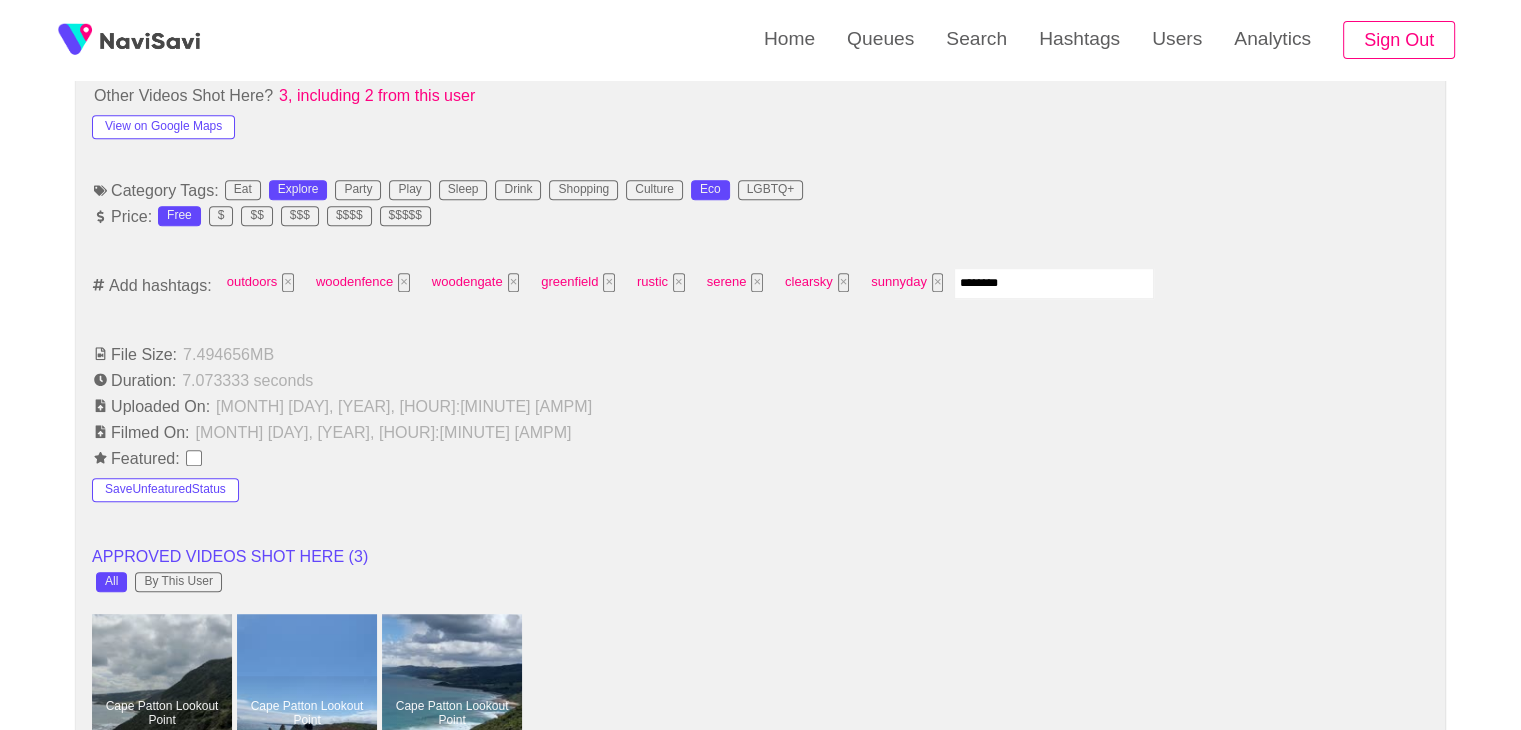 type on "*********" 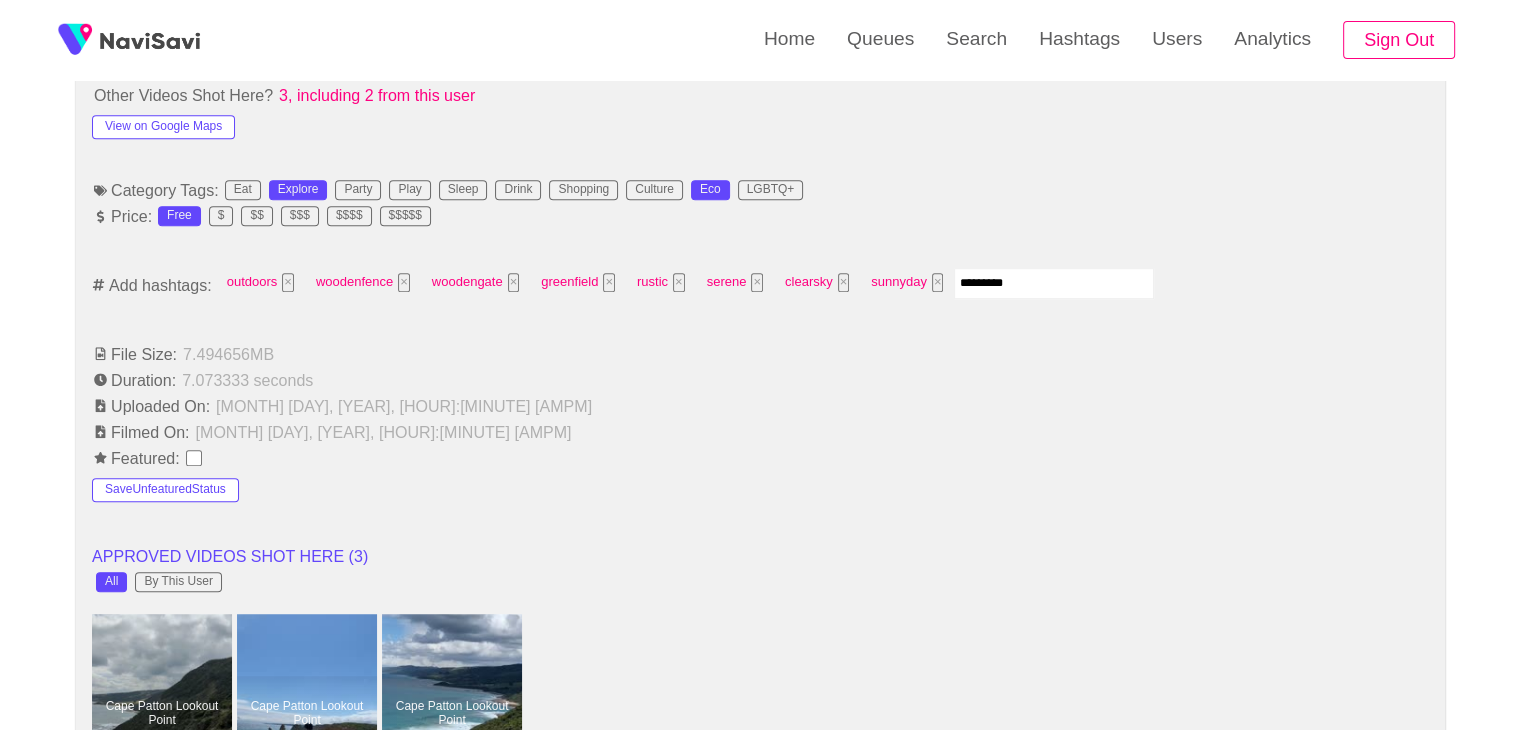 type 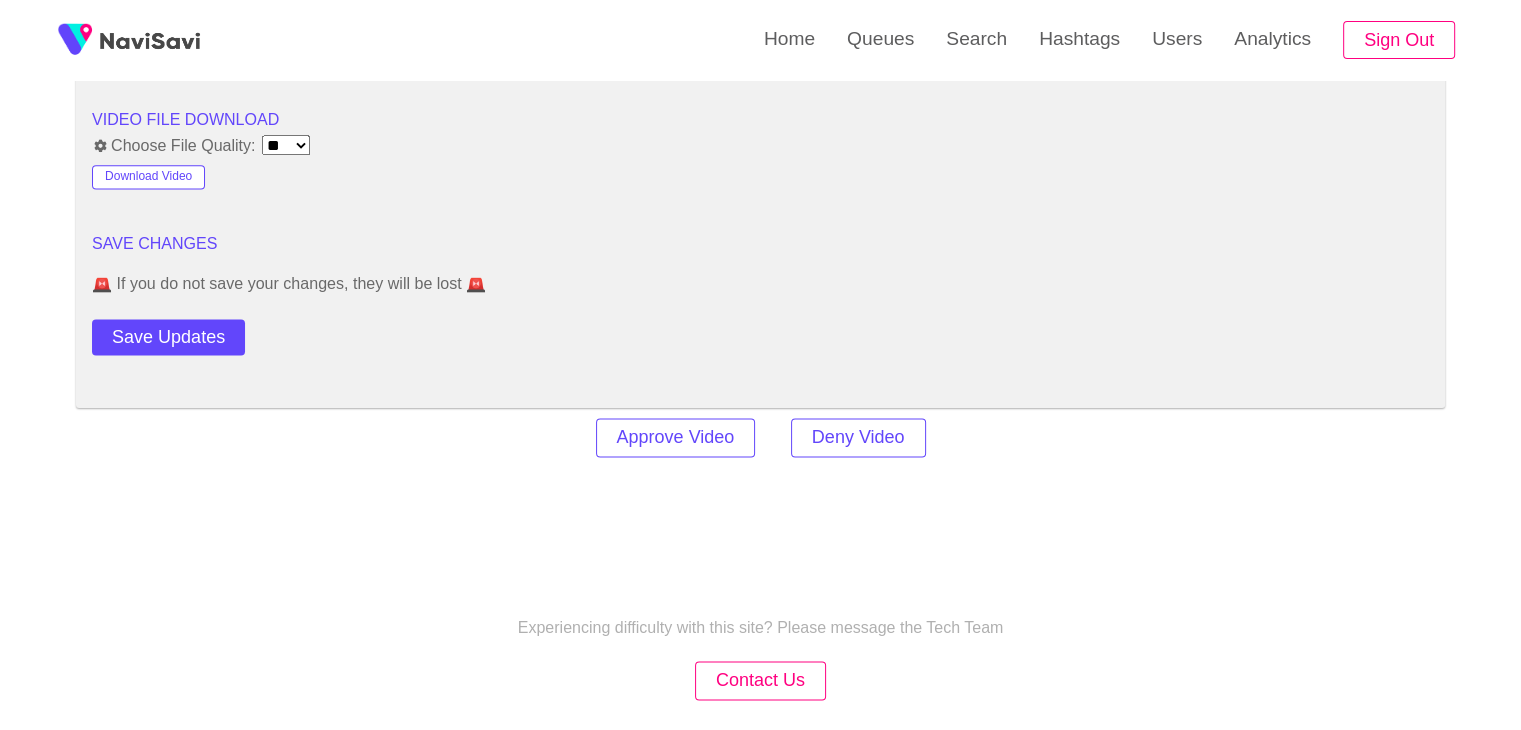 scroll, scrollTop: 2683, scrollLeft: 0, axis: vertical 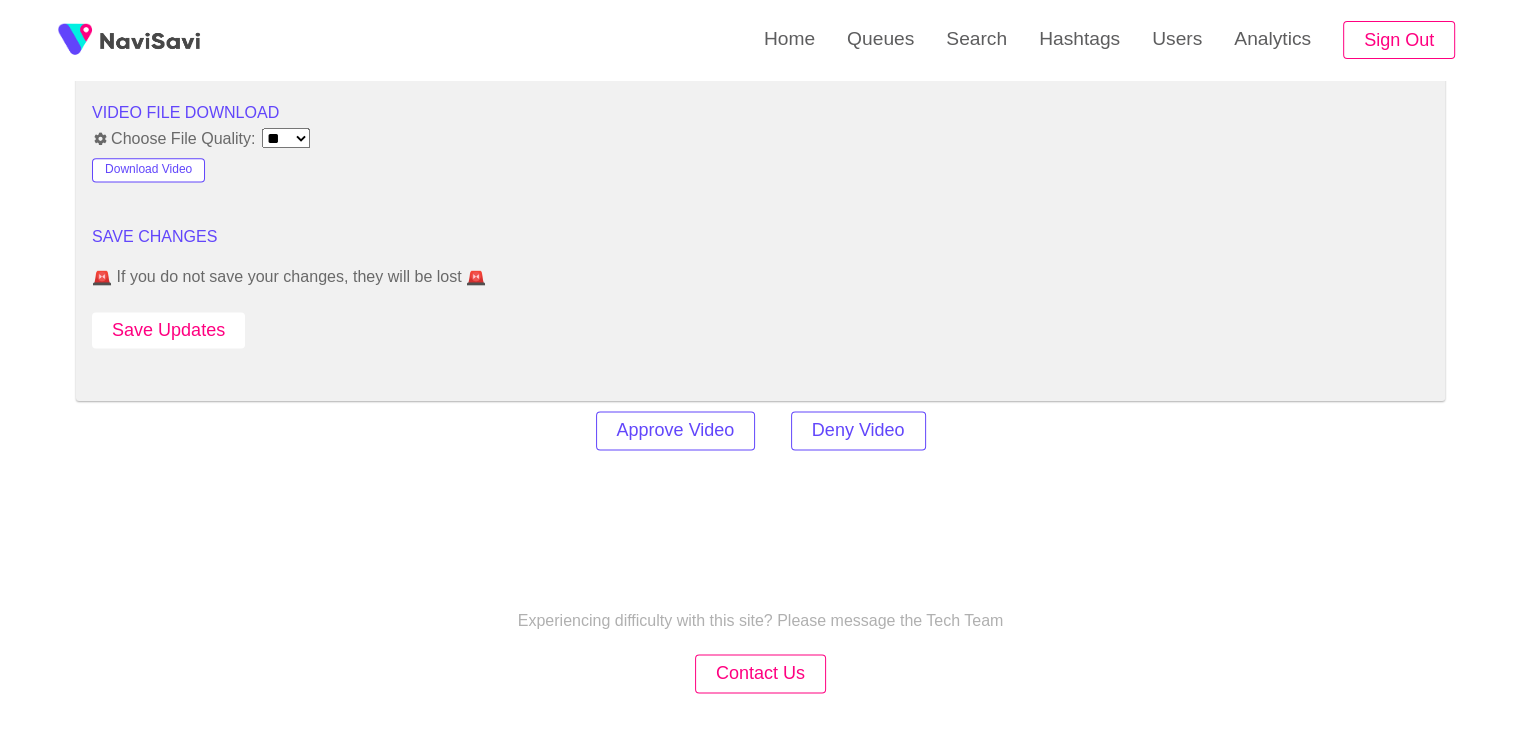 click on "Save Updates" at bounding box center (168, 330) 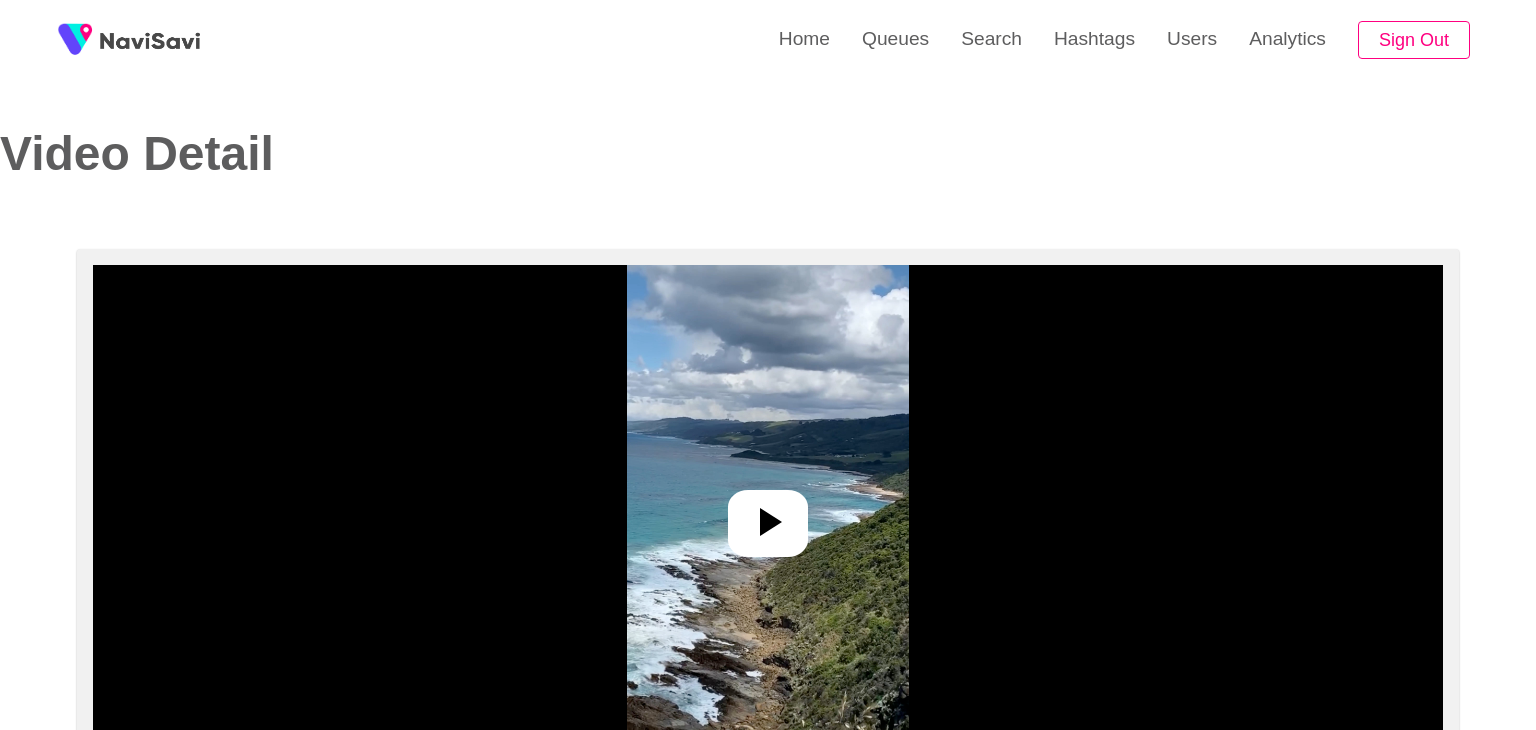 select on "**********" 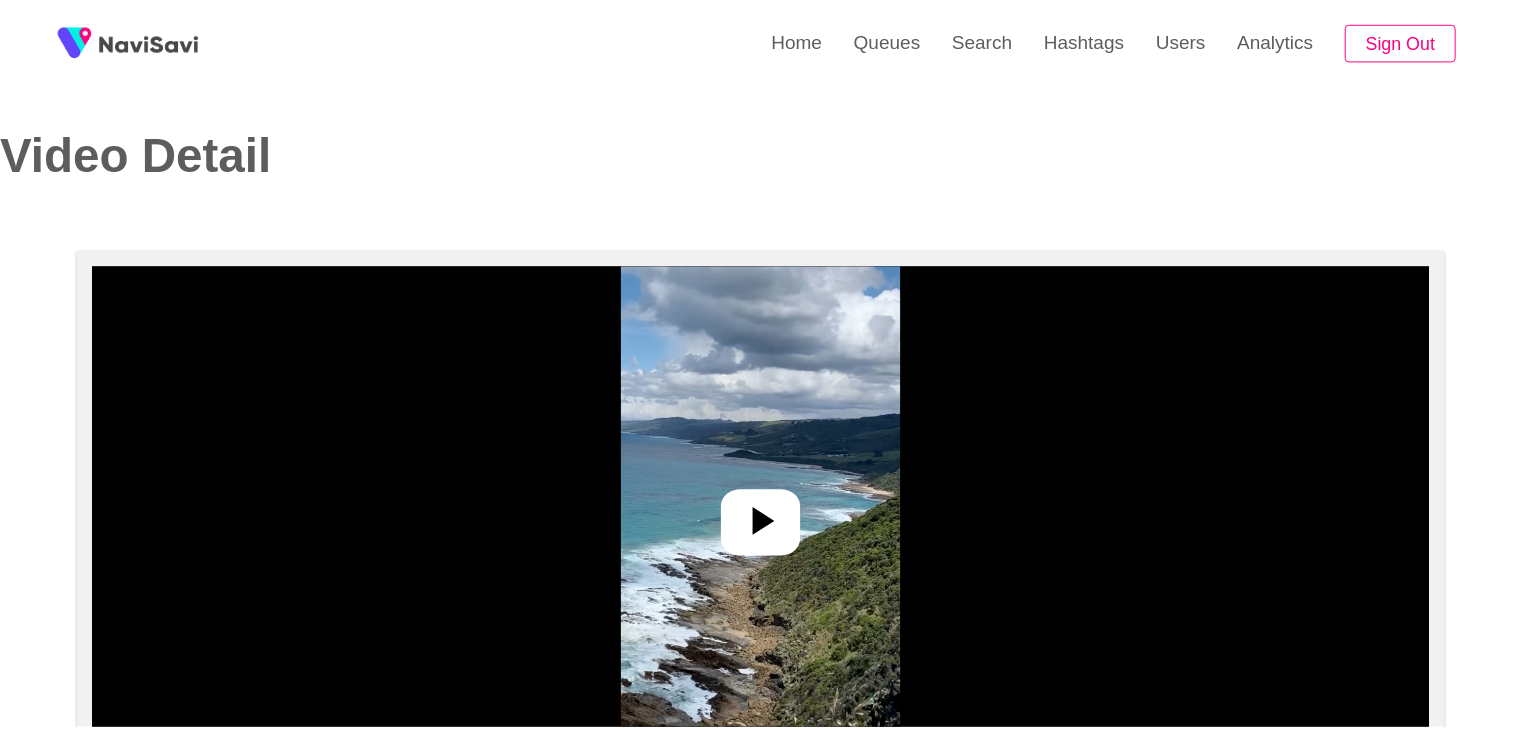 scroll, scrollTop: 0, scrollLeft: 0, axis: both 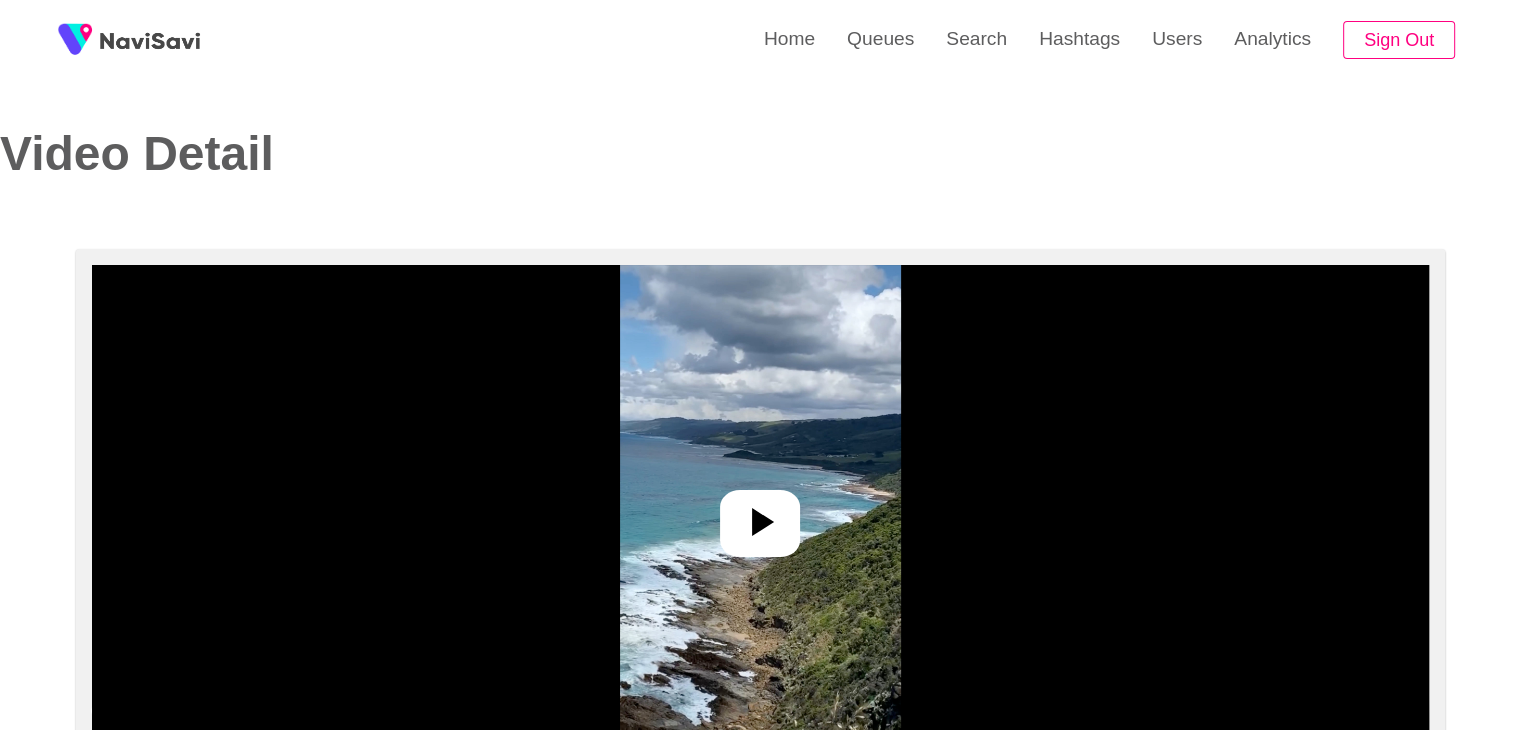 click at bounding box center (760, 515) 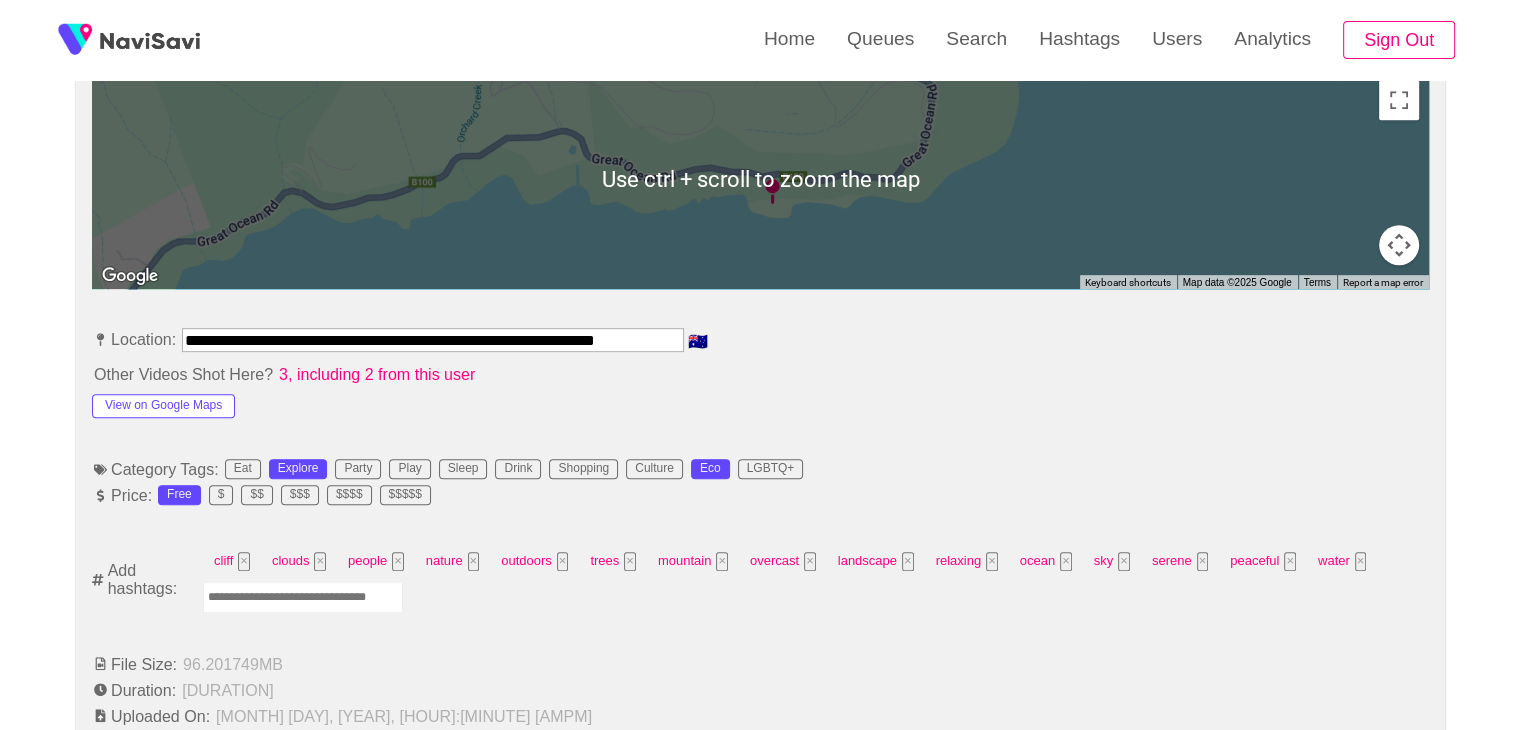 scroll, scrollTop: 928, scrollLeft: 0, axis: vertical 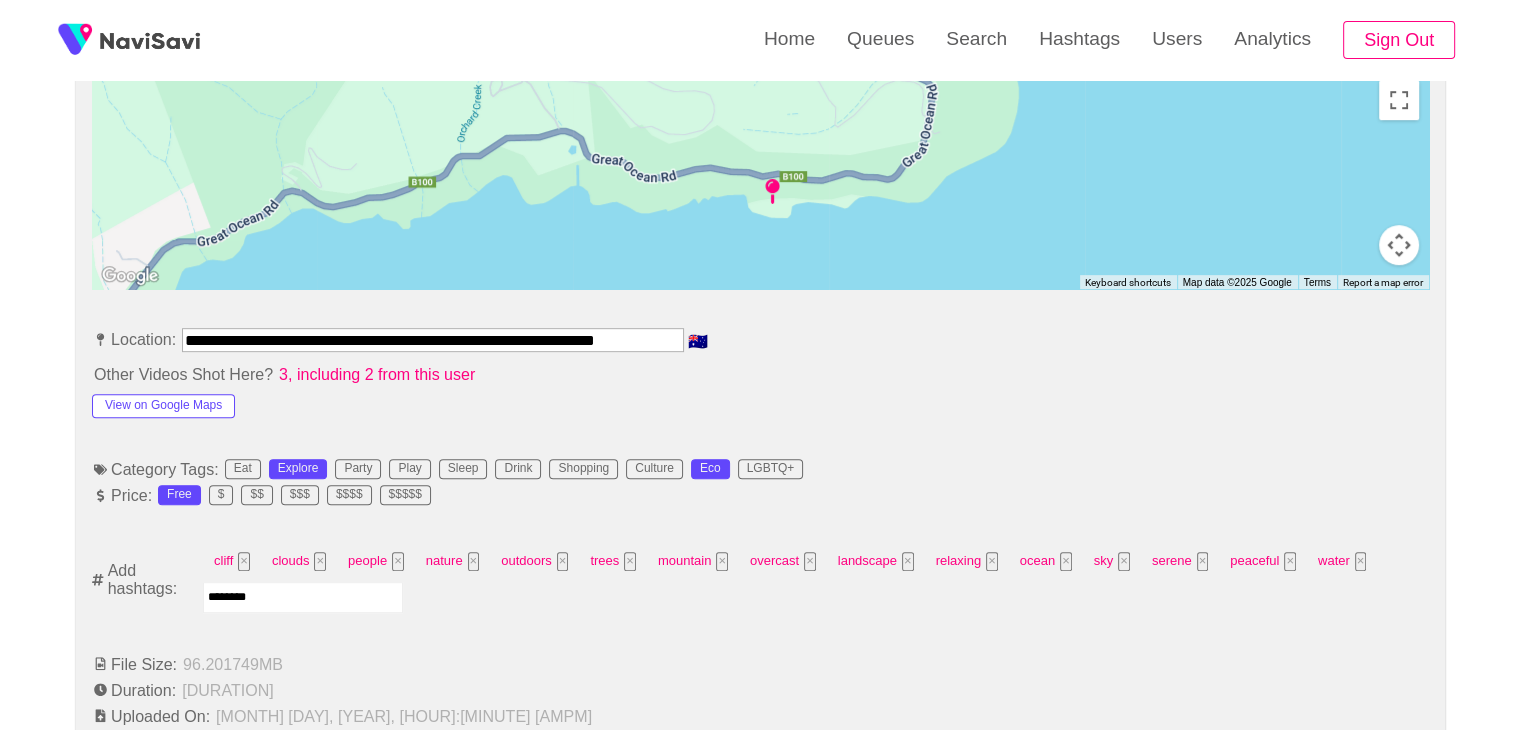 type on "*********" 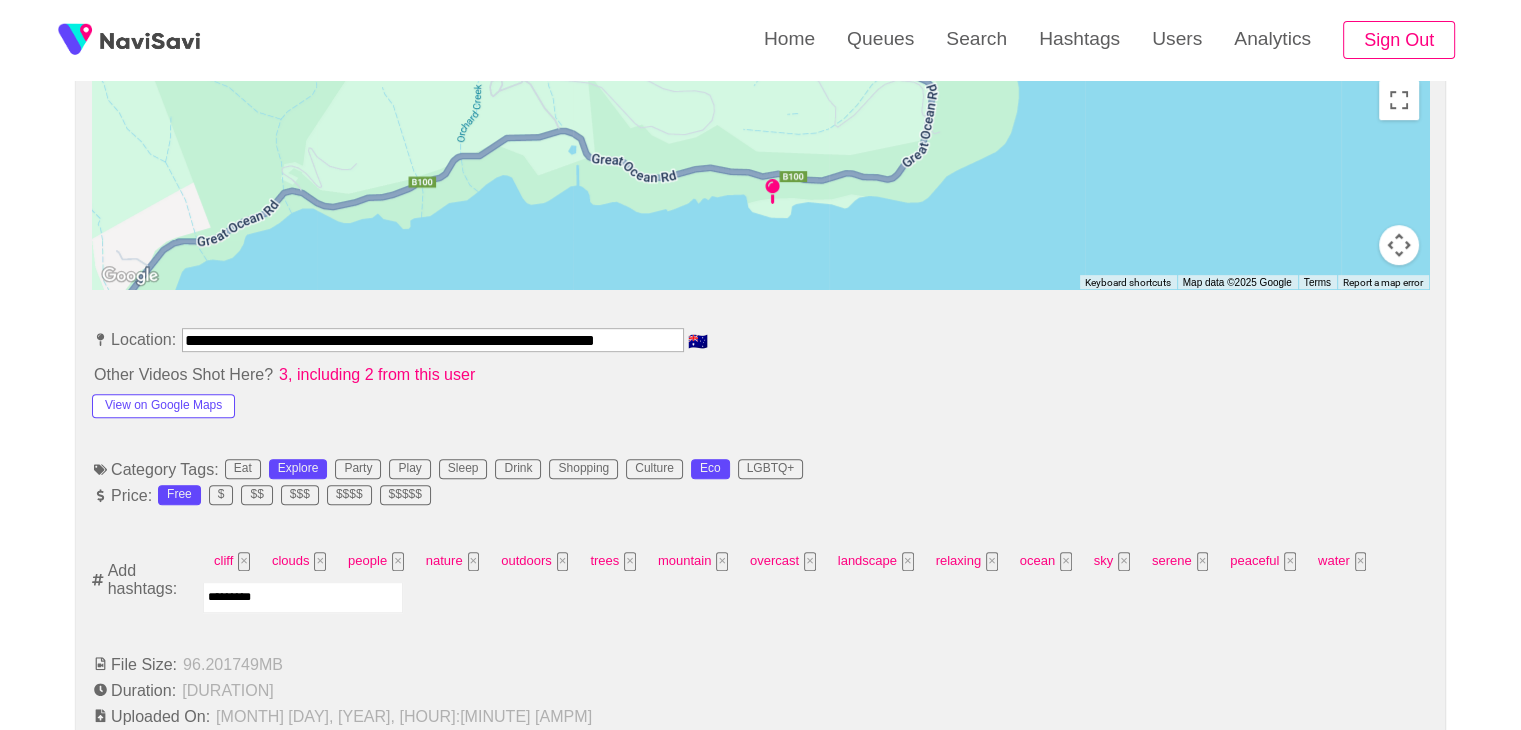 type 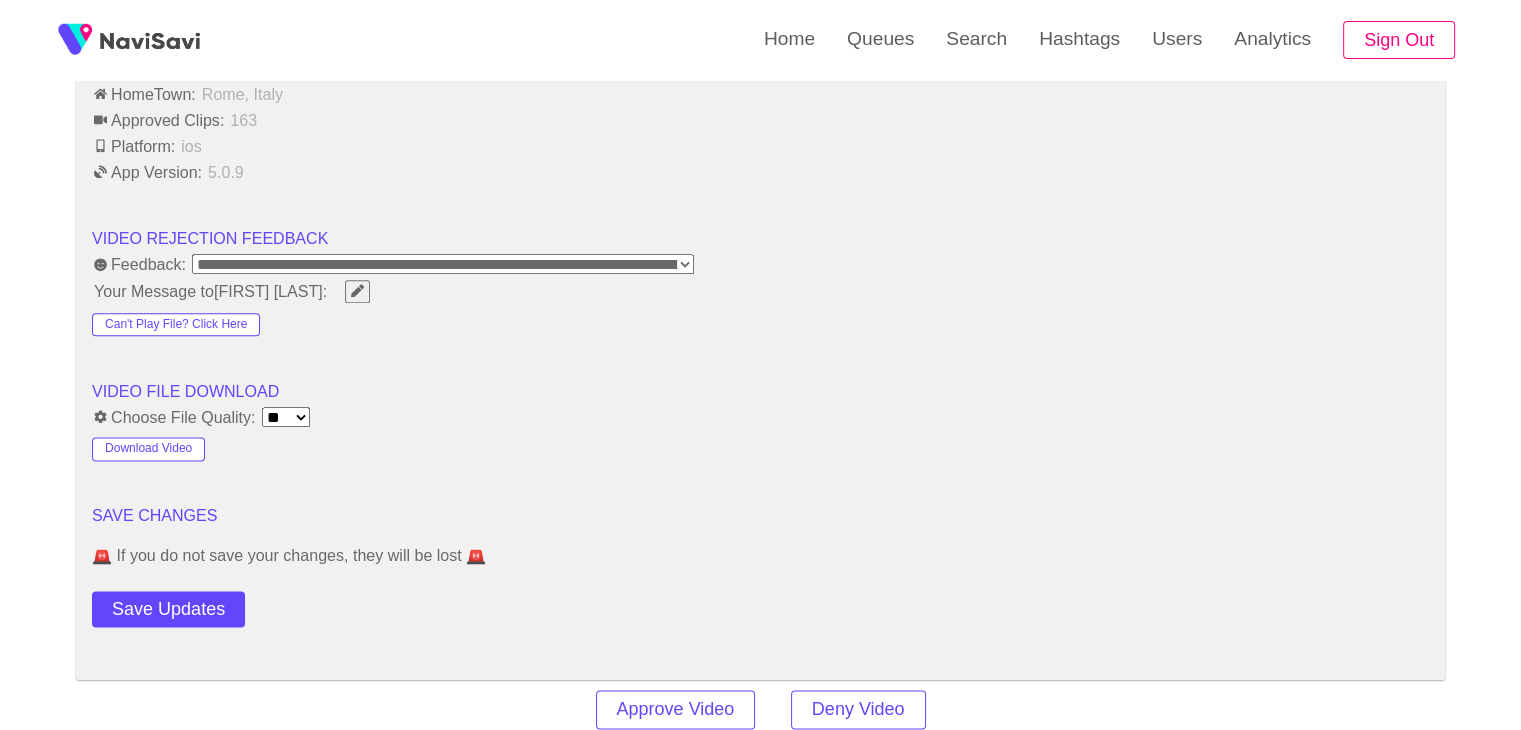 scroll, scrollTop: 2442, scrollLeft: 0, axis: vertical 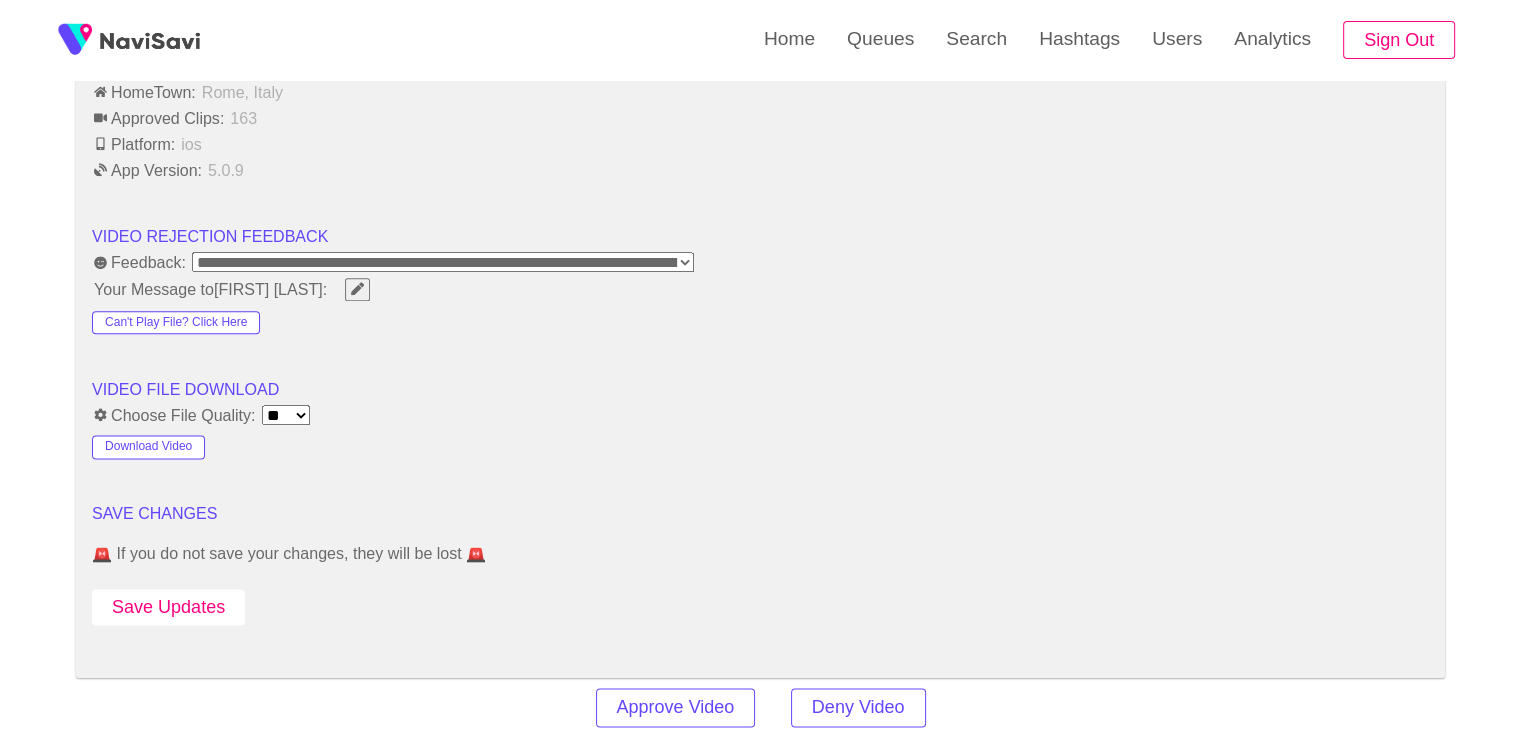 click on "Save Updates" at bounding box center [168, 607] 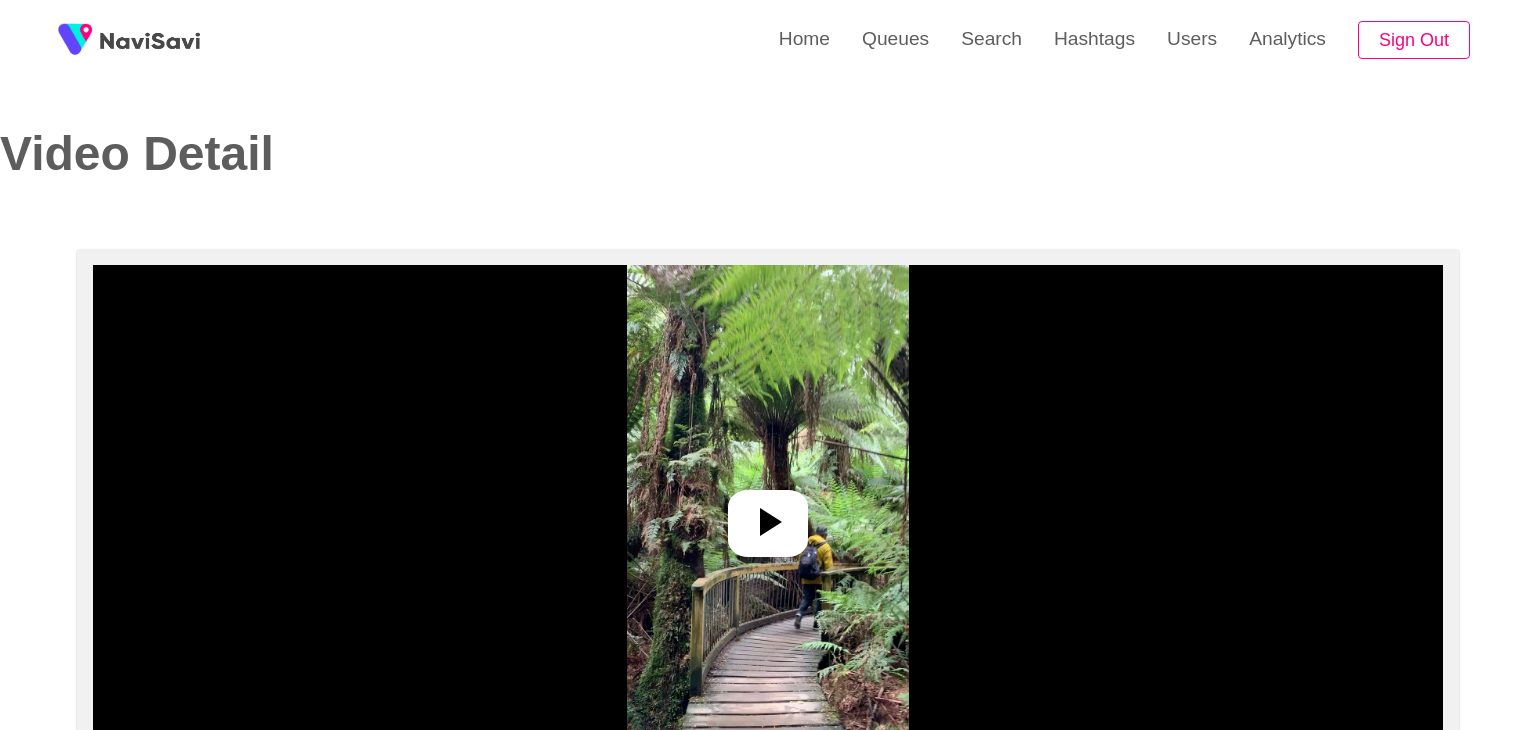 select on "**********" 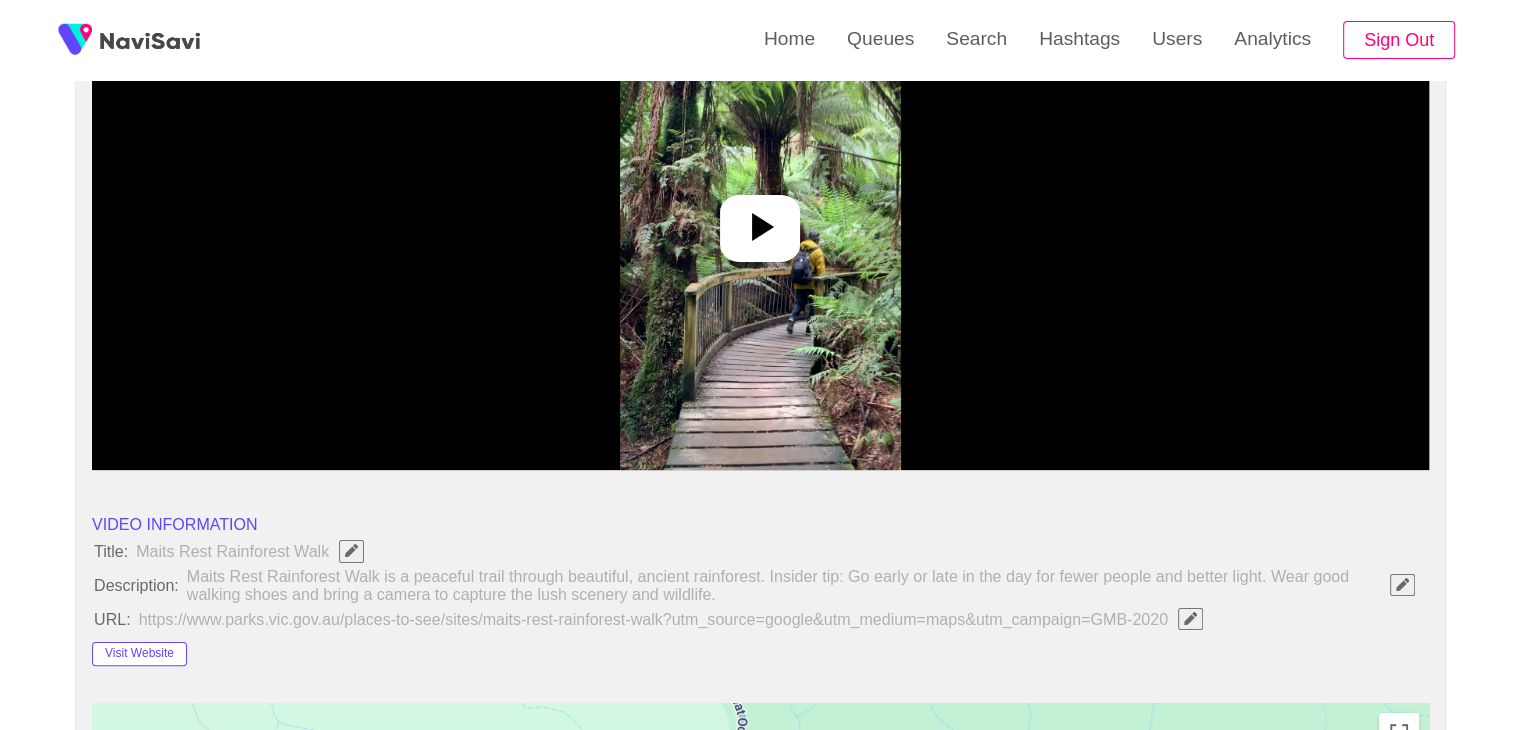 scroll, scrollTop: 292, scrollLeft: 0, axis: vertical 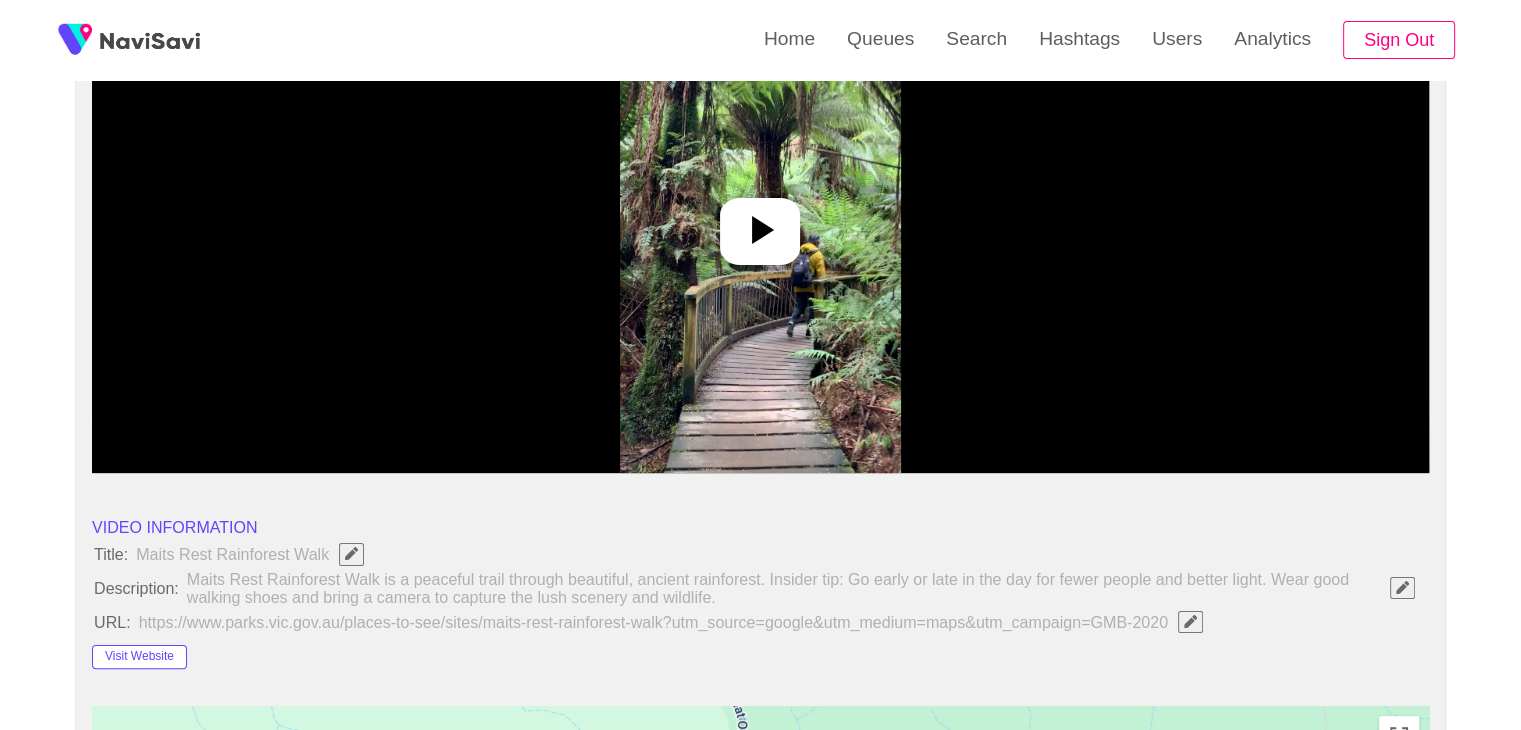 click at bounding box center [760, 223] 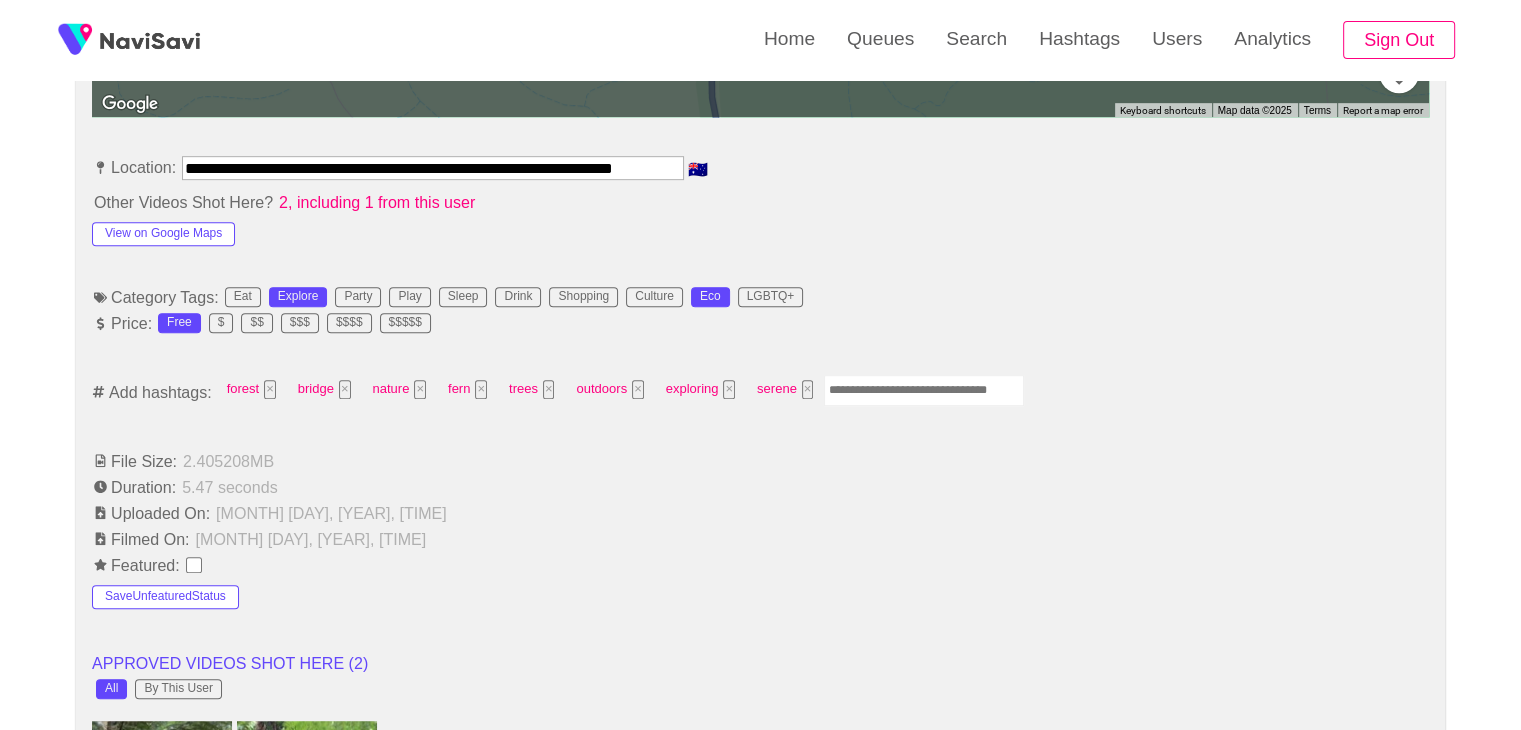 scroll, scrollTop: 1110, scrollLeft: 0, axis: vertical 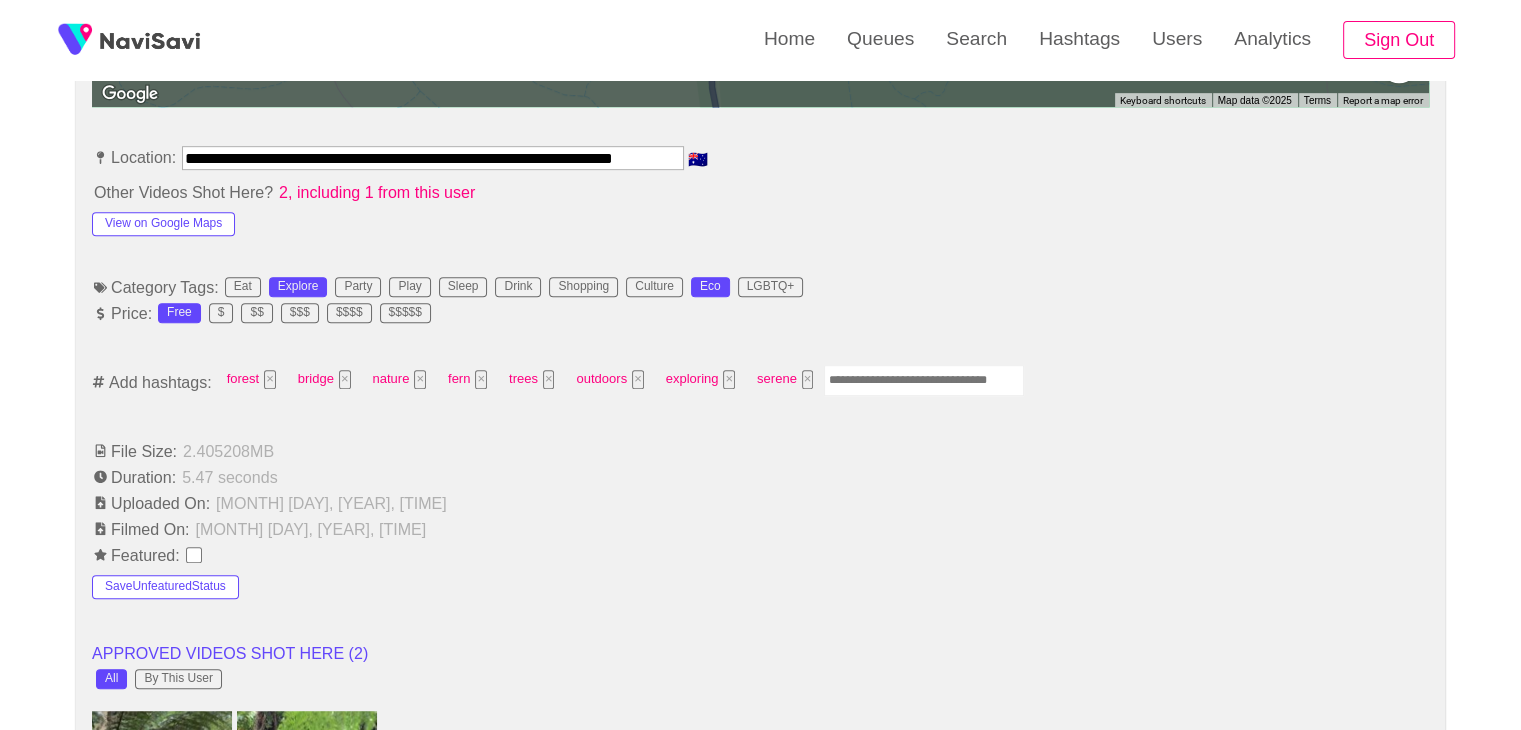 click at bounding box center (924, 380) 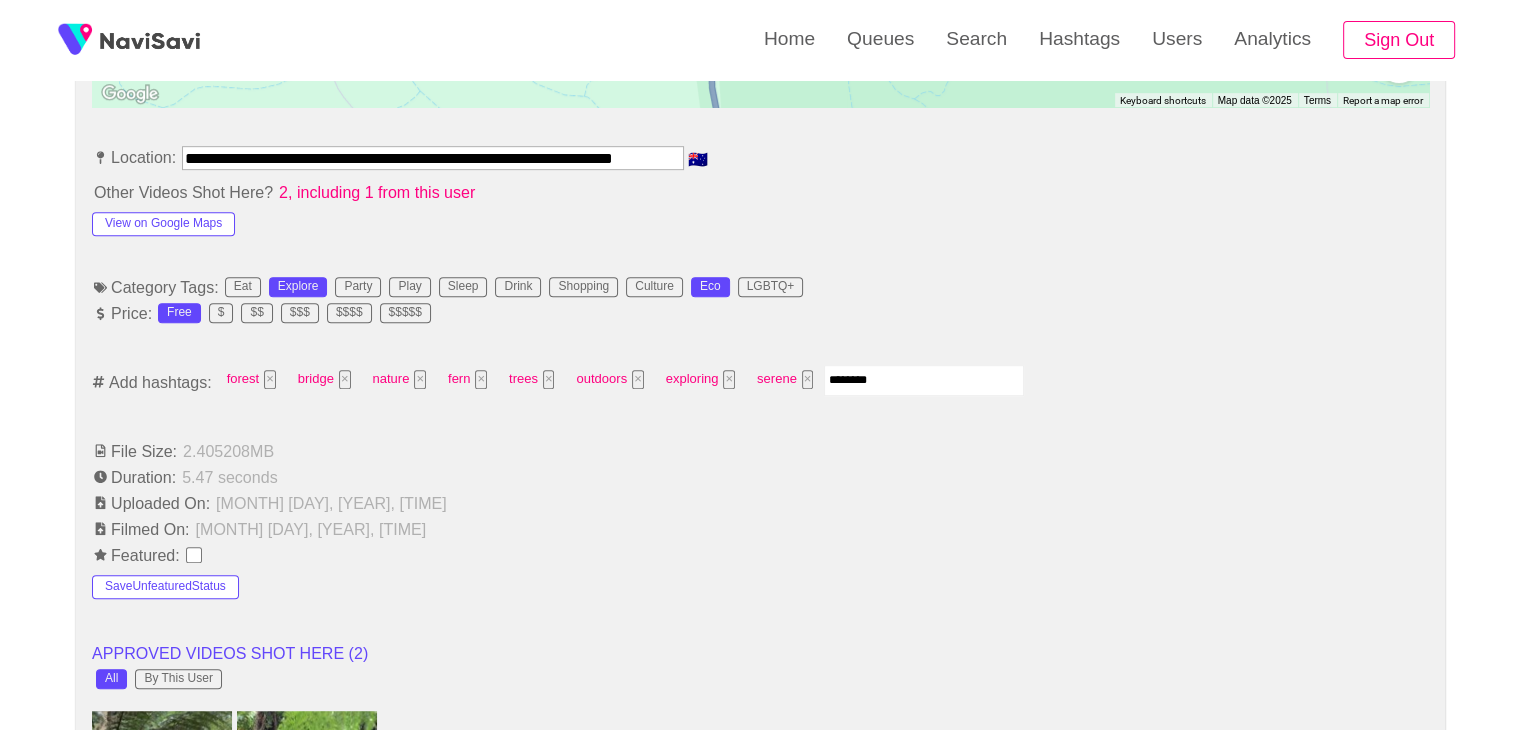 type on "*********" 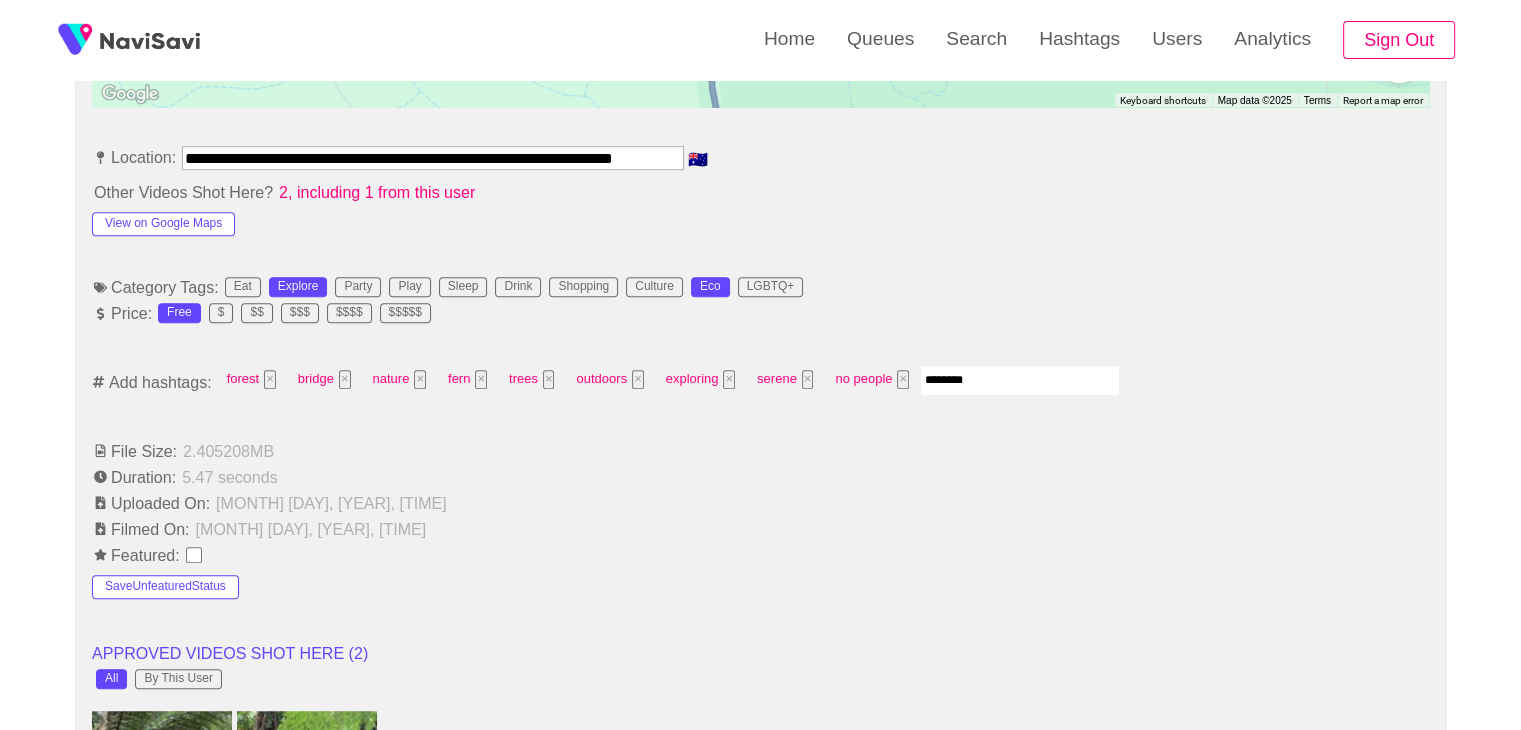 type on "*********" 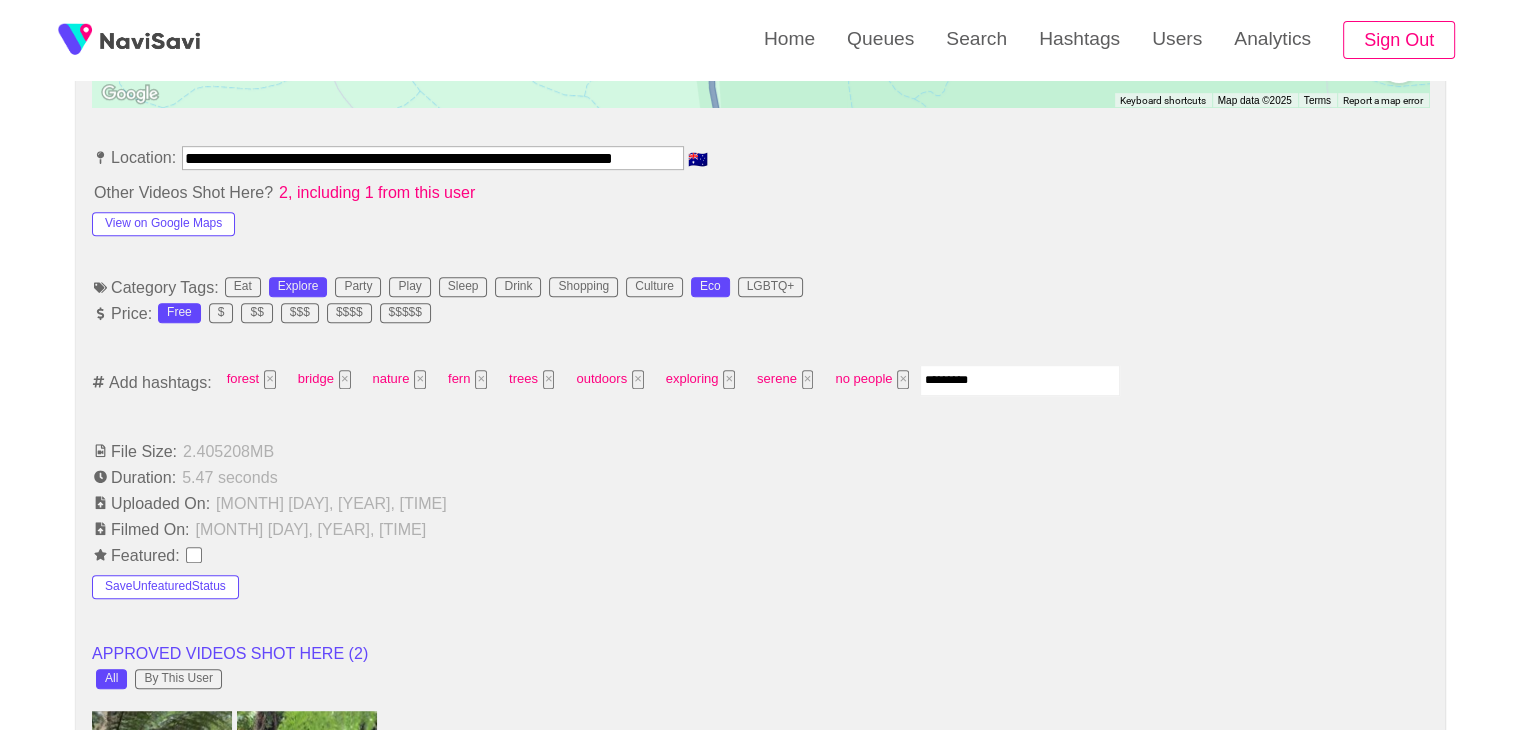 type 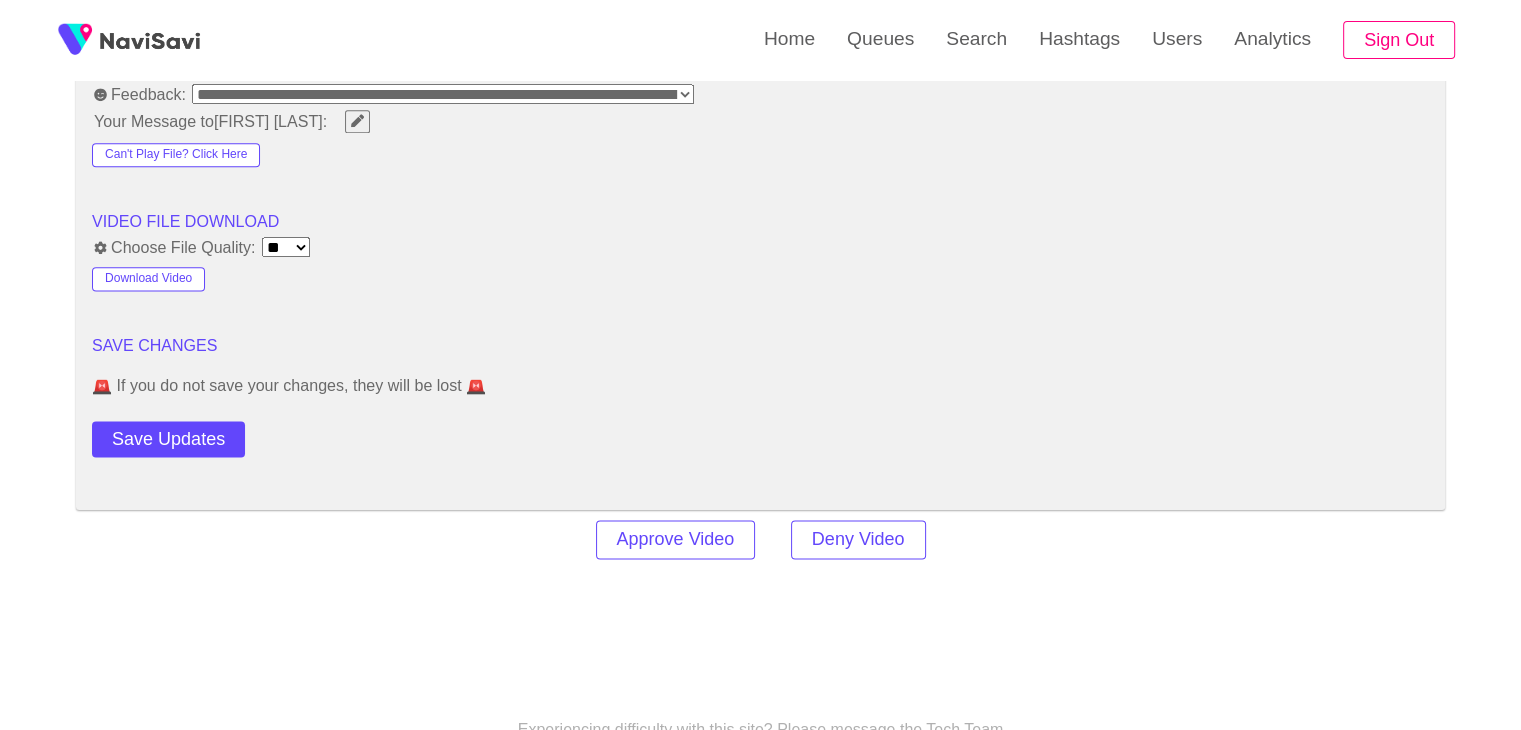 scroll, scrollTop: 2575, scrollLeft: 0, axis: vertical 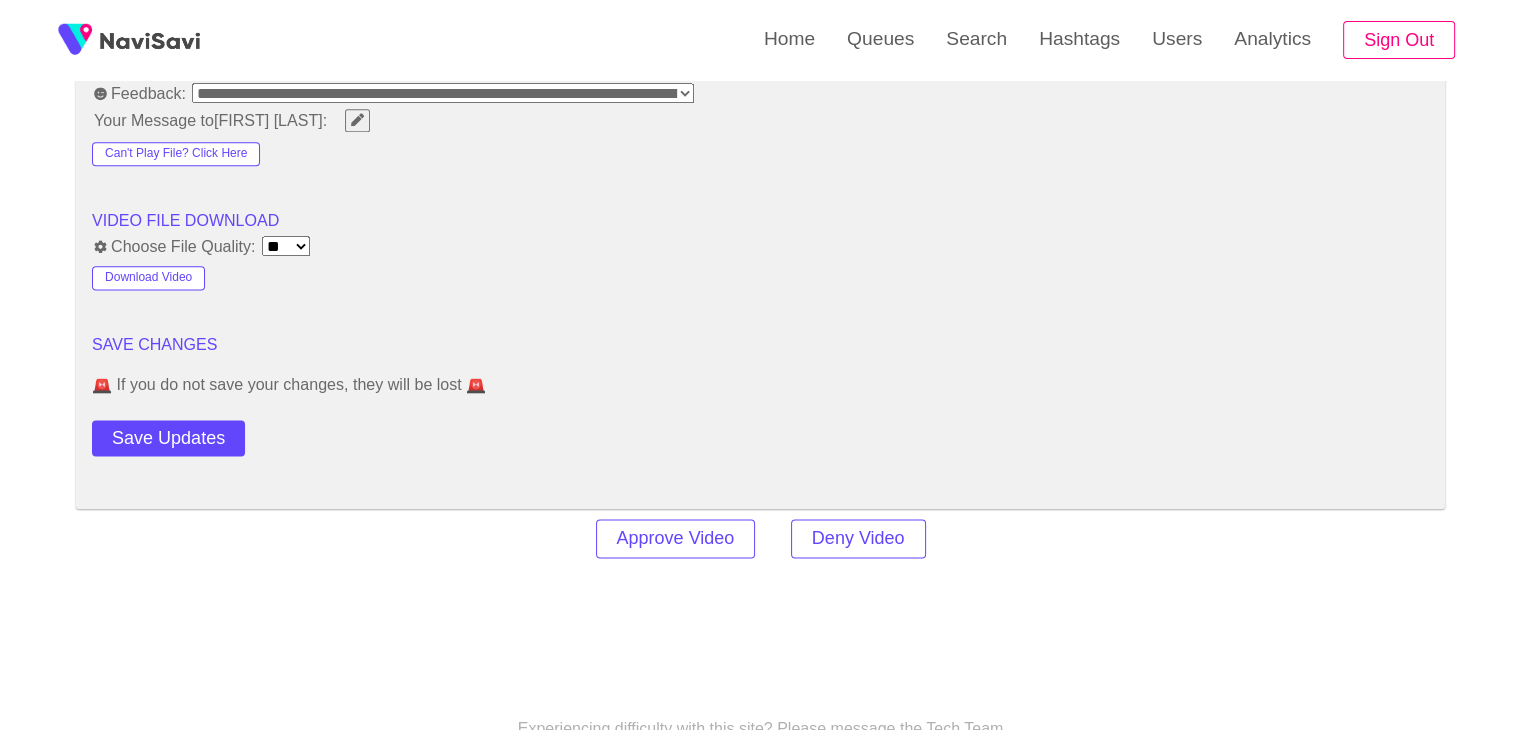 click on "**********" at bounding box center (760, -668) 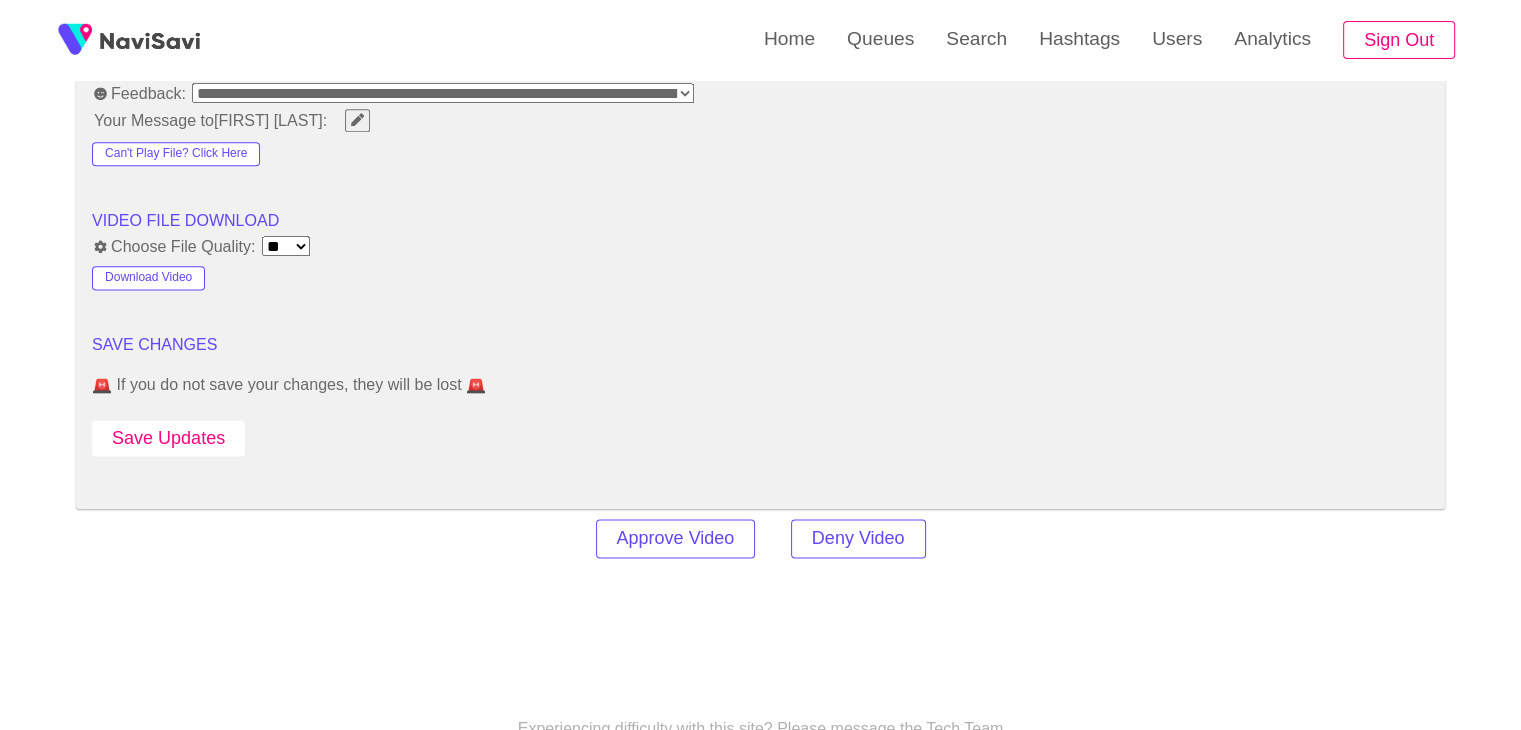 click on "Save Updates" at bounding box center (168, 438) 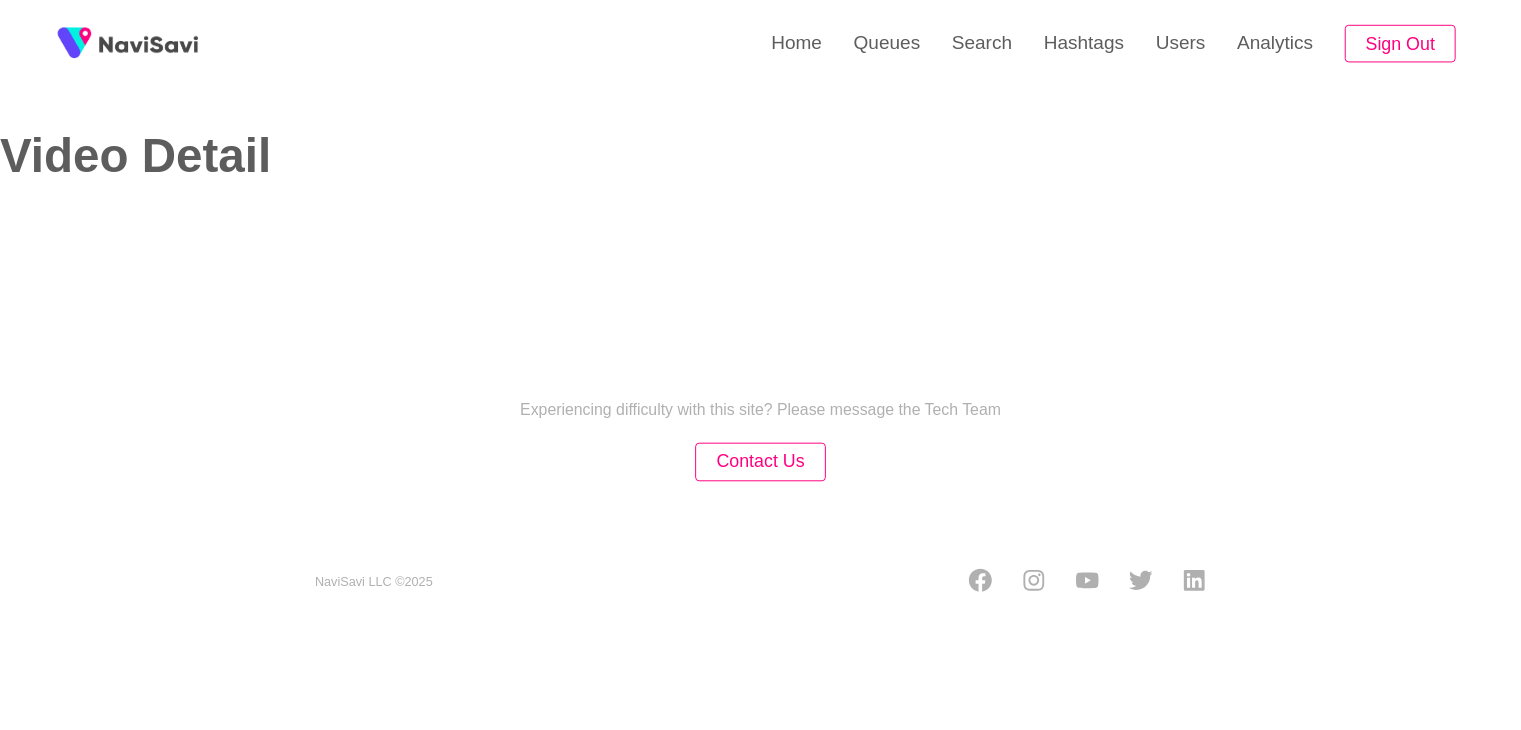 scroll, scrollTop: 0, scrollLeft: 0, axis: both 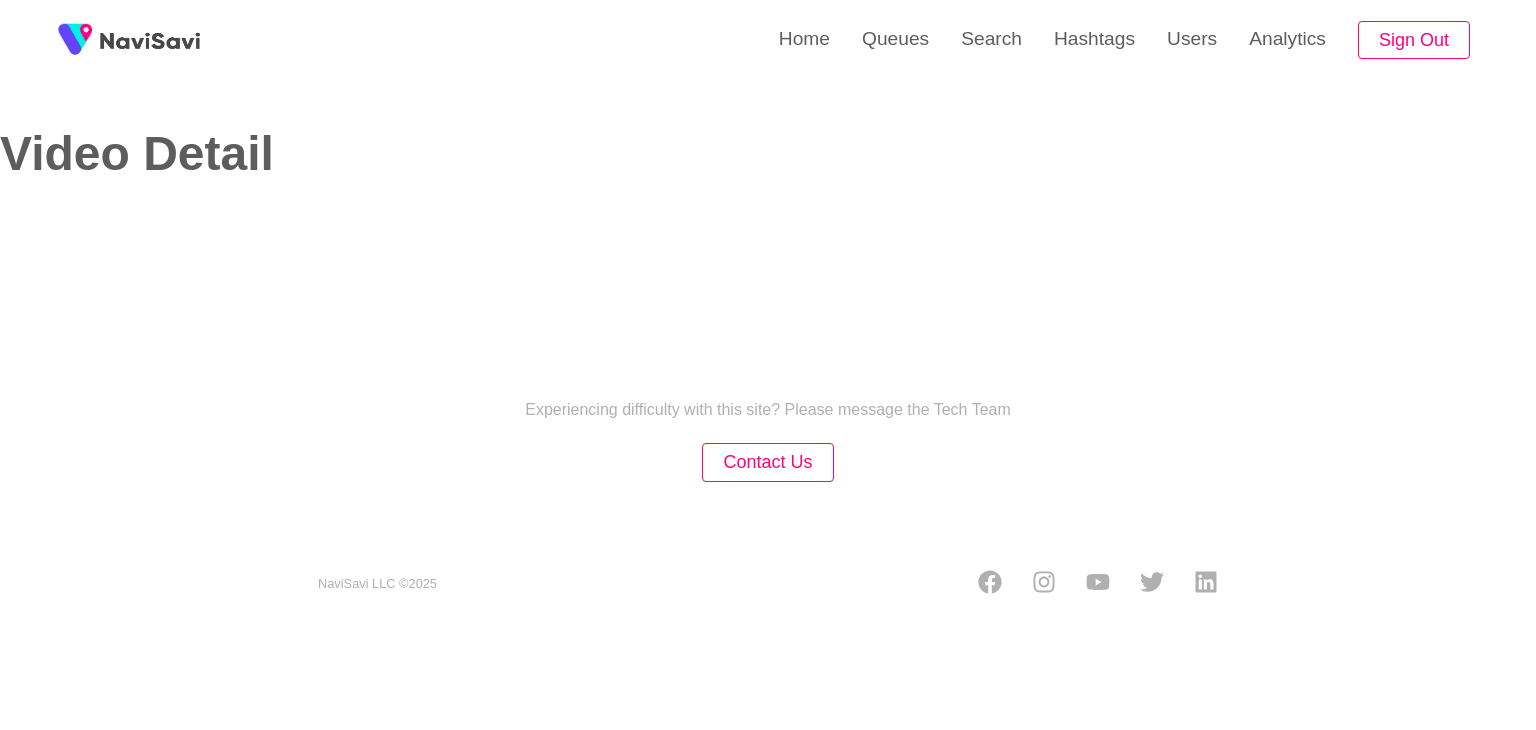 select on "**" 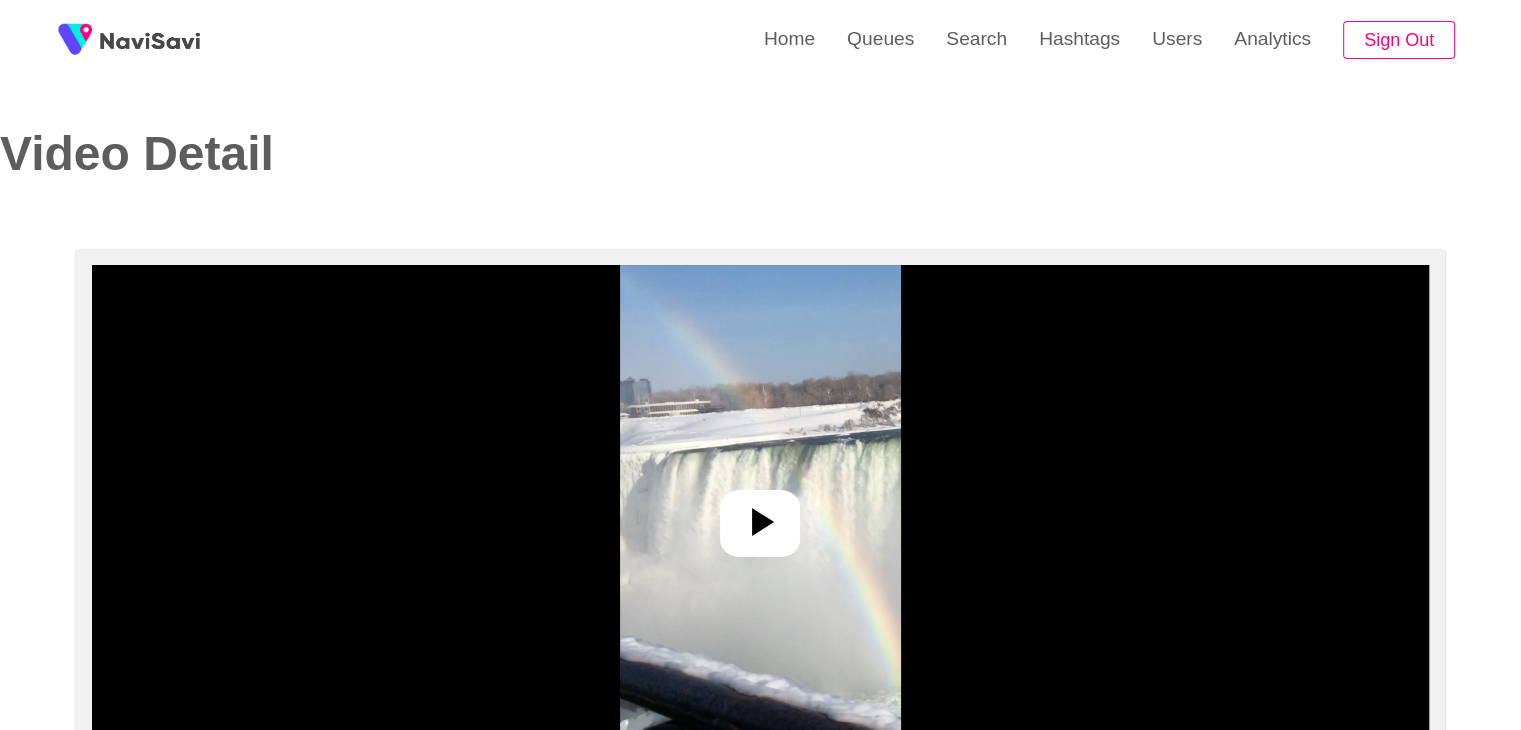 select on "**********" 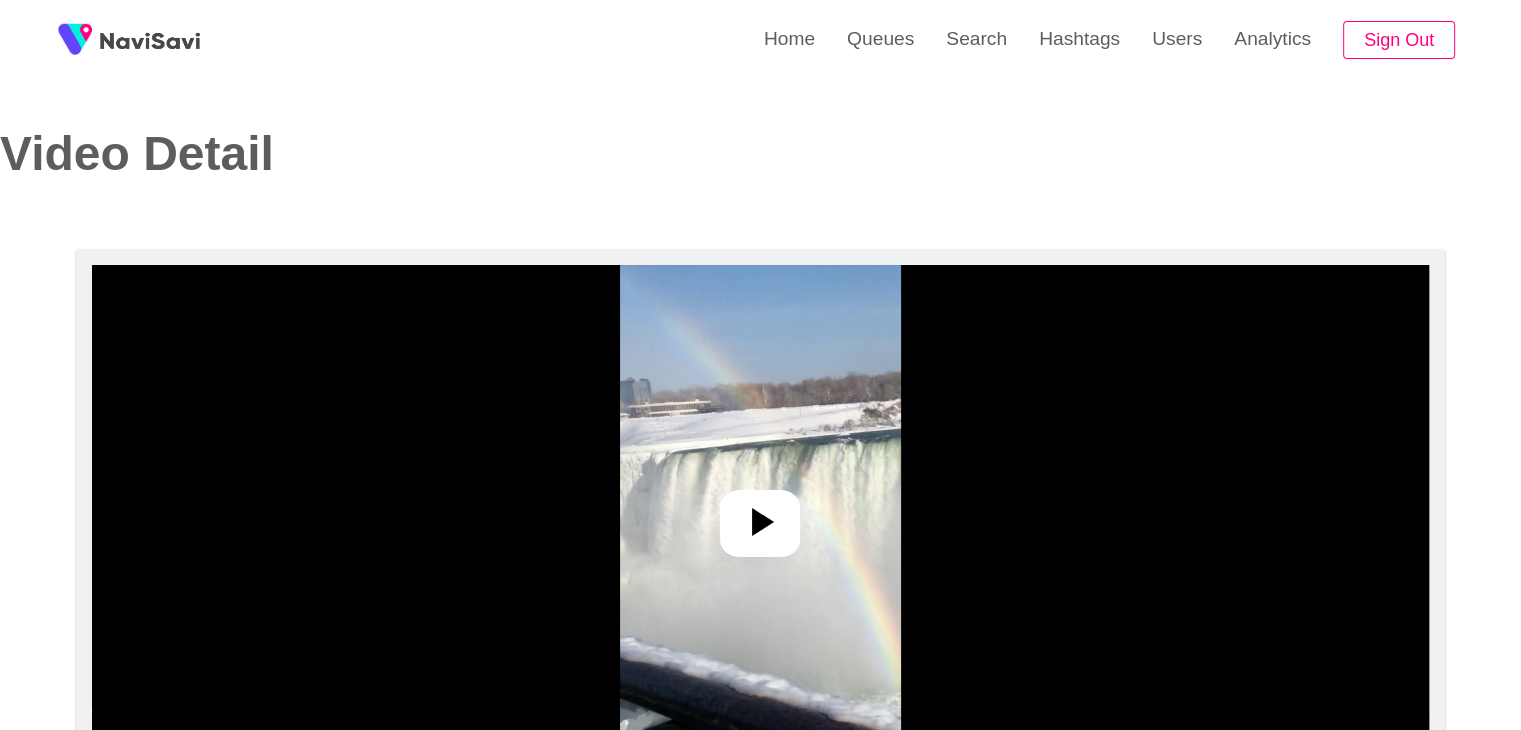 click at bounding box center [760, 523] 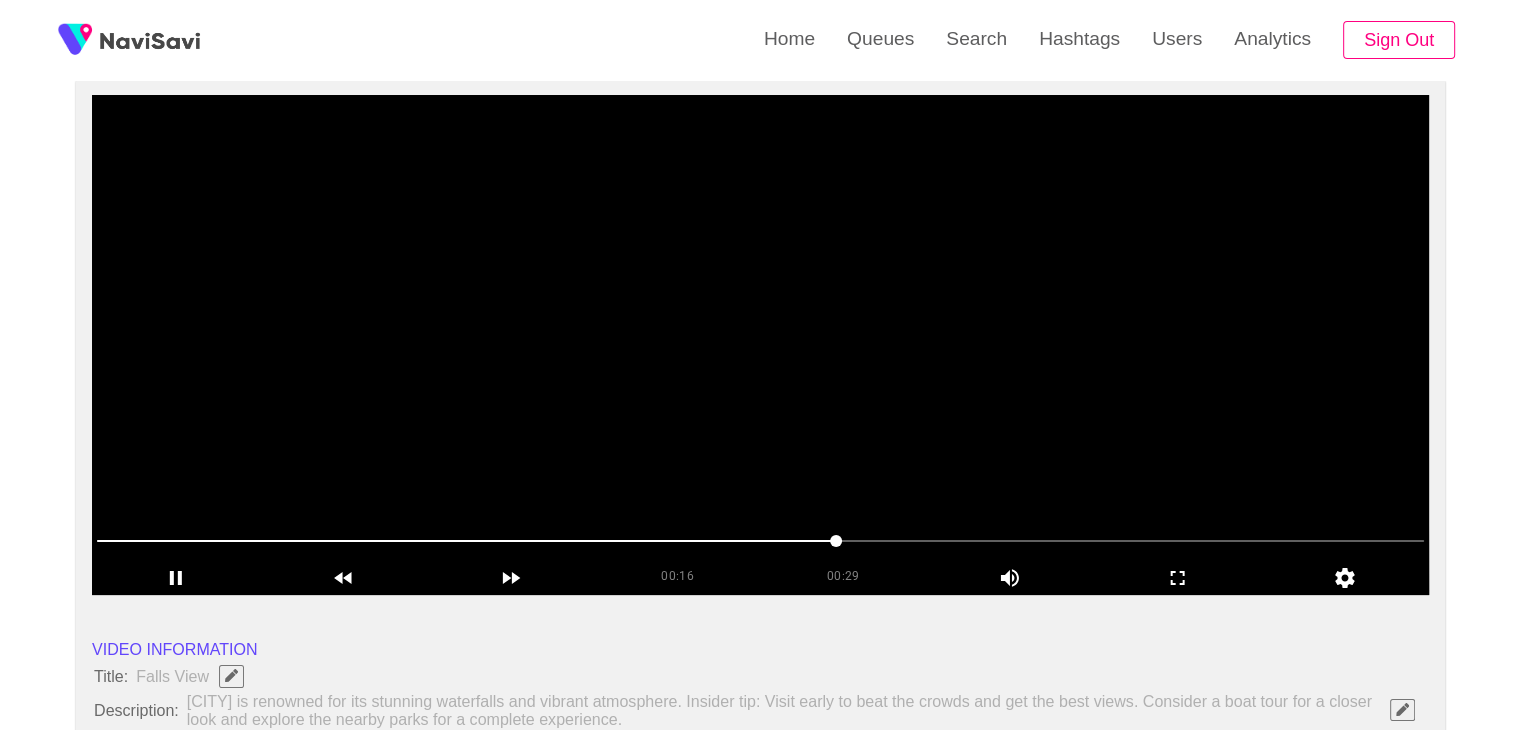 scroll, scrollTop: 168, scrollLeft: 0, axis: vertical 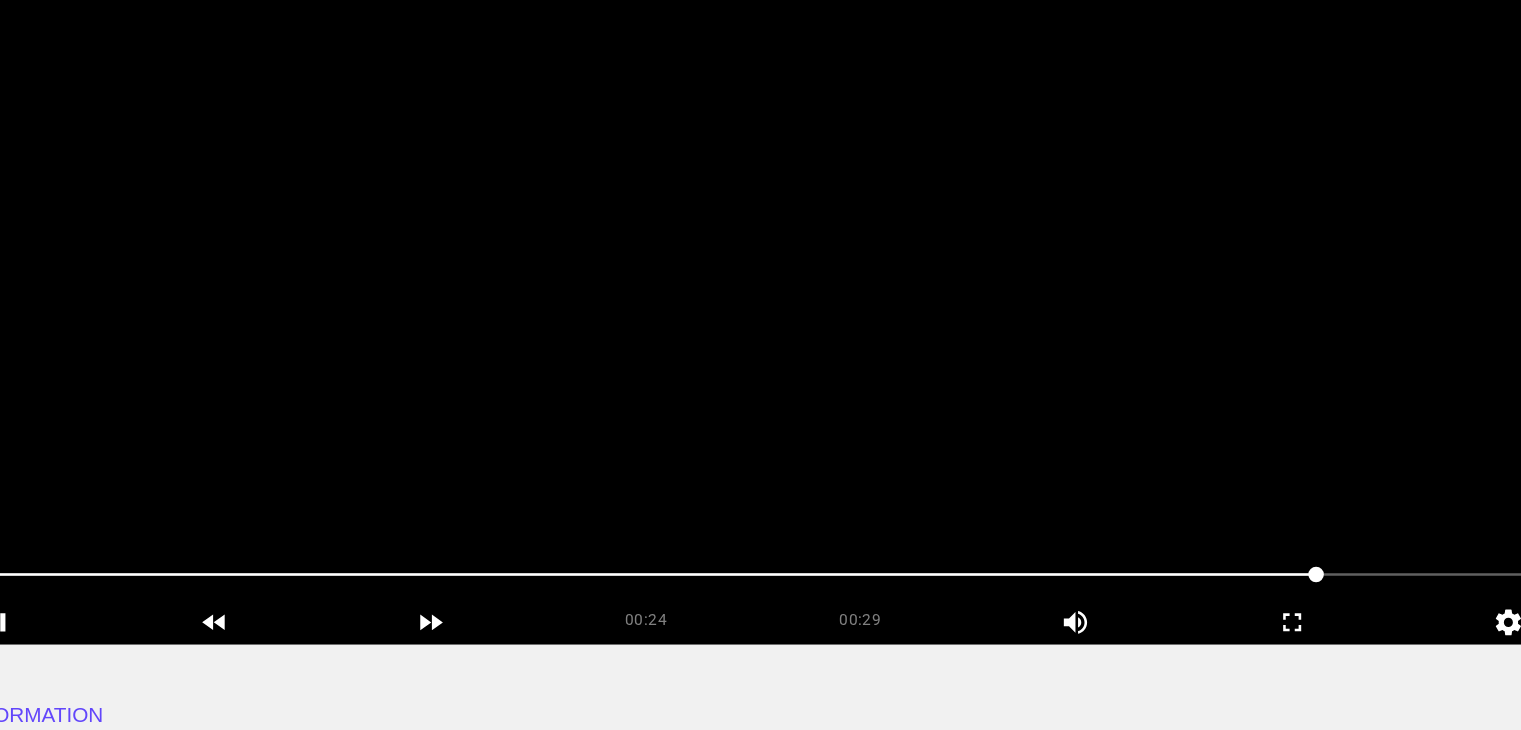click at bounding box center (760, 347) 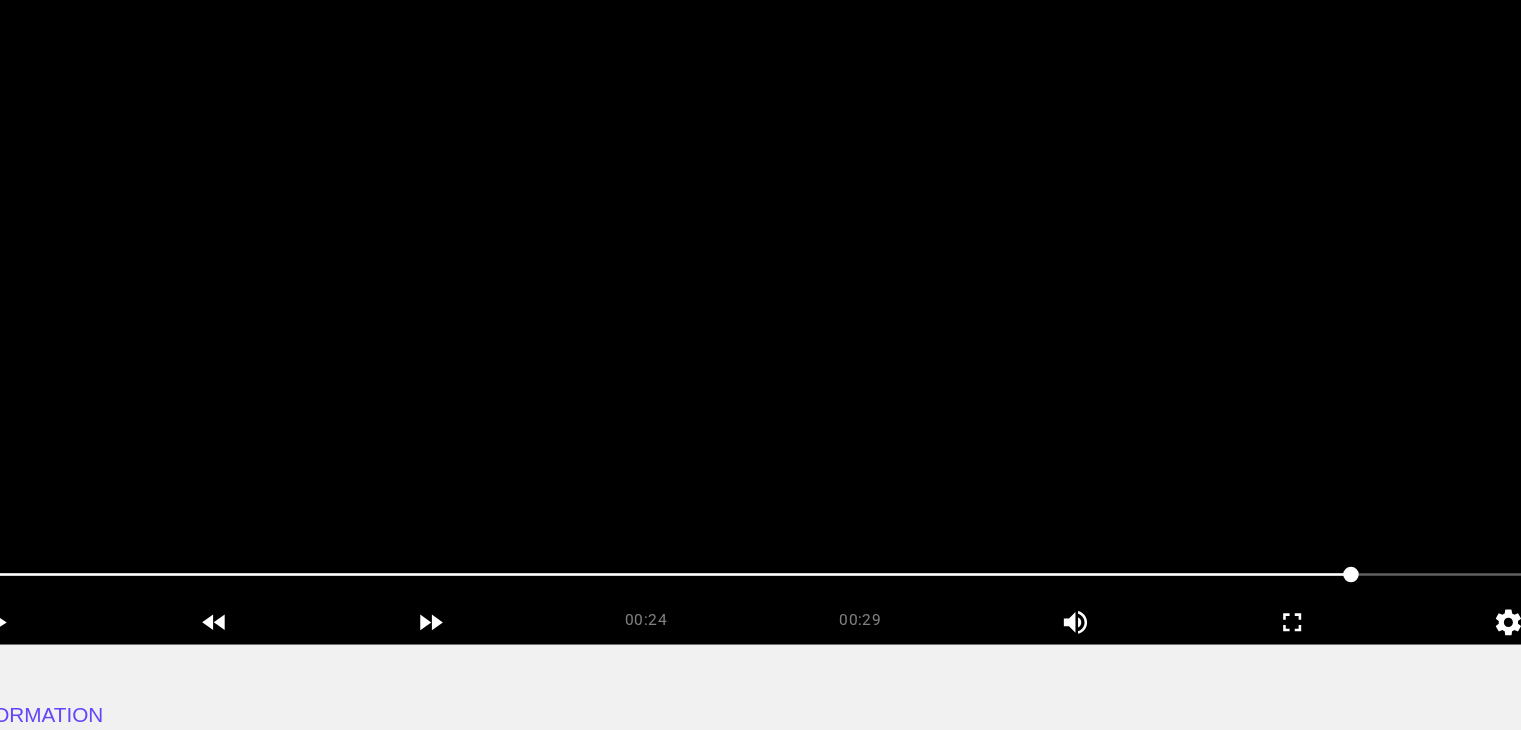 click at bounding box center (760, 347) 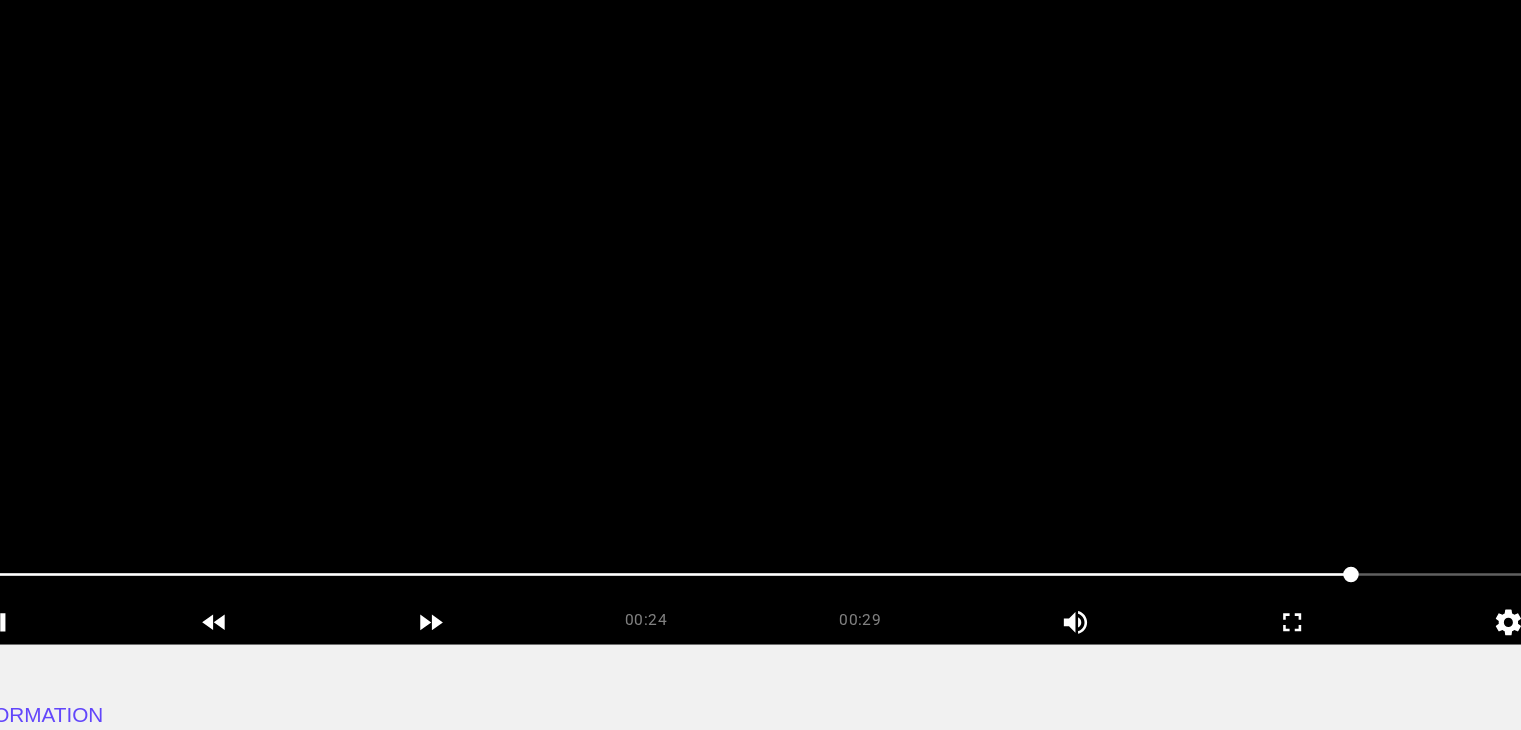 click at bounding box center (760, 347) 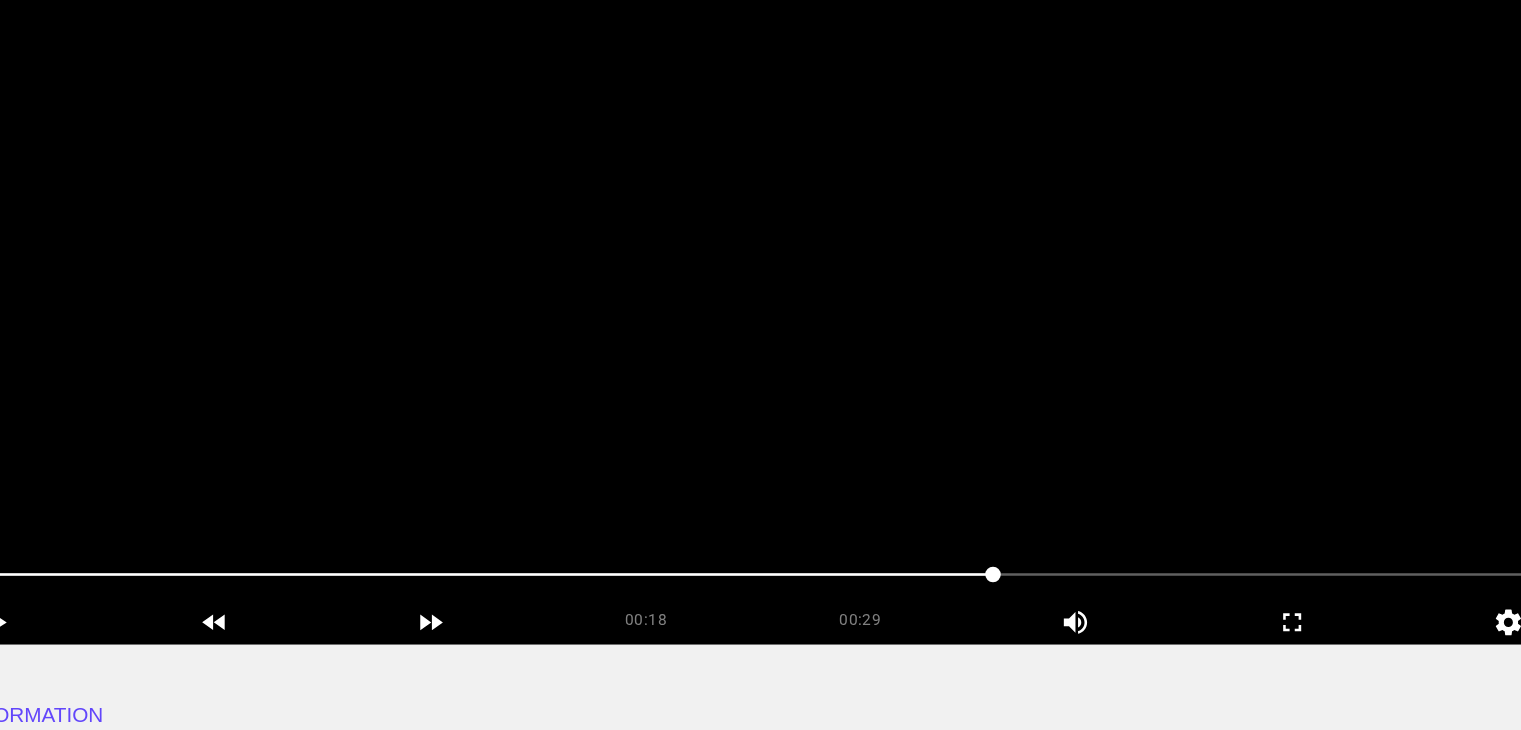 click at bounding box center (946, 543) 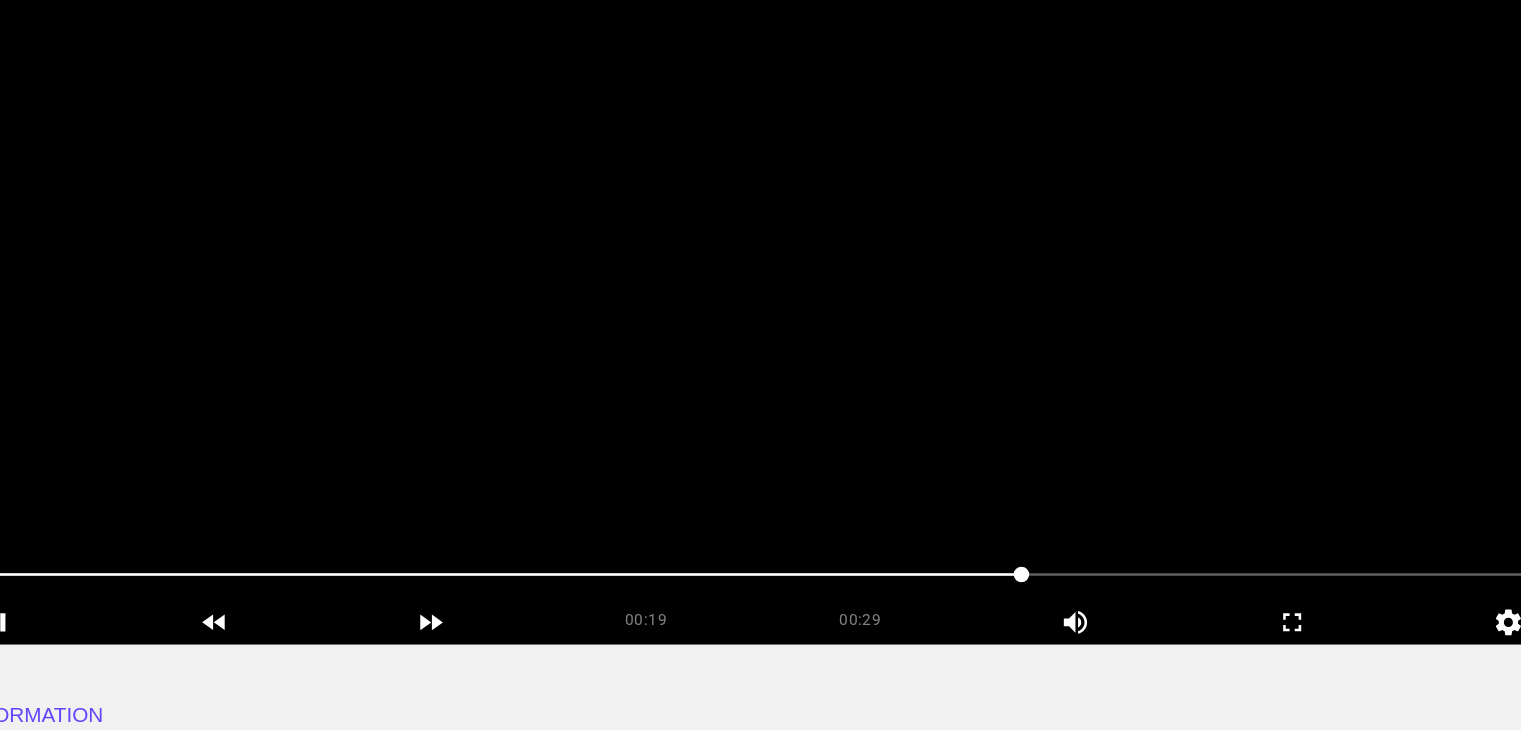 click at bounding box center (760, 347) 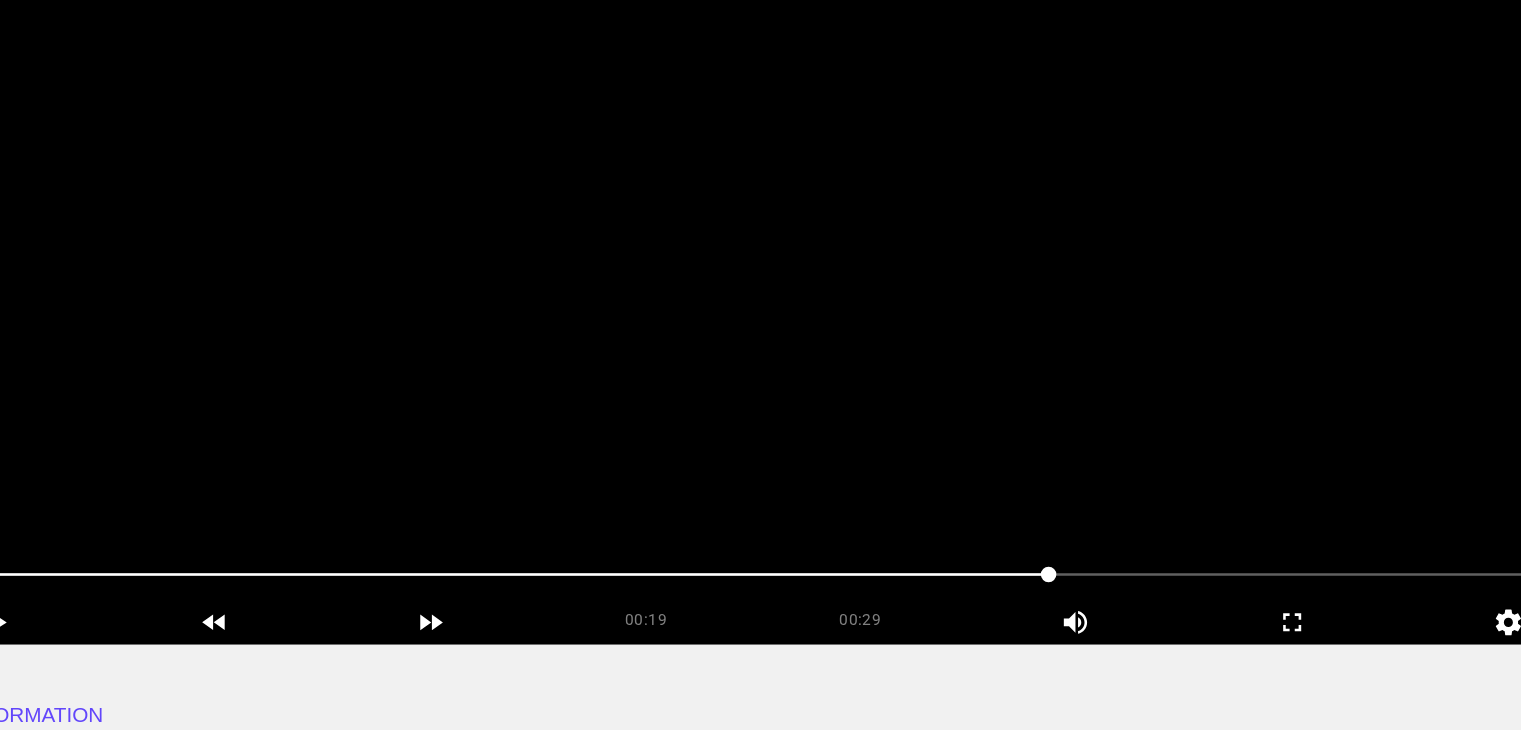 click at bounding box center (760, 347) 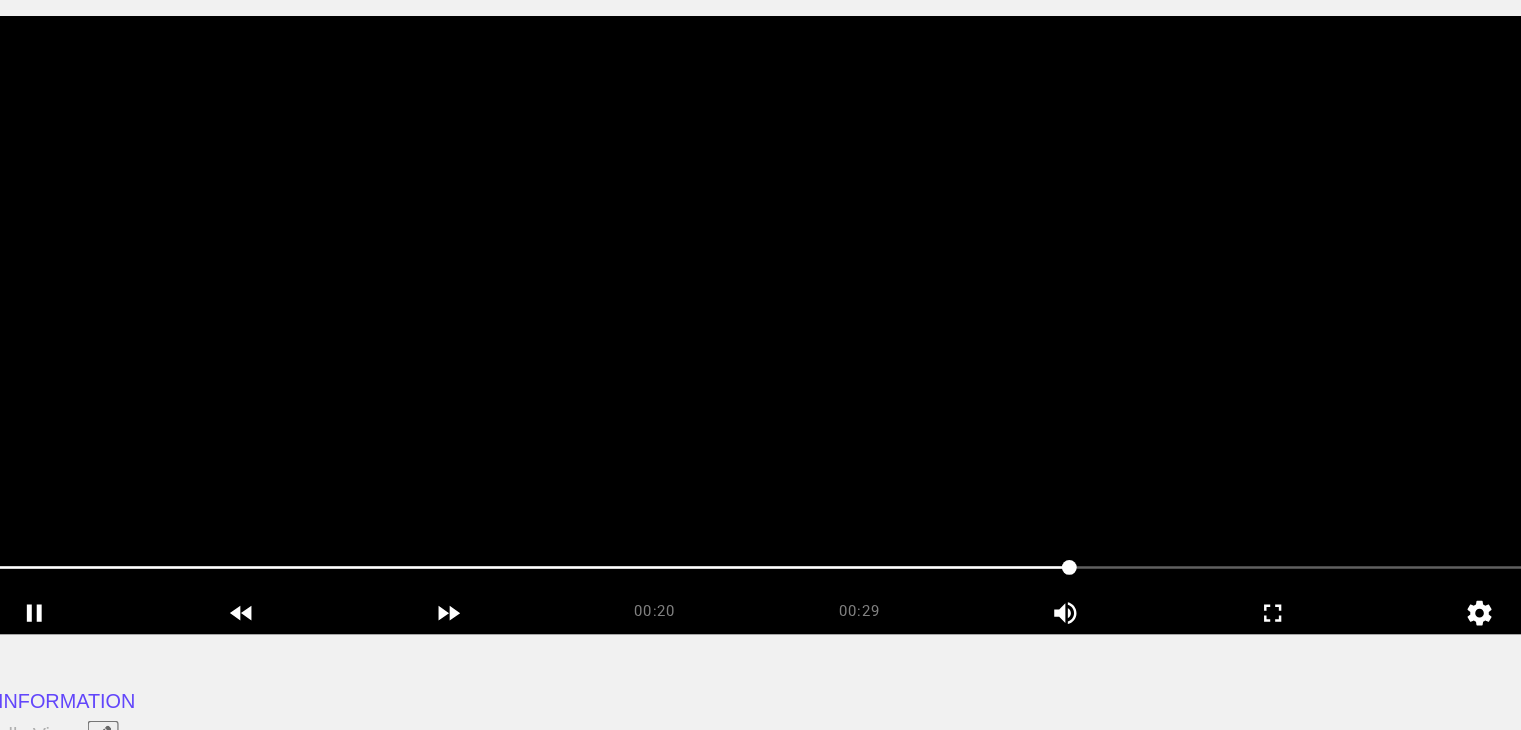 scroll, scrollTop: 168, scrollLeft: 0, axis: vertical 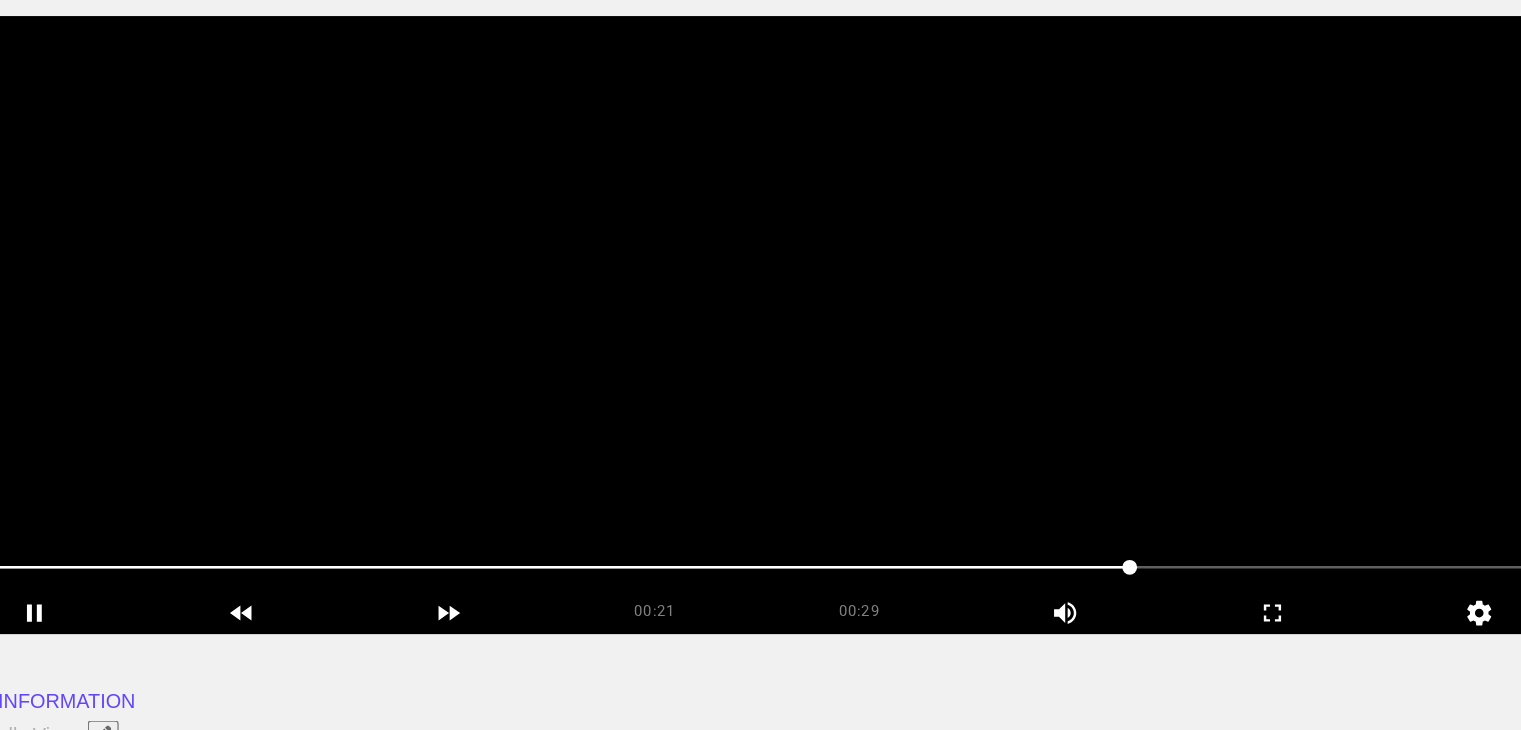 click at bounding box center [760, 347] 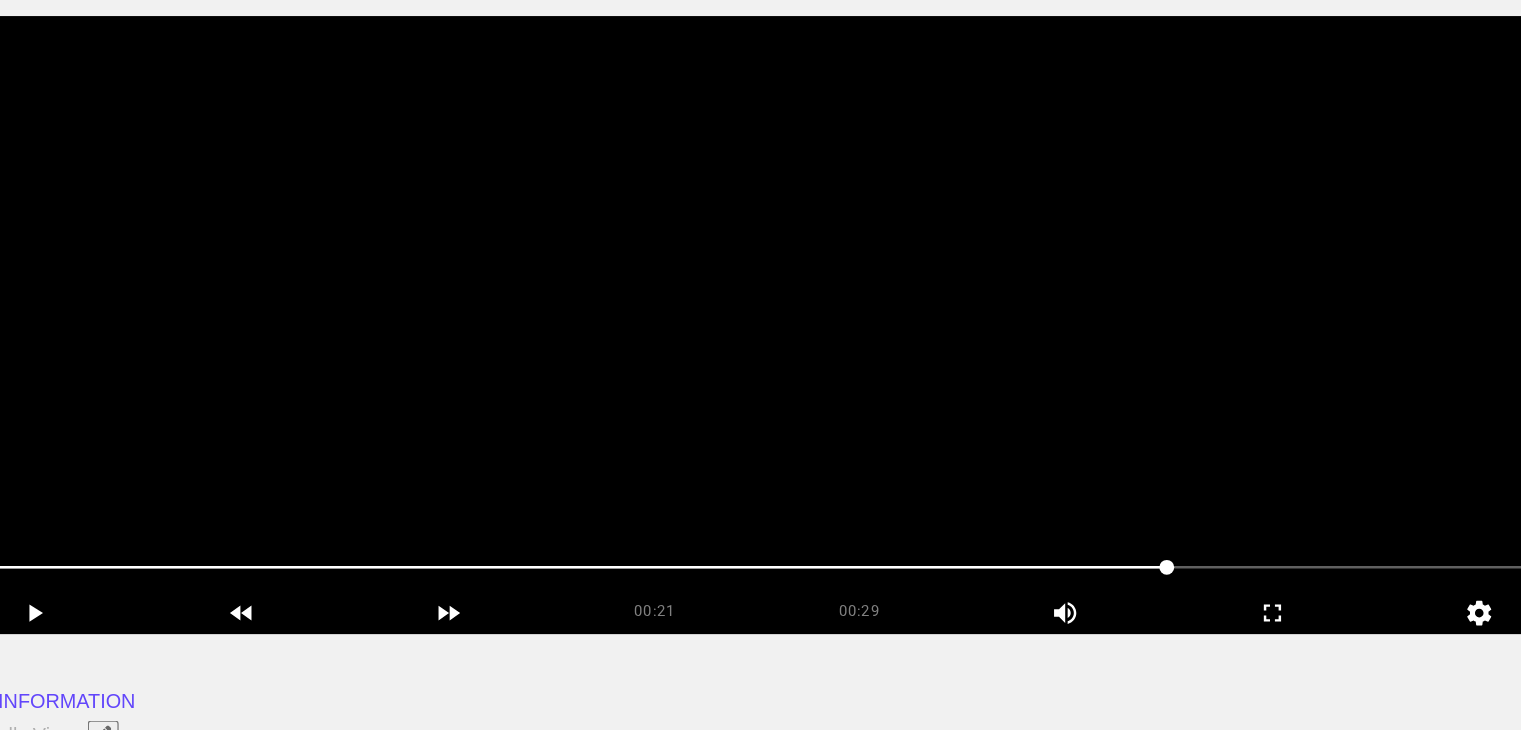 click at bounding box center [760, 347] 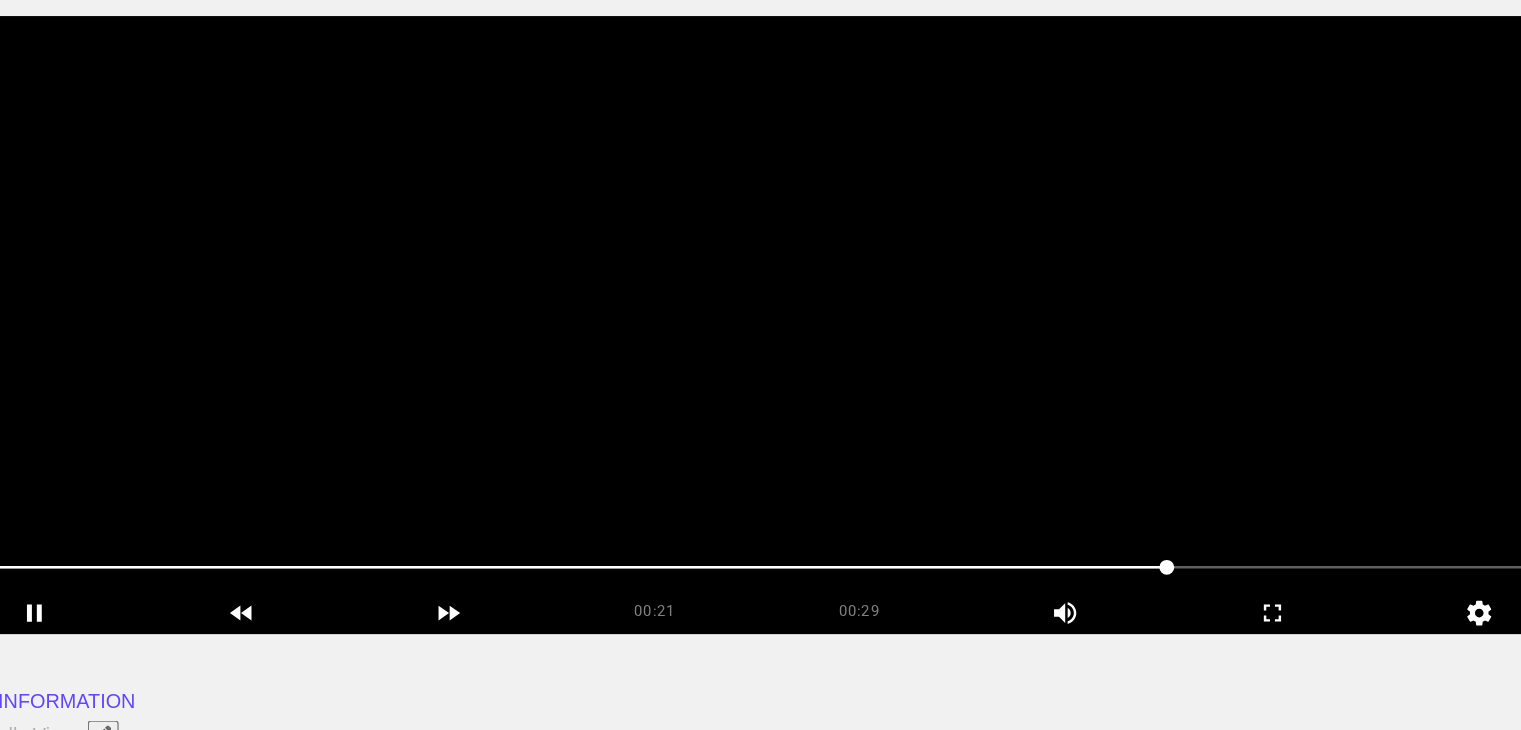 click at bounding box center (760, 347) 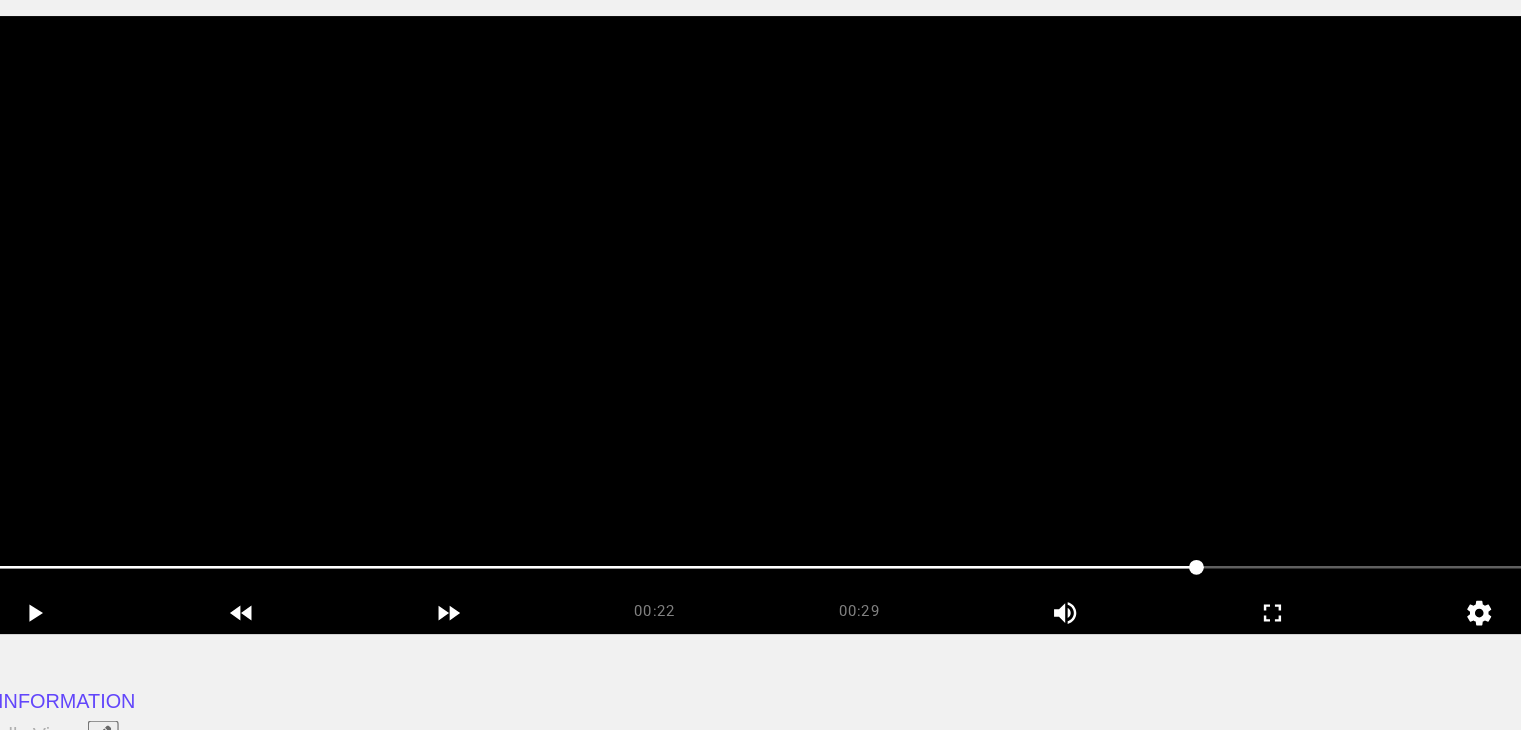 click at bounding box center [760, 347] 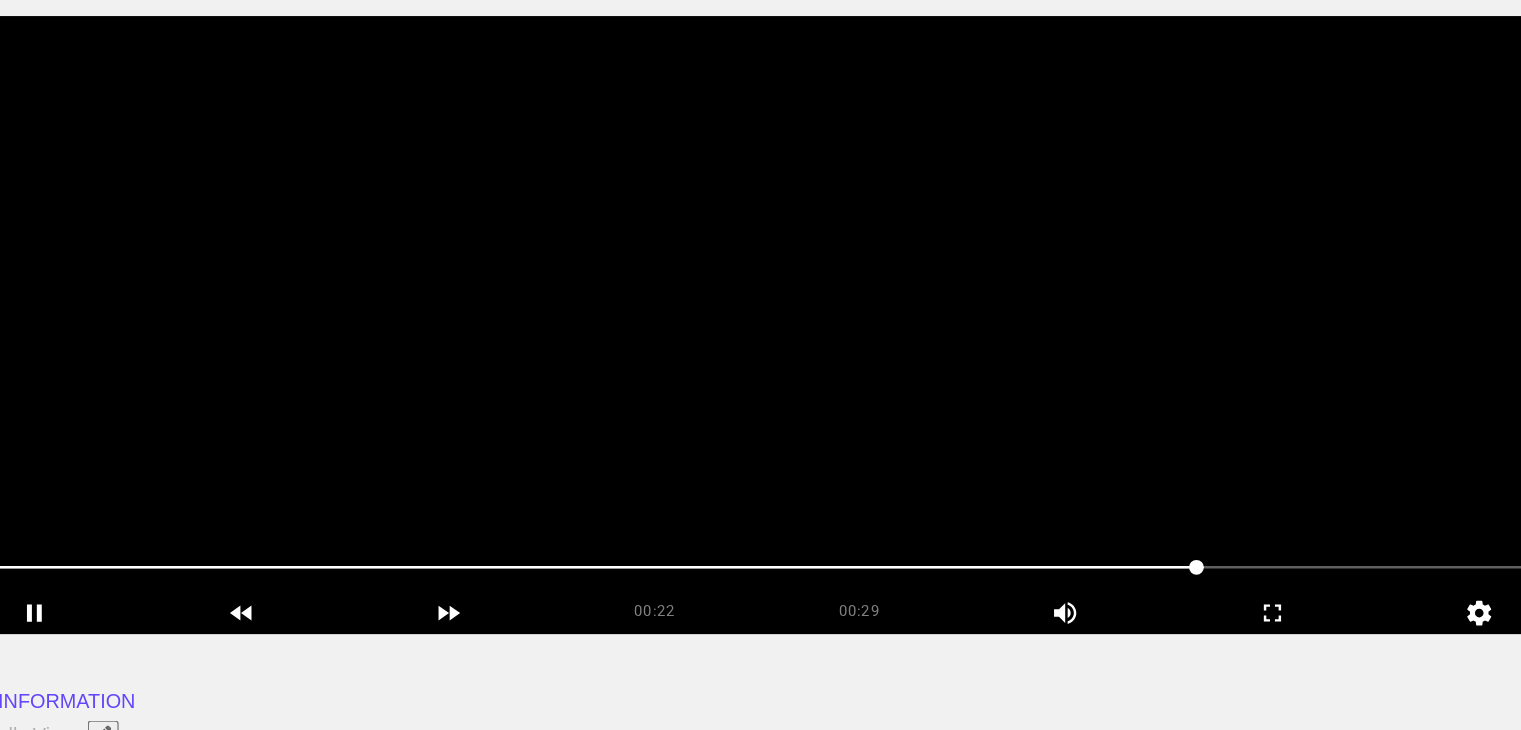 click at bounding box center (760, 347) 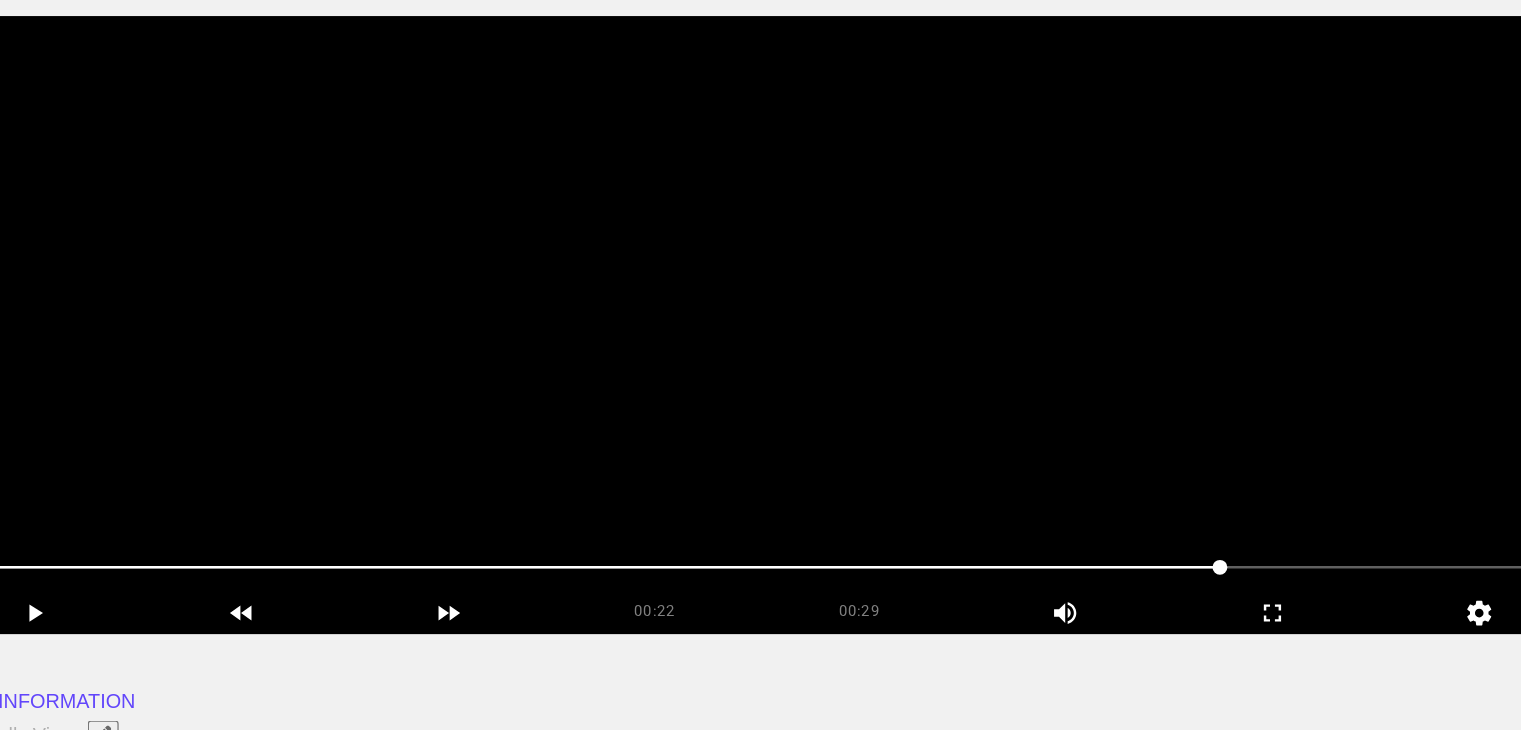 click at bounding box center (760, 347) 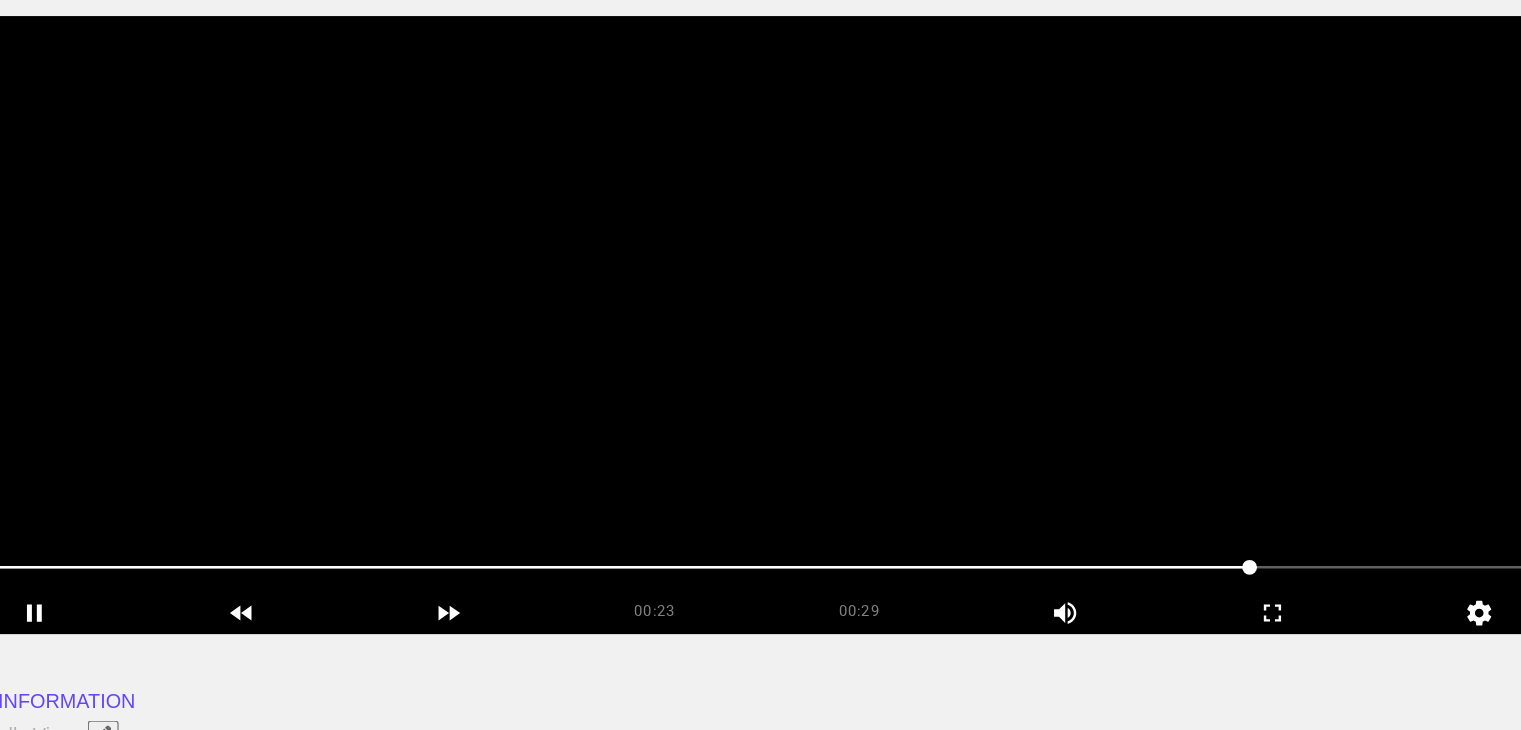 click at bounding box center [760, 347] 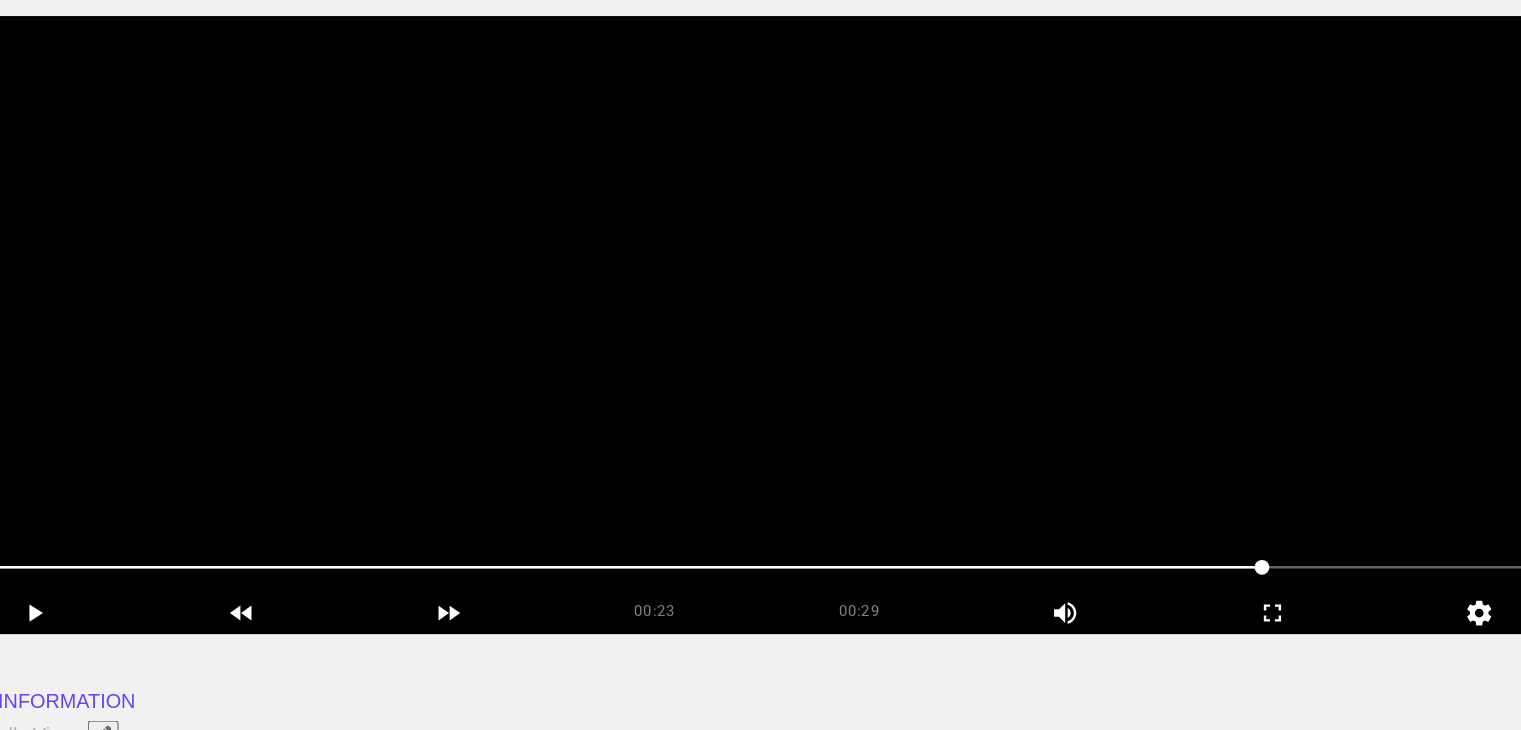 click at bounding box center (760, 347) 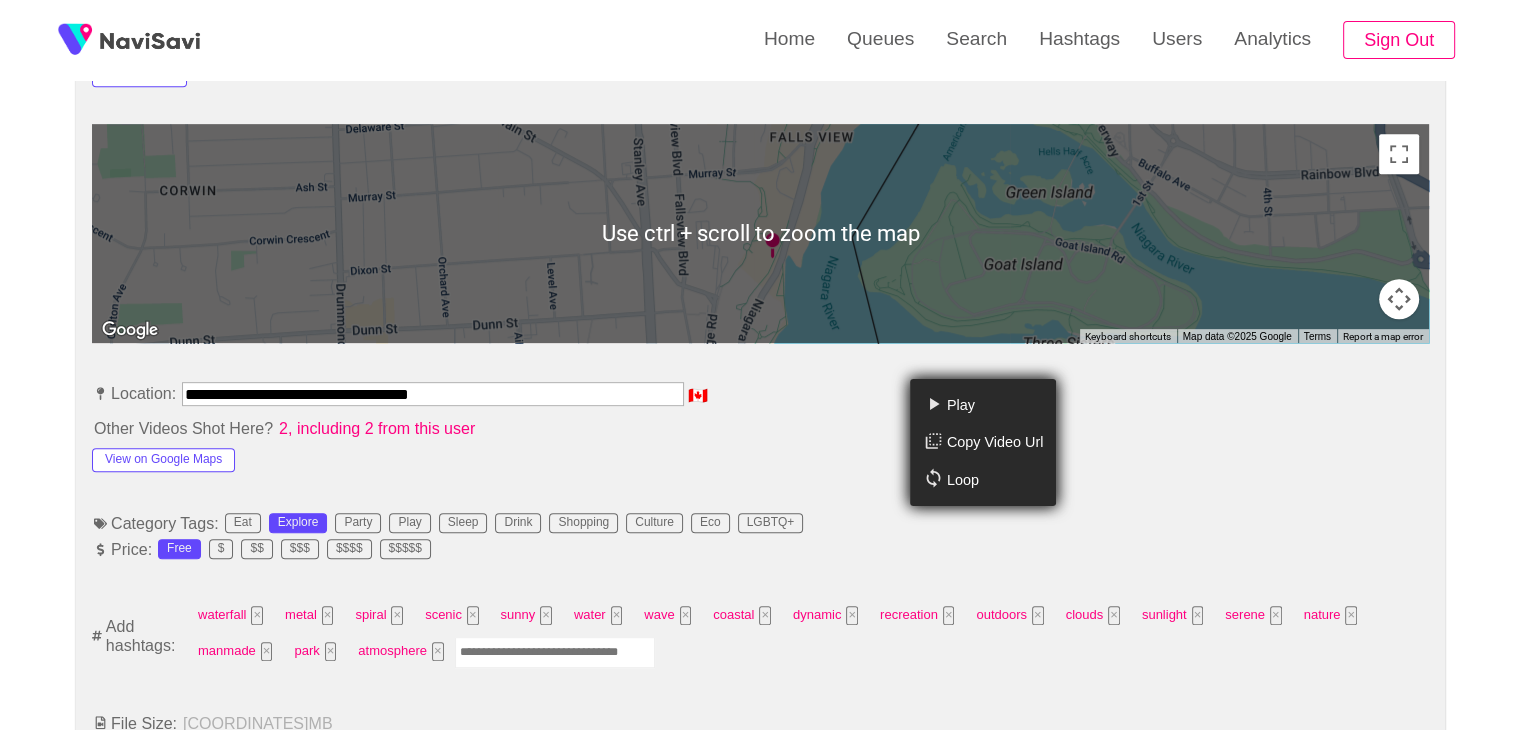 scroll, scrollTop: 880, scrollLeft: 0, axis: vertical 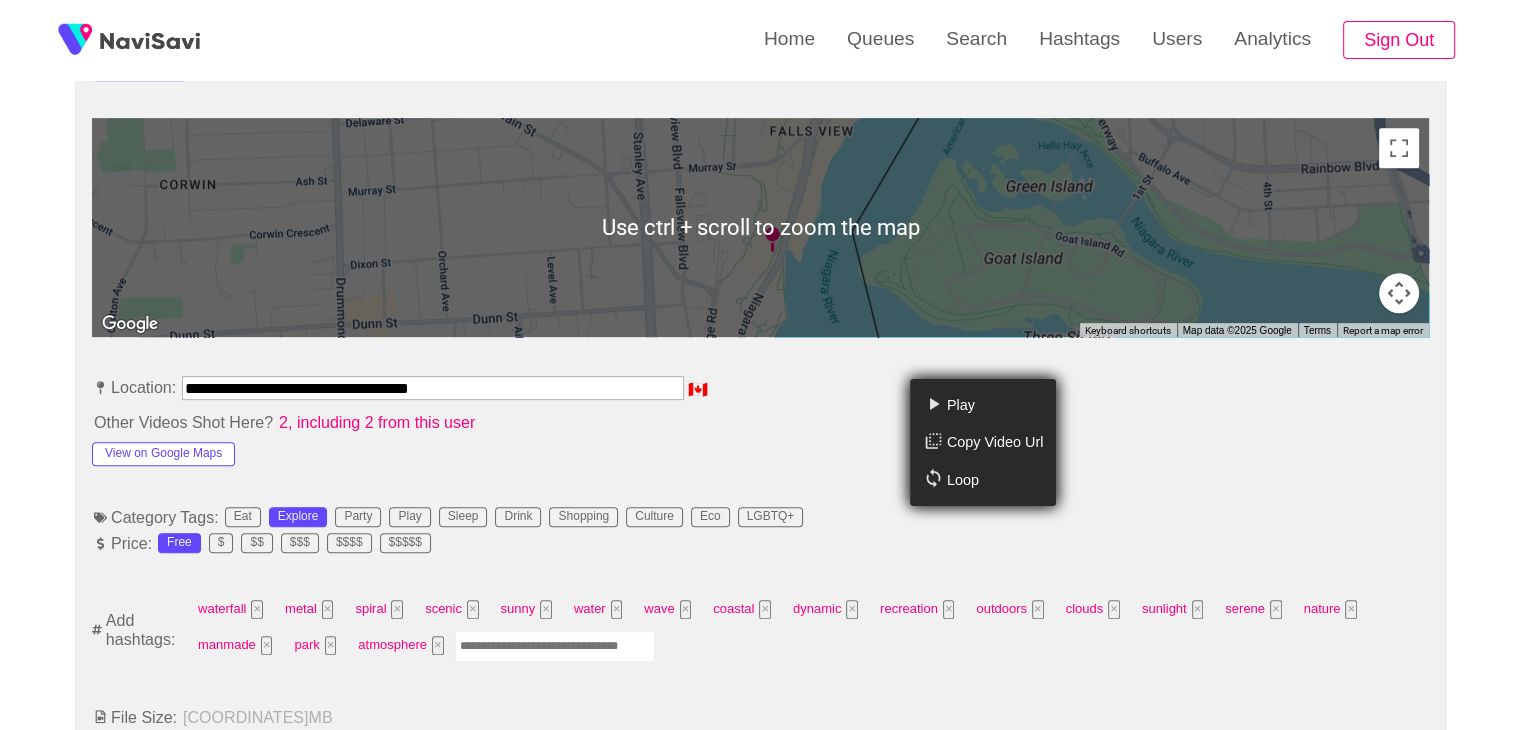 click at bounding box center (555, 646) 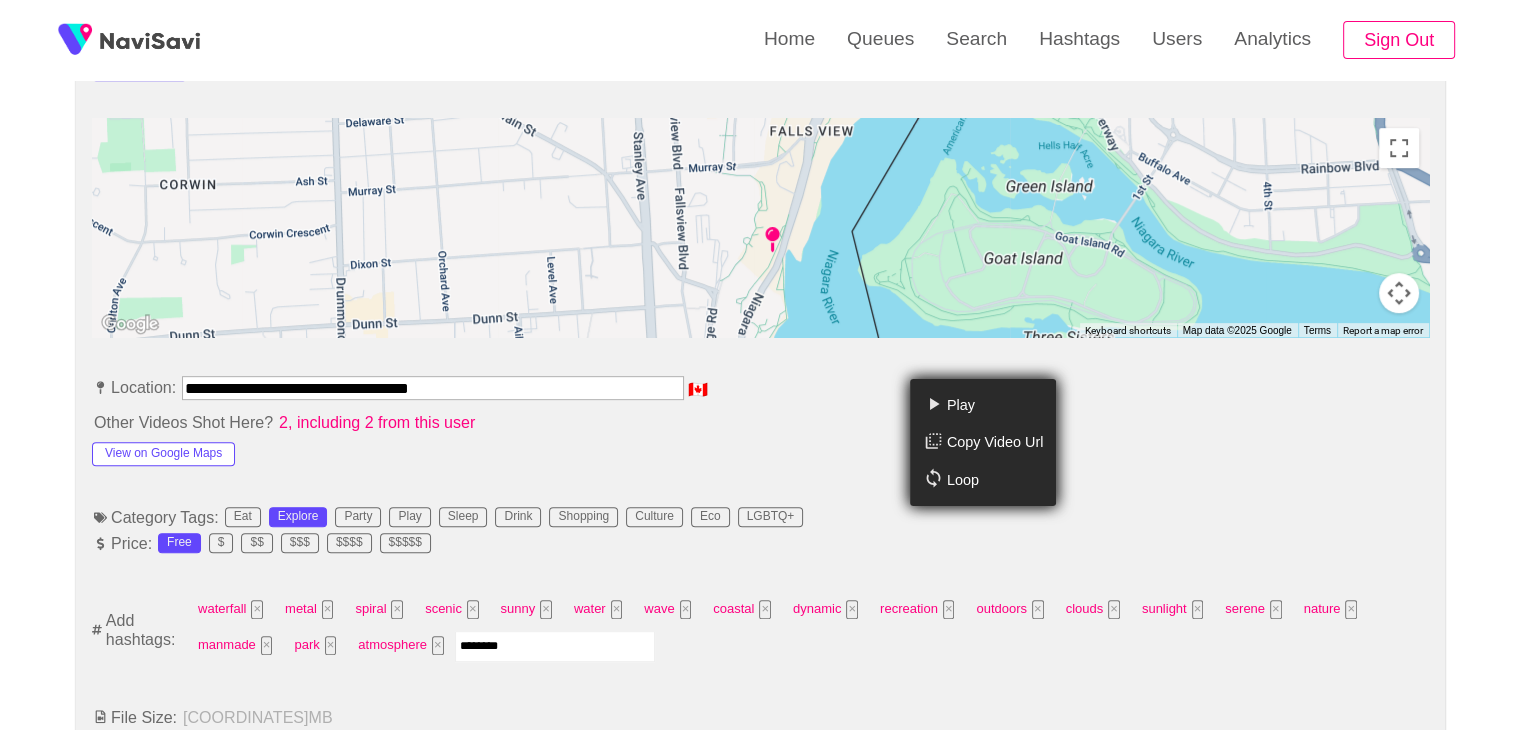 type on "*********" 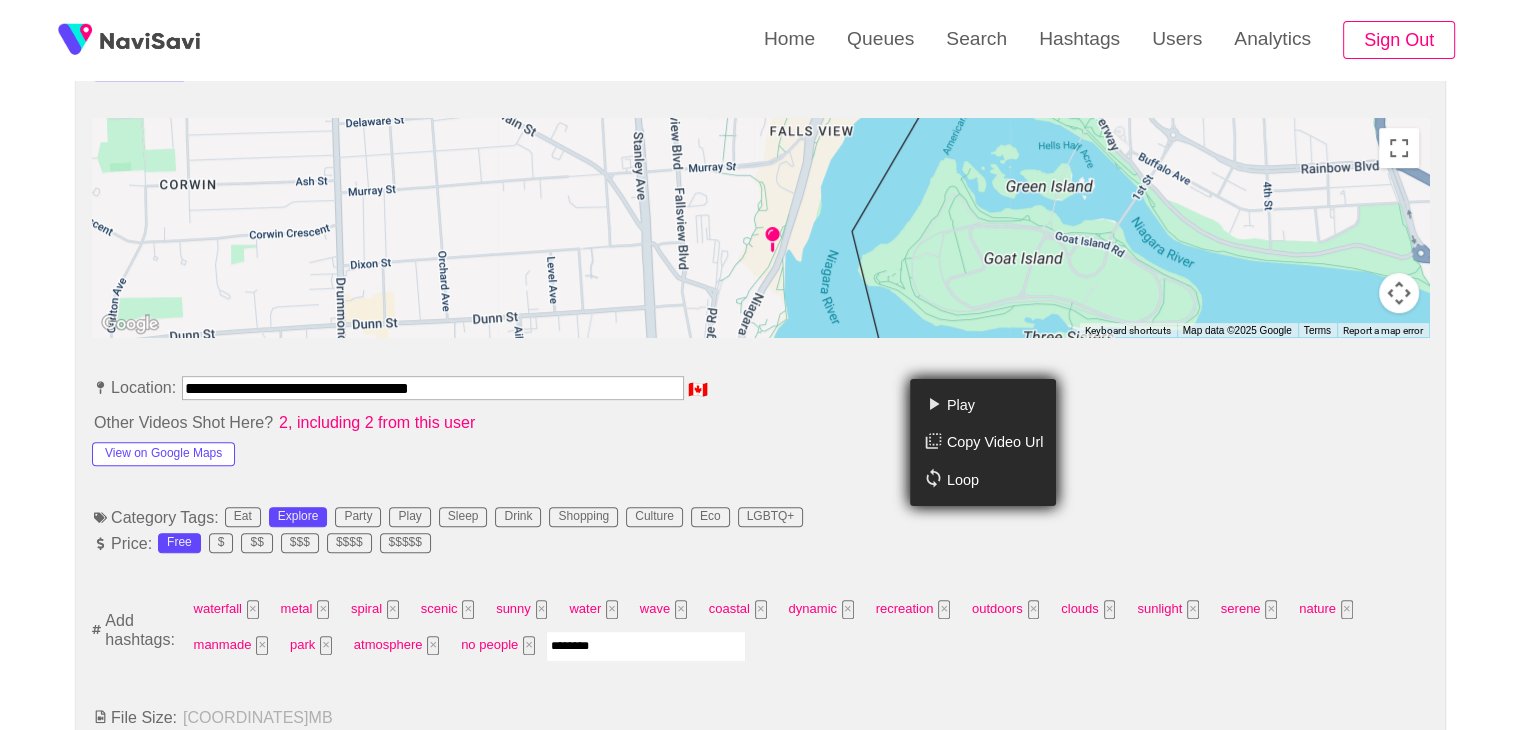 type on "*********" 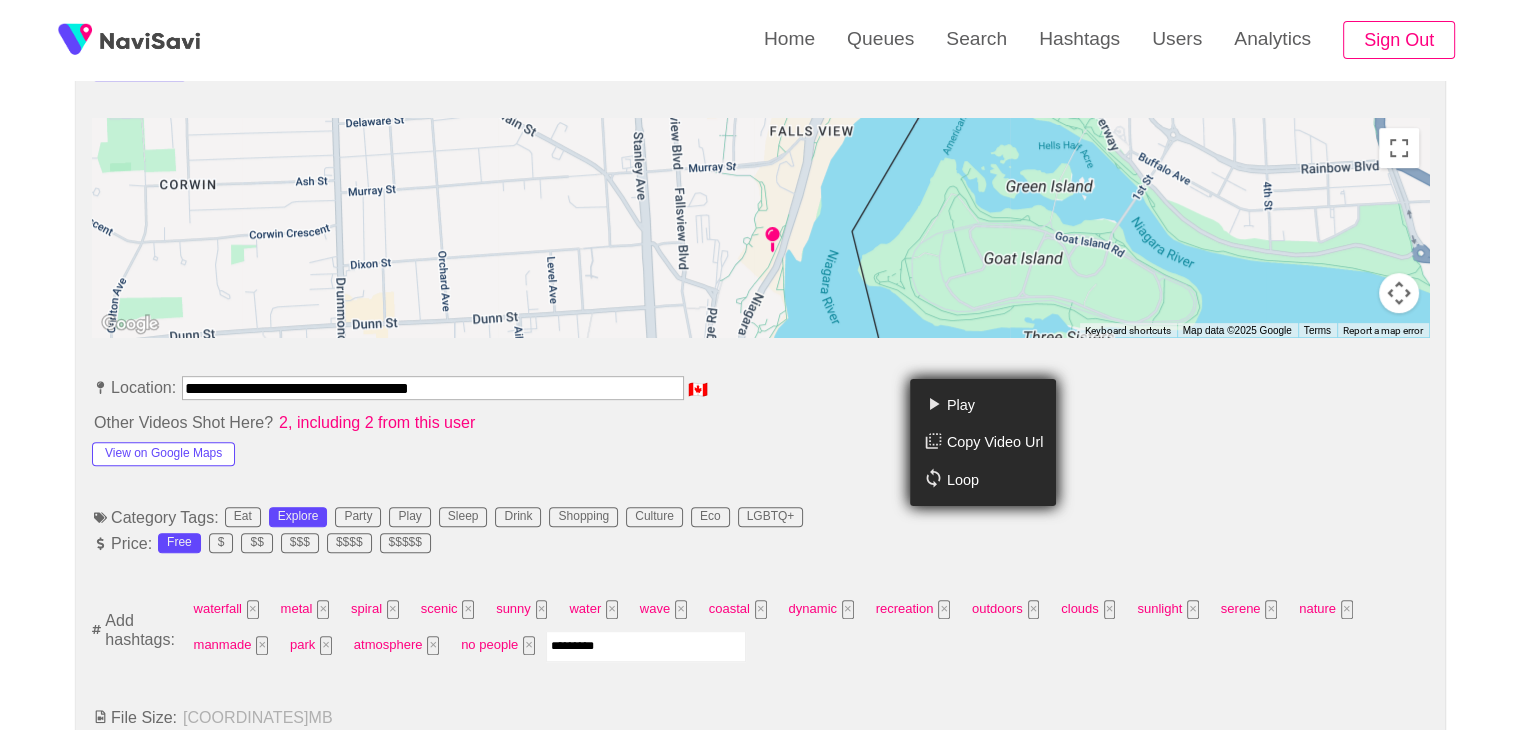 type 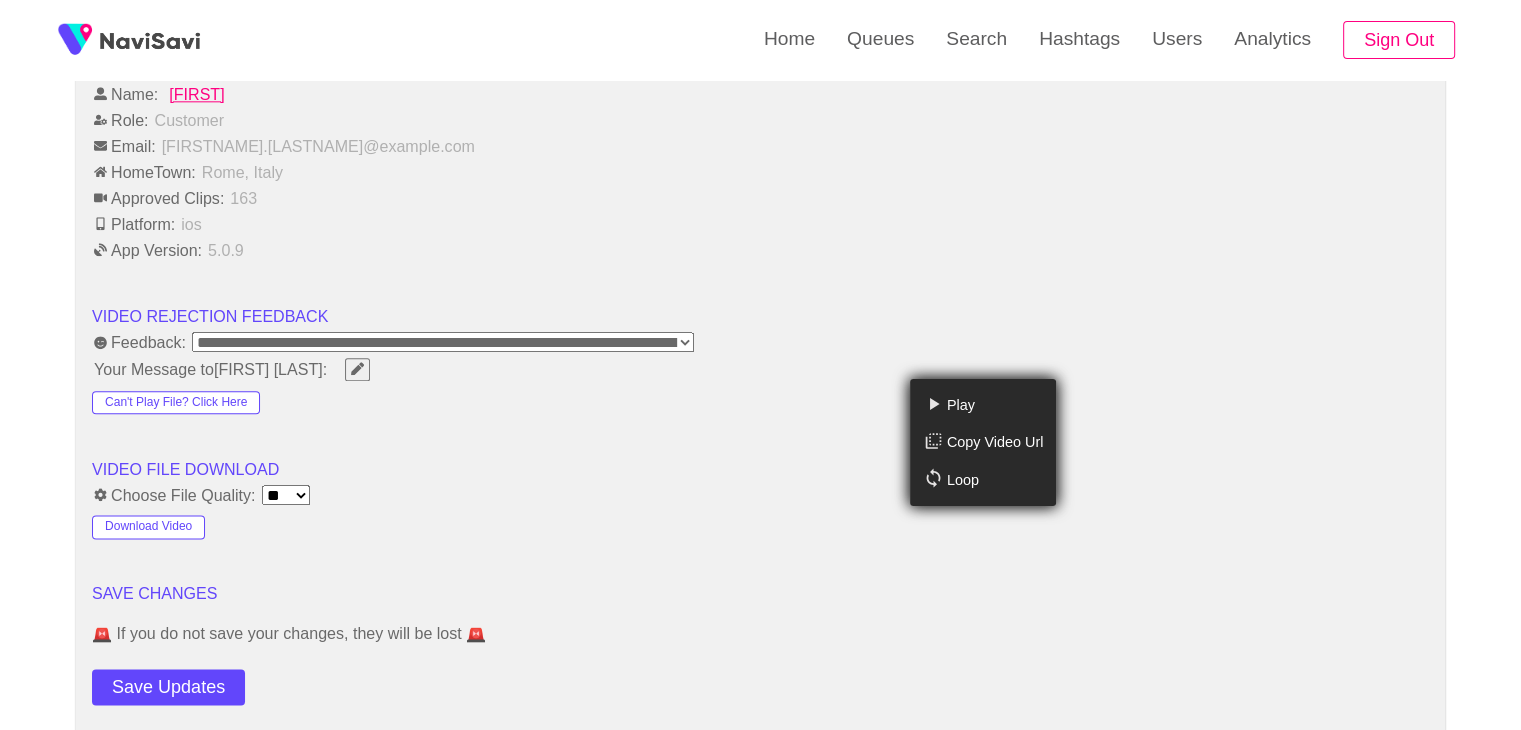scroll, scrollTop: 2378, scrollLeft: 0, axis: vertical 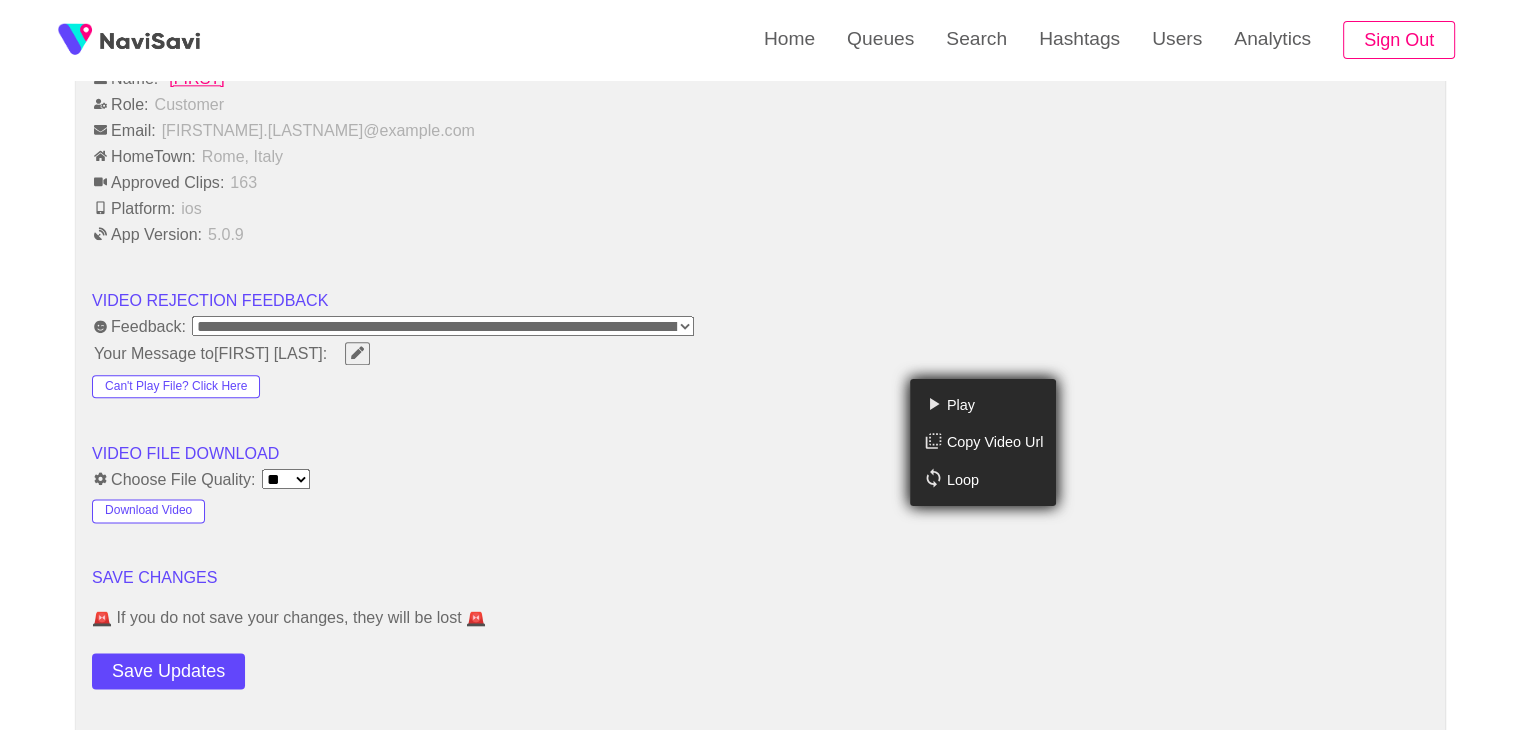 click on "Play Copy Video Url Loop" at bounding box center [760, 365] 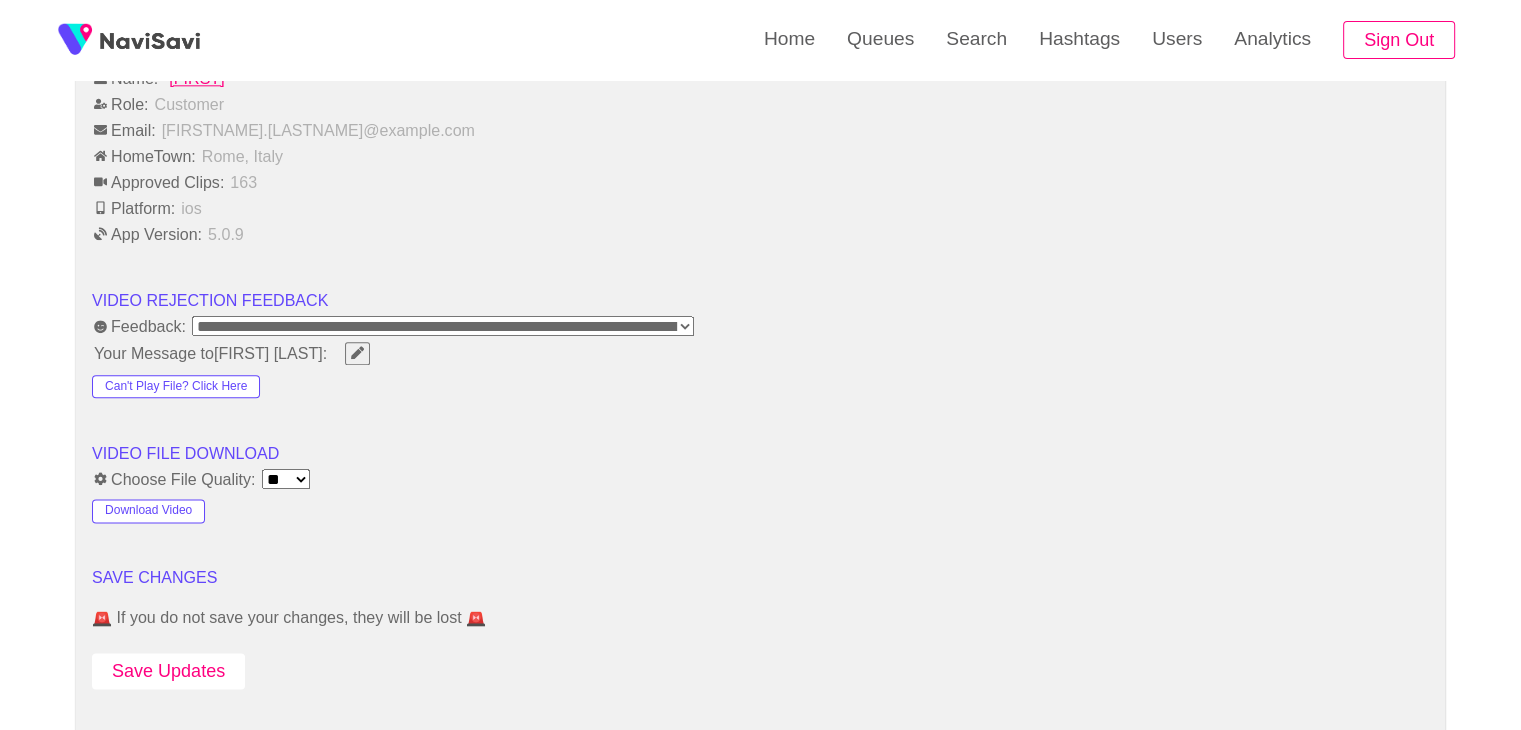 click on "Save Updates" at bounding box center (168, 671) 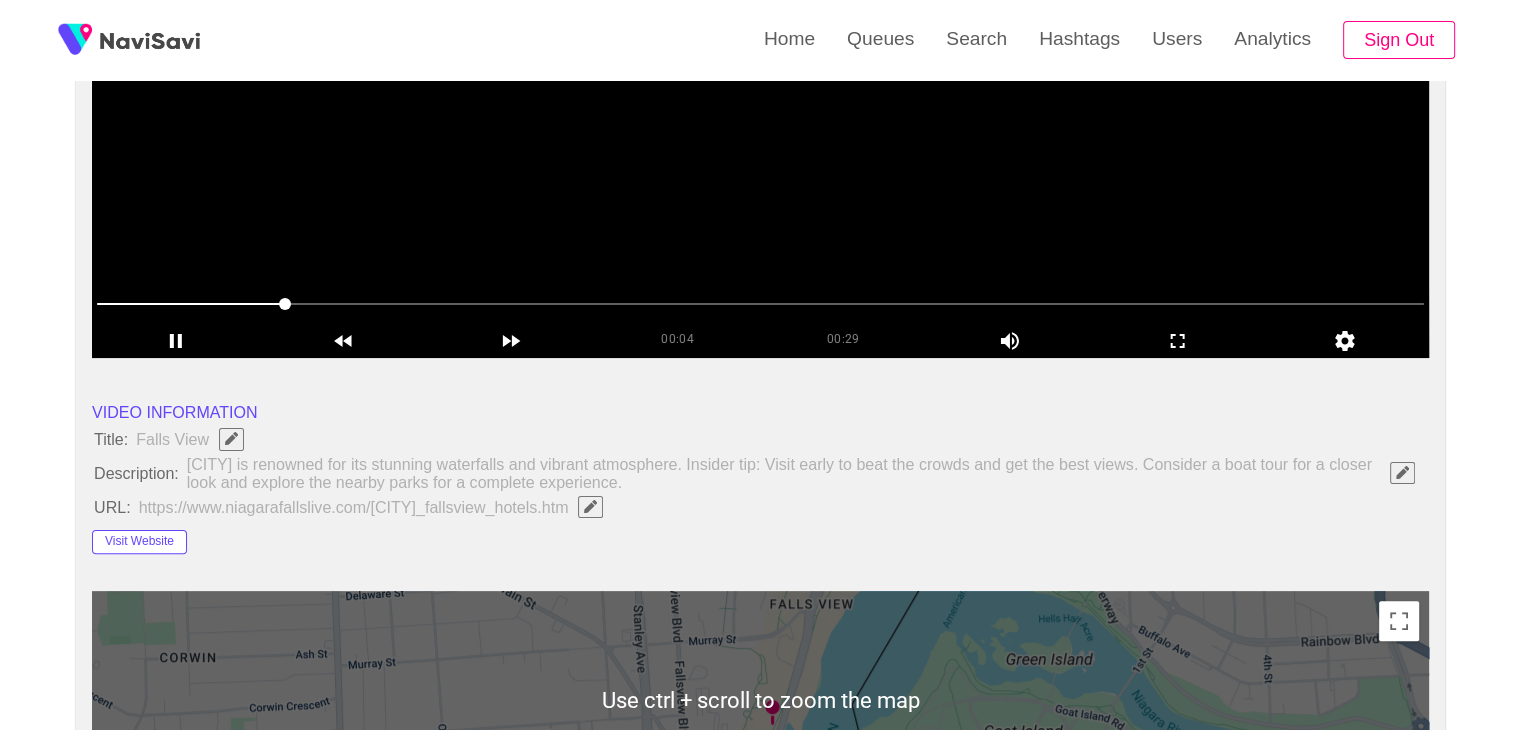 scroll, scrollTop: 406, scrollLeft: 0, axis: vertical 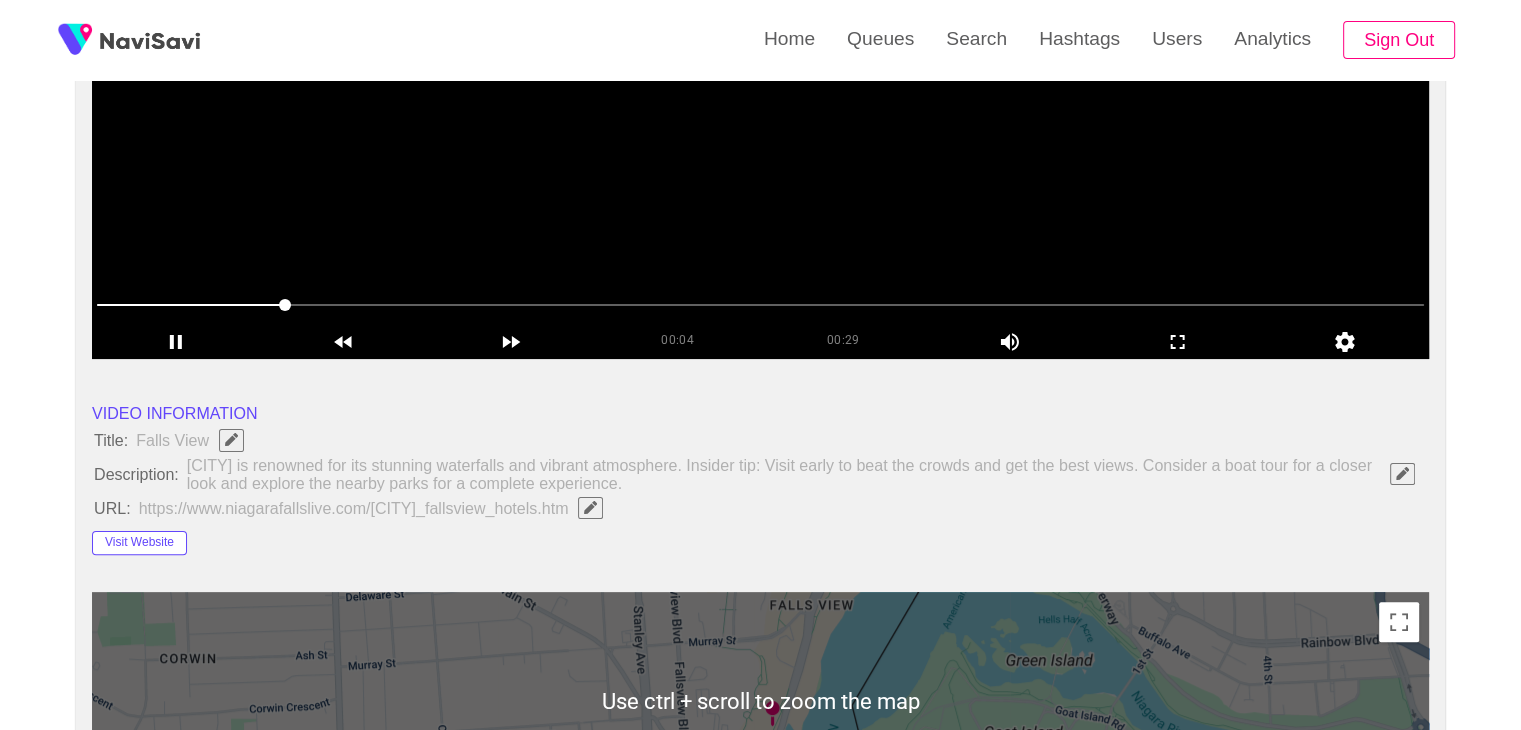 click at bounding box center [760, 109] 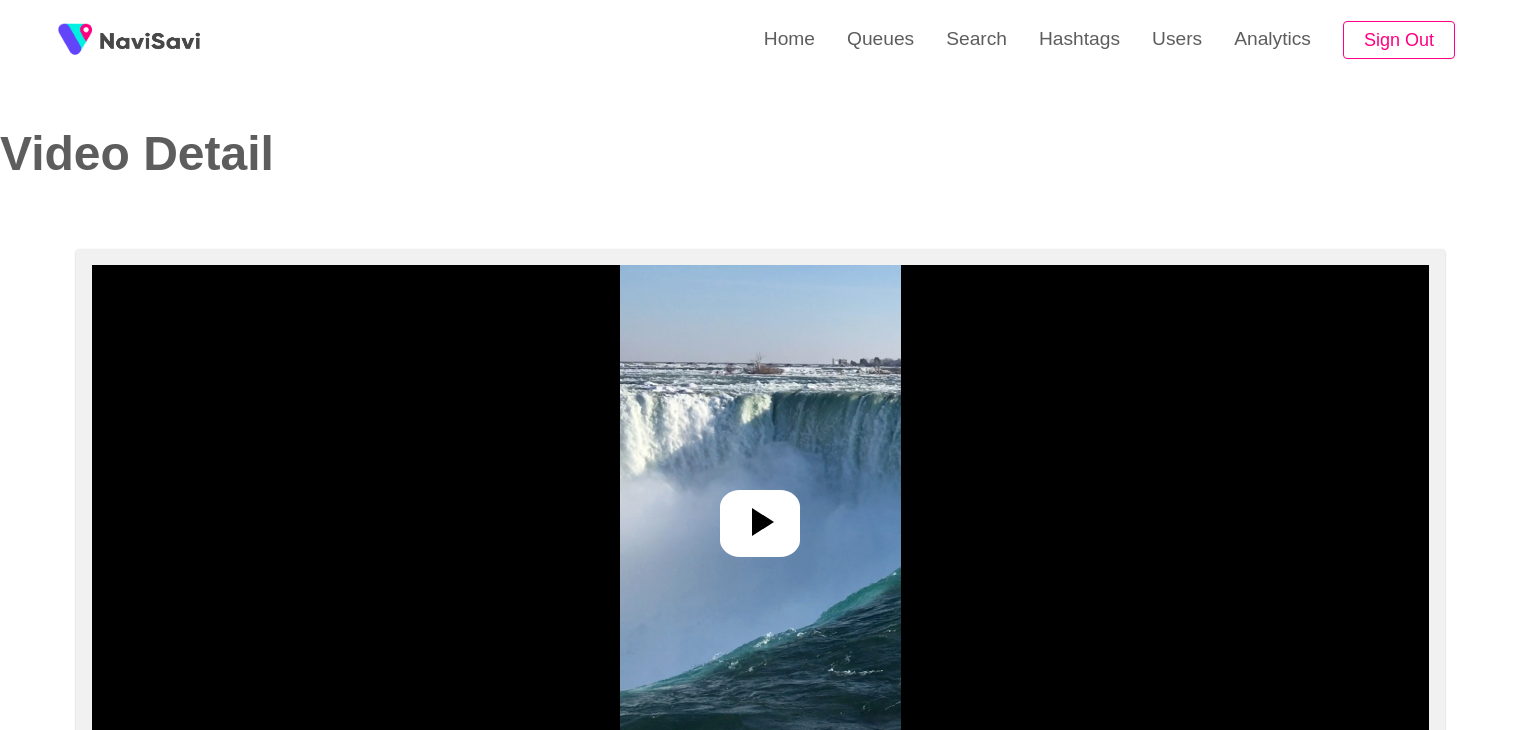 select on "**********" 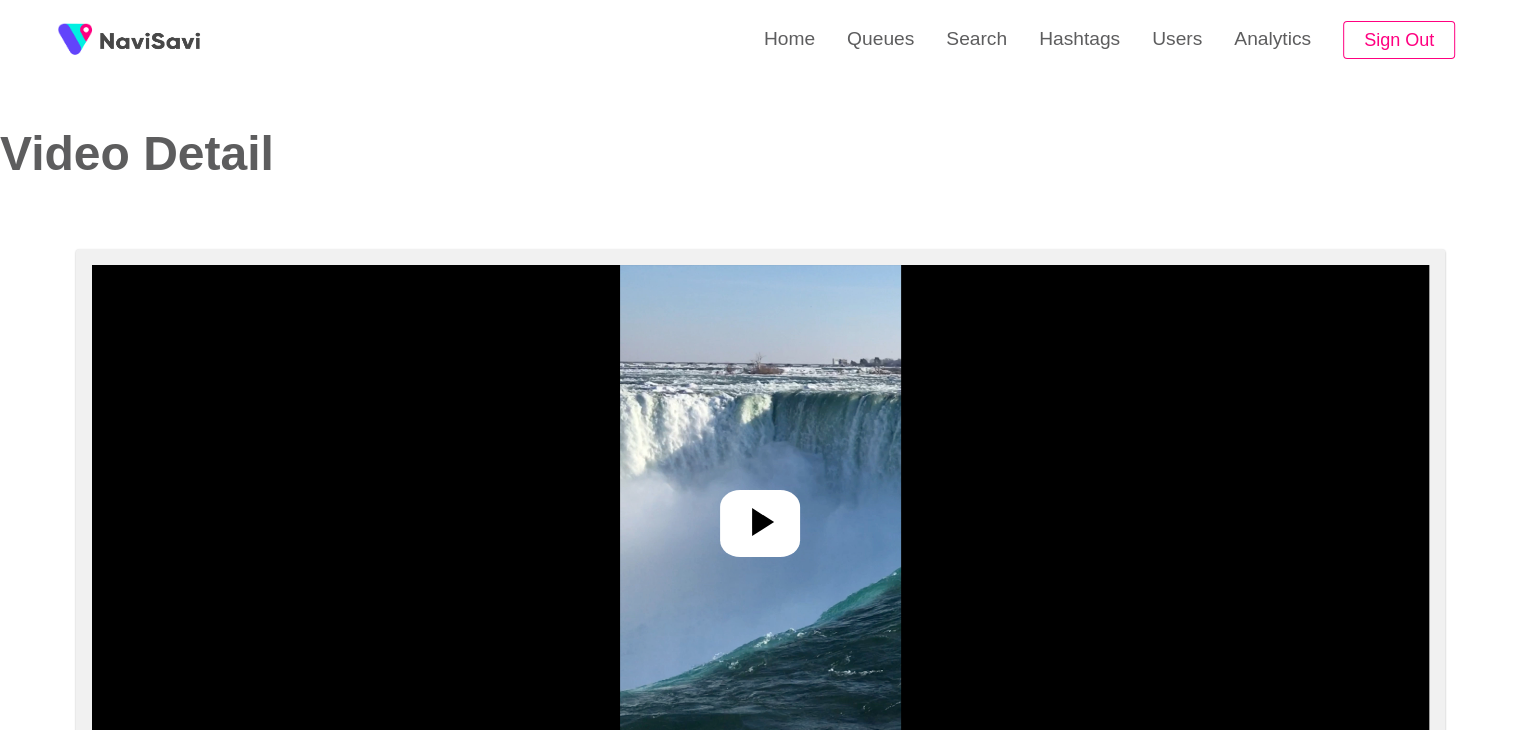 click at bounding box center [760, 515] 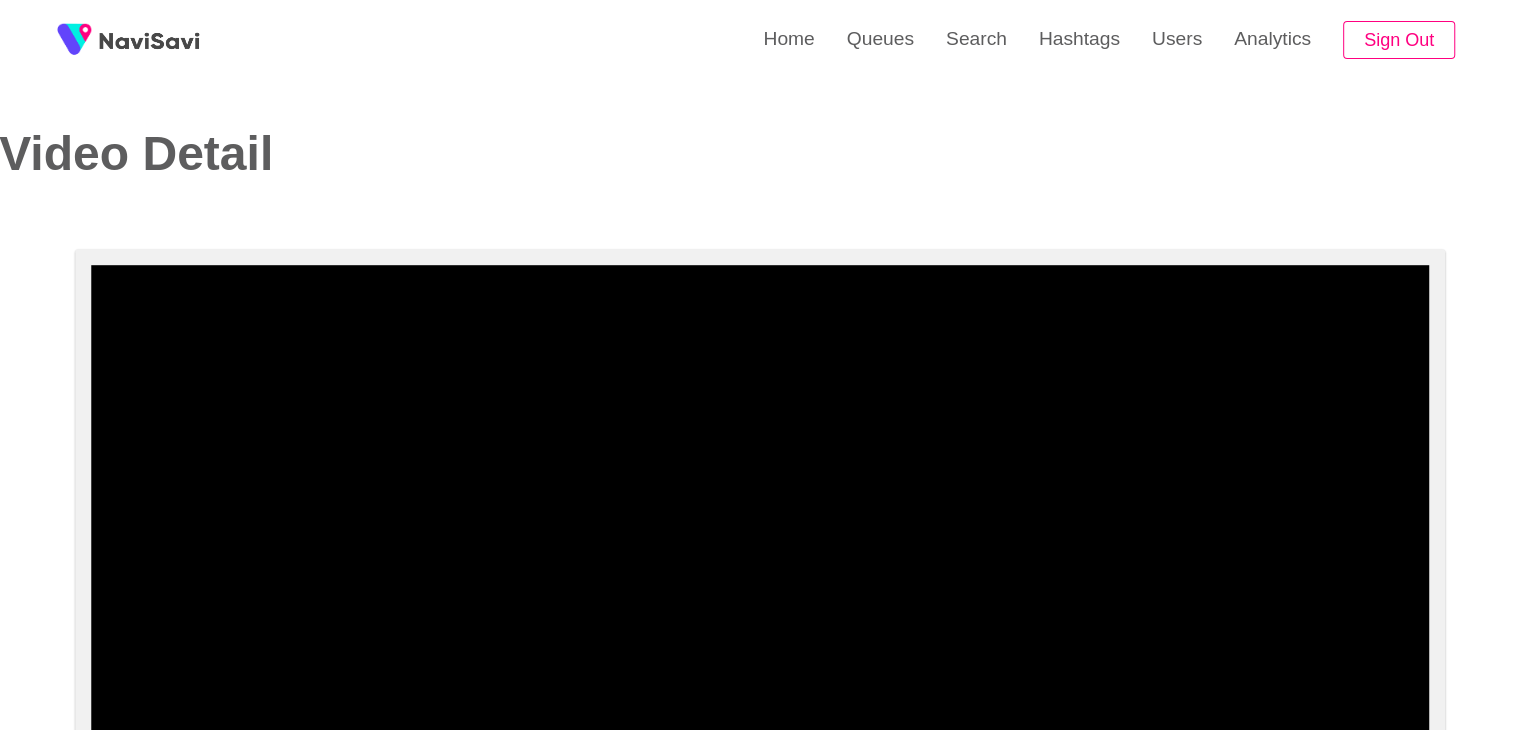 scroll, scrollTop: 0, scrollLeft: 0, axis: both 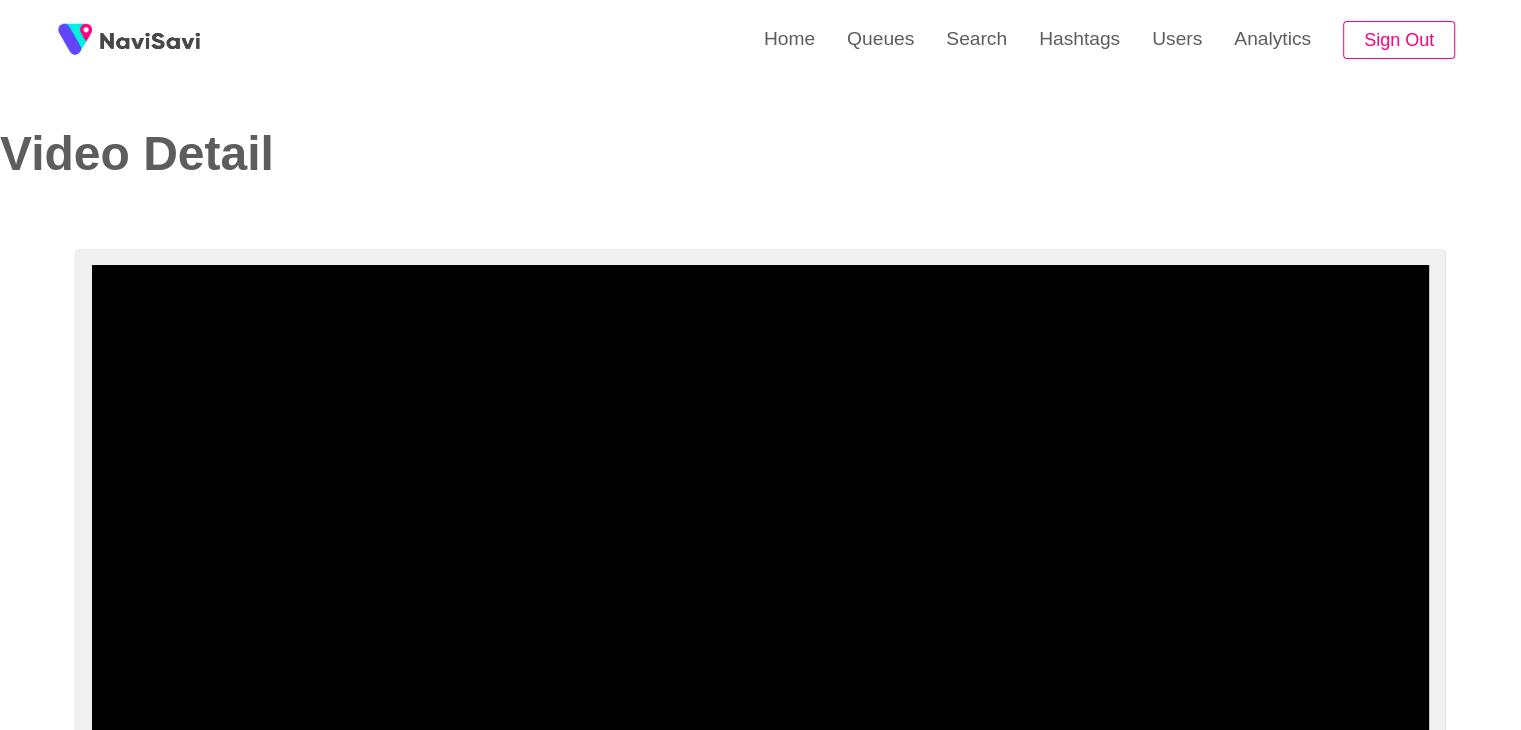 click at bounding box center (760, 515) 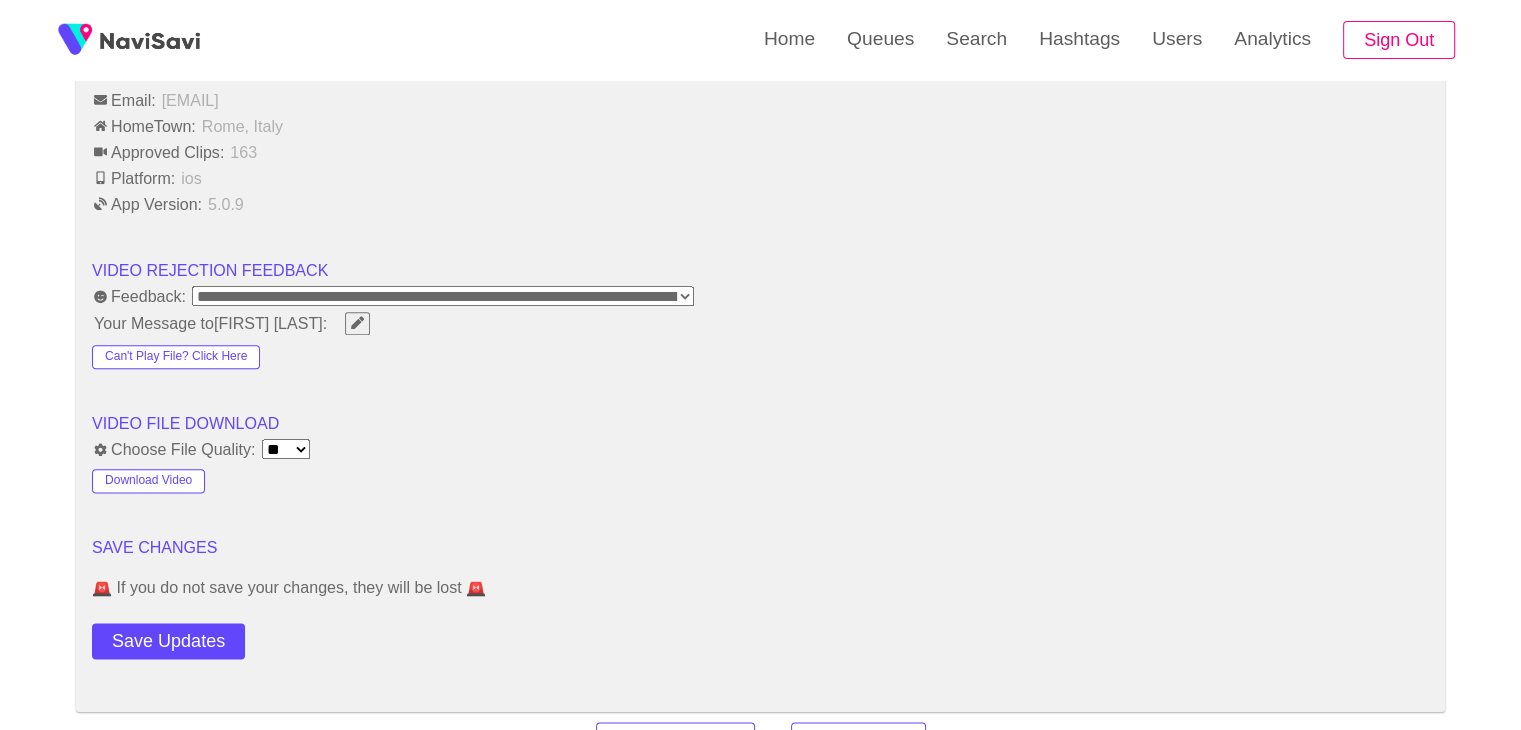 scroll, scrollTop: 2415, scrollLeft: 0, axis: vertical 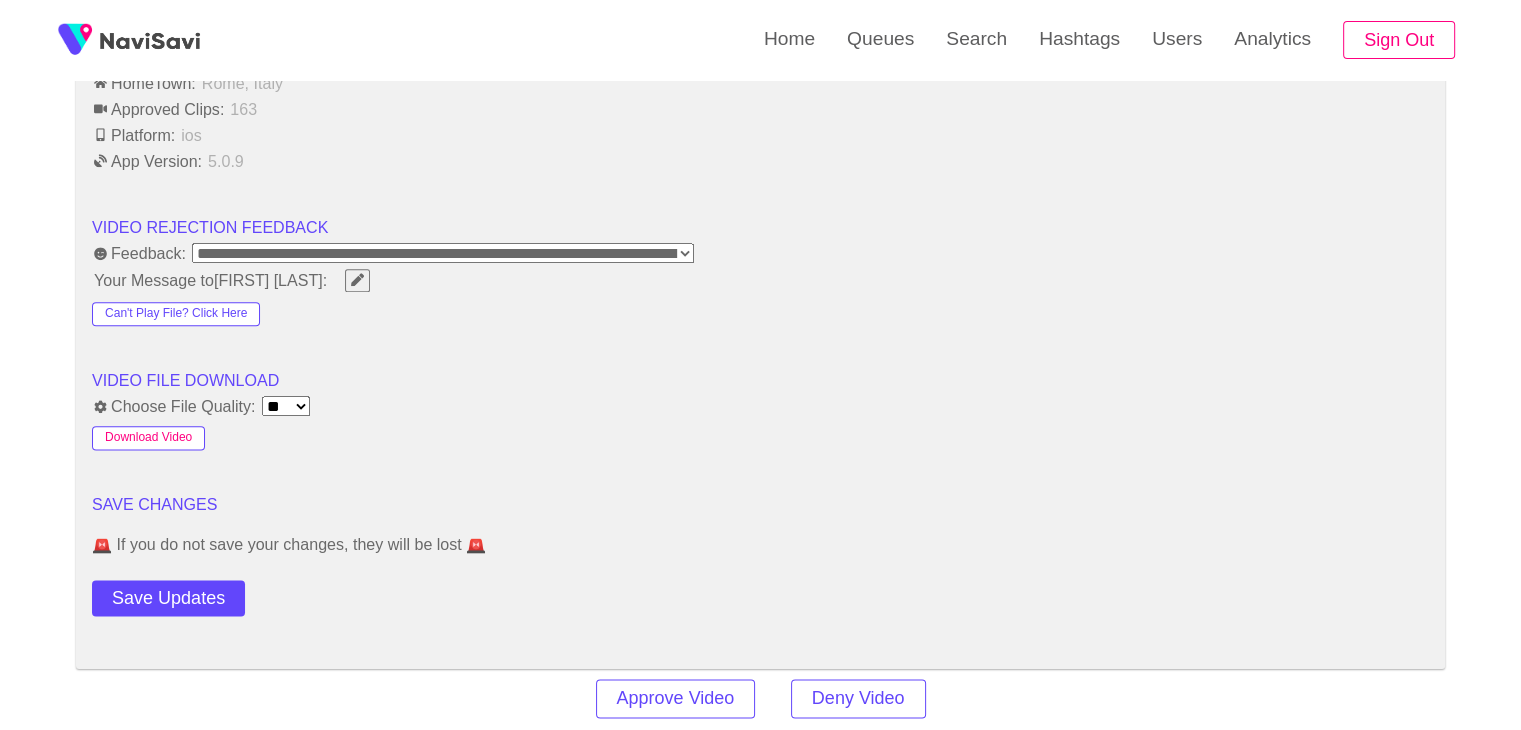 click on "Download Video" at bounding box center [148, 438] 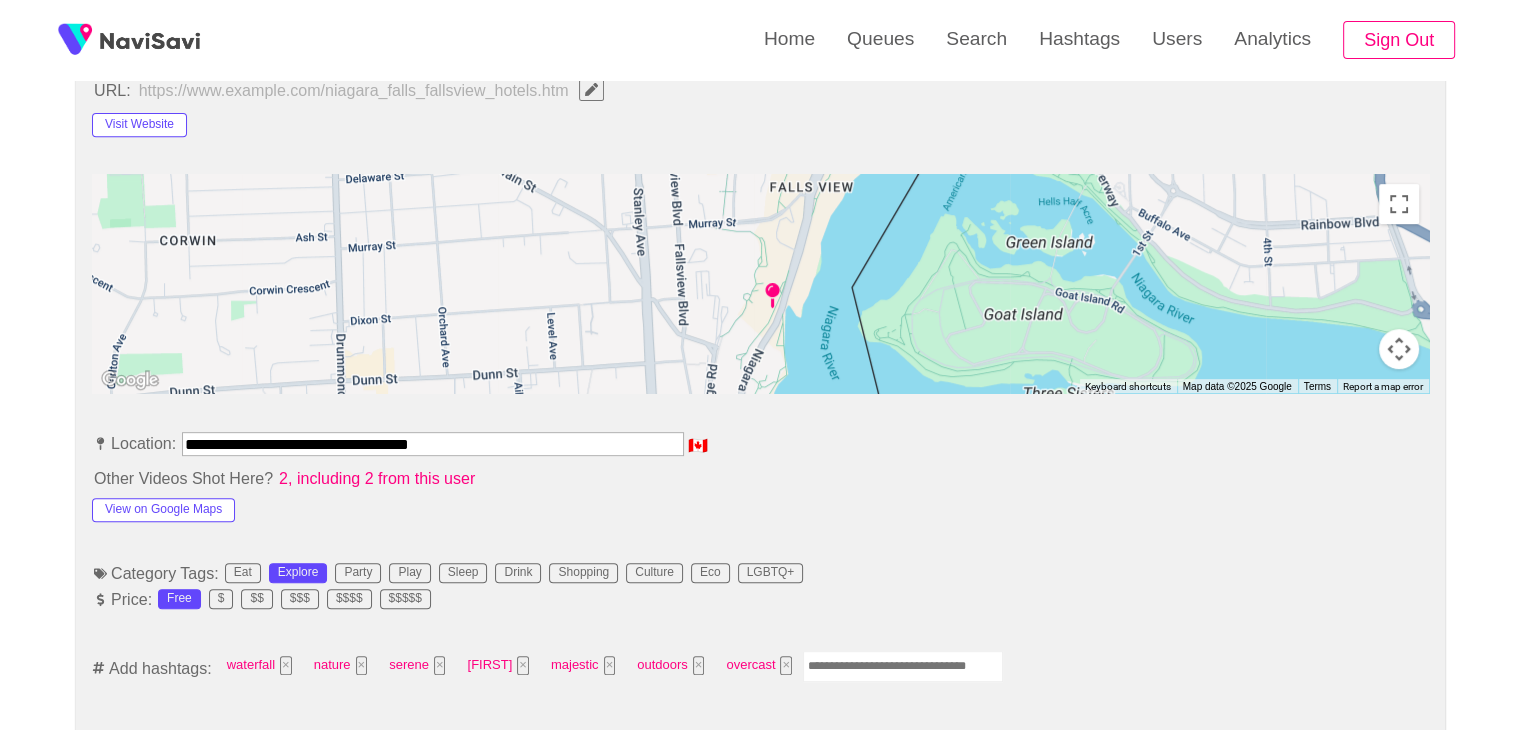 scroll, scrollTop: 962, scrollLeft: 0, axis: vertical 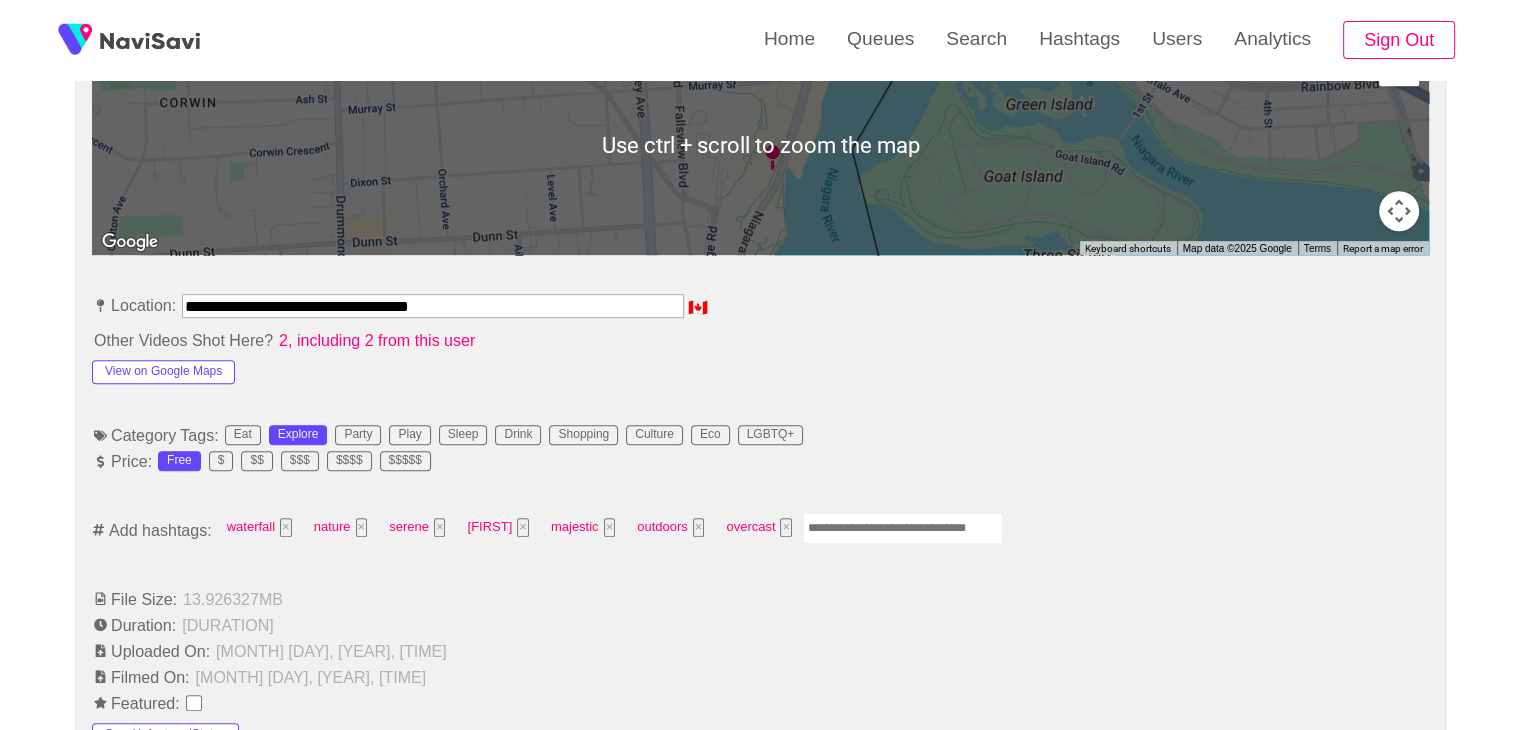click at bounding box center [903, 528] 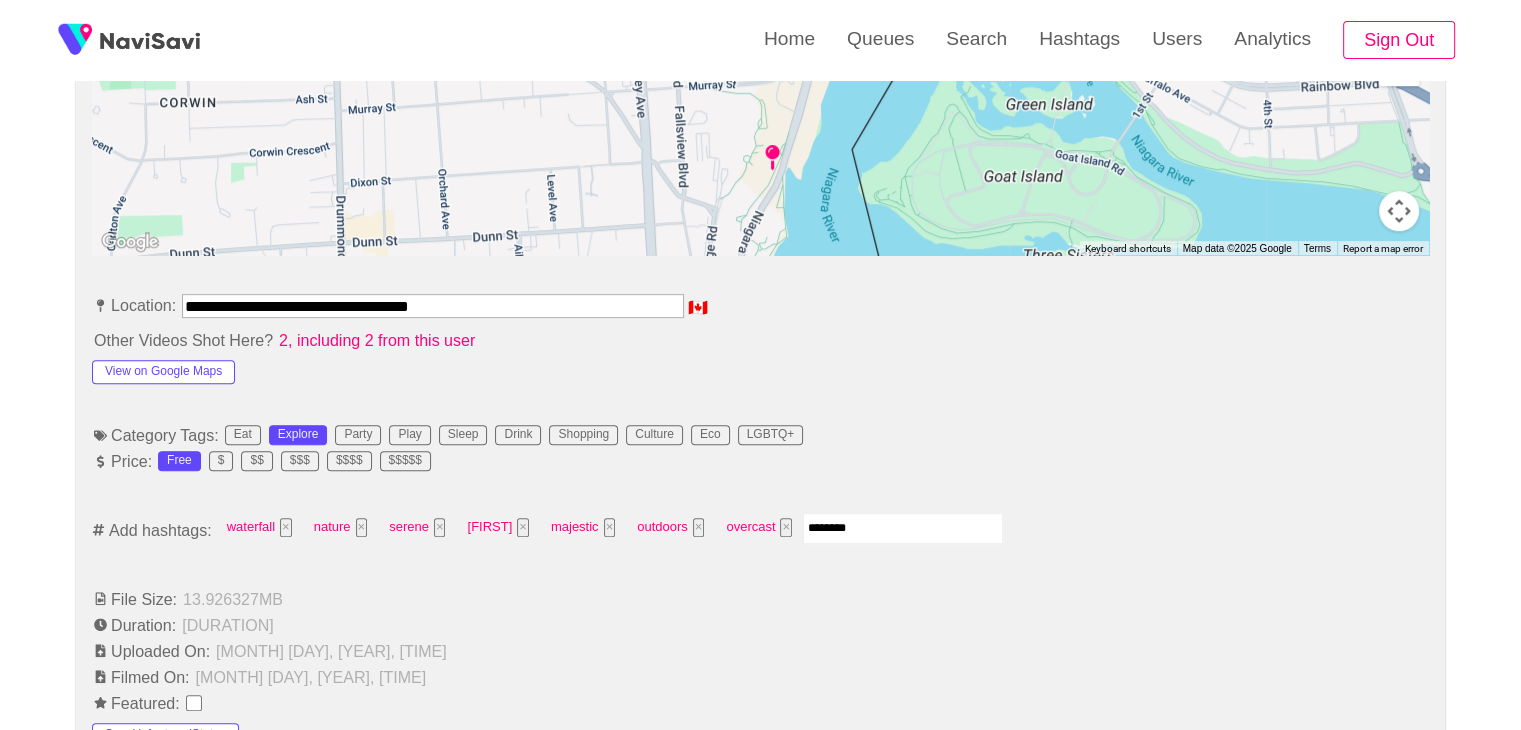 type on "*********" 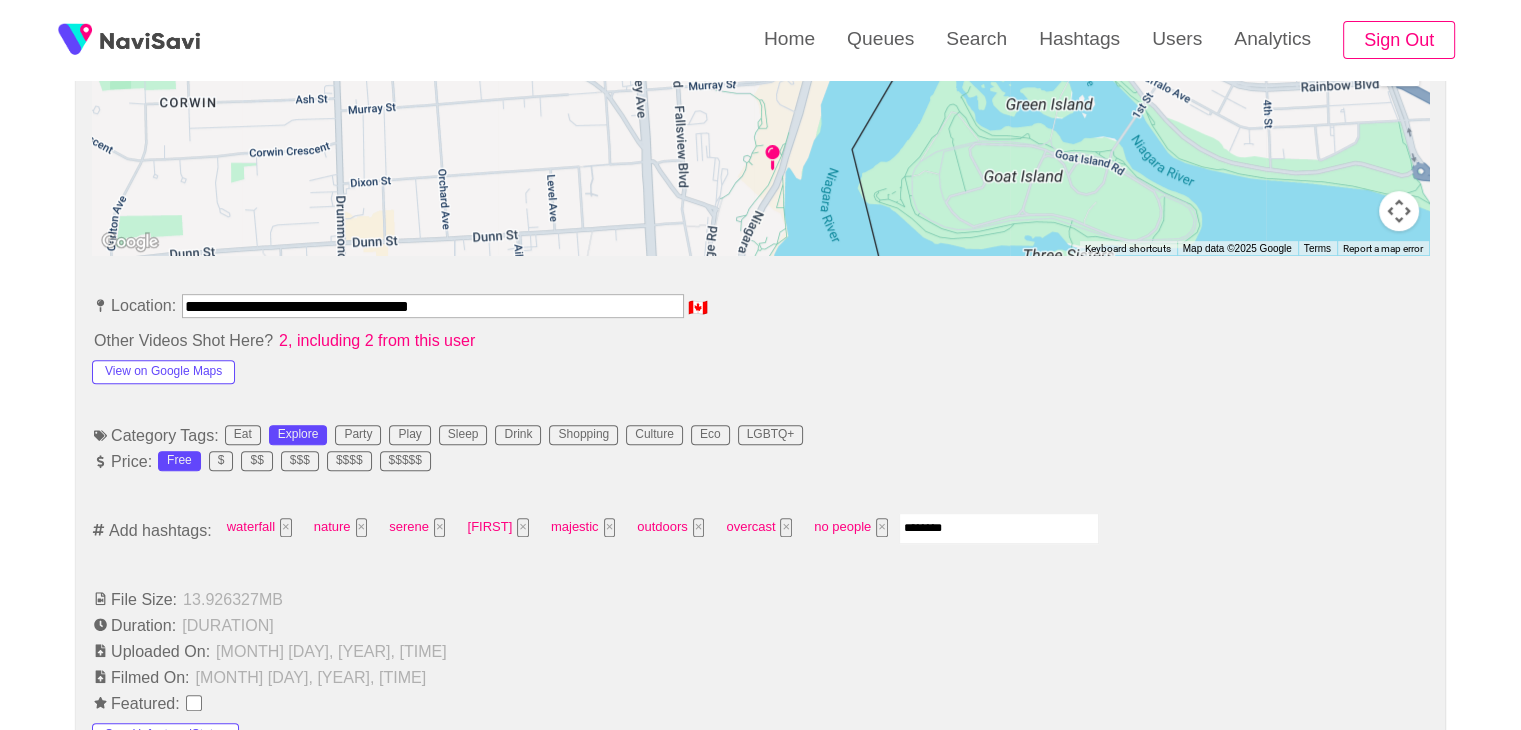 type on "*********" 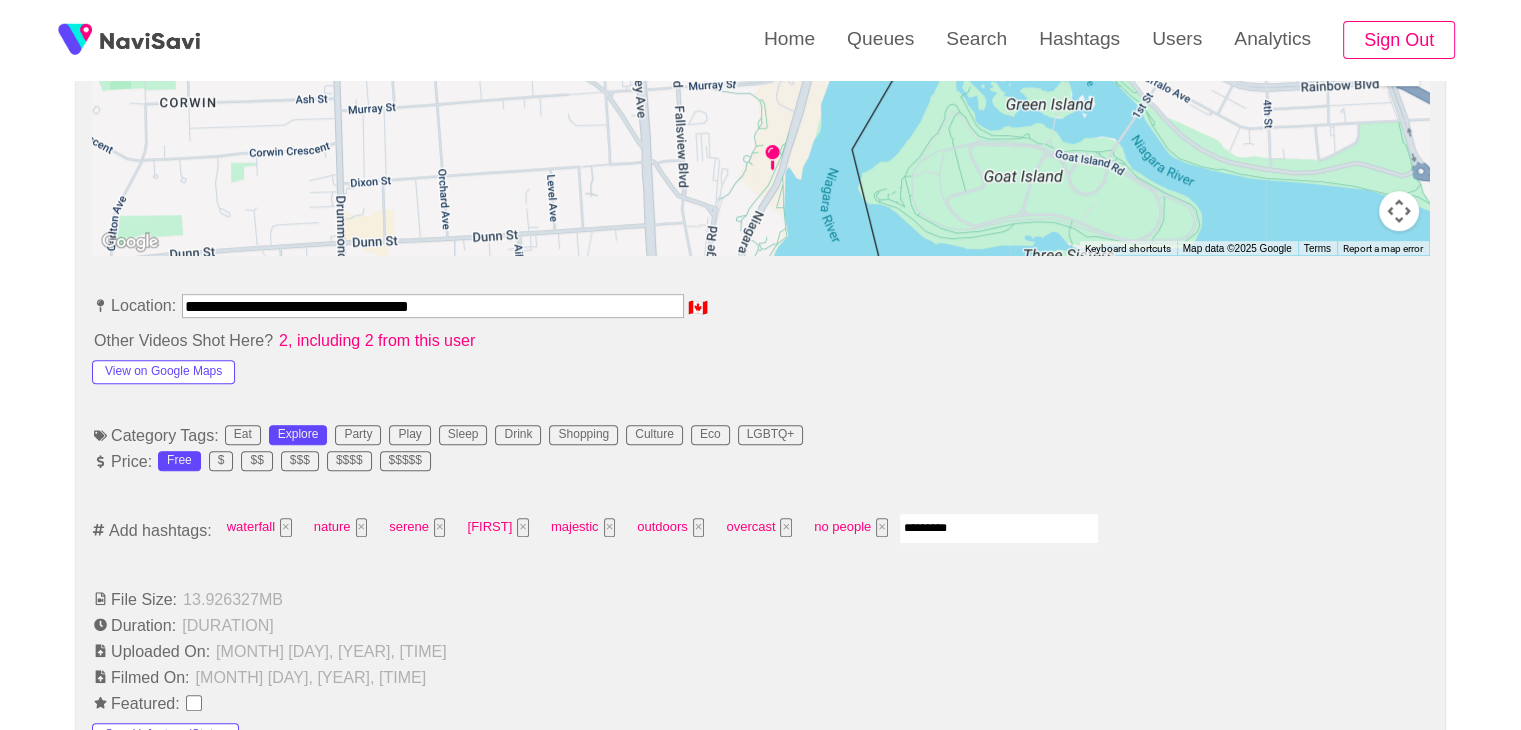 type 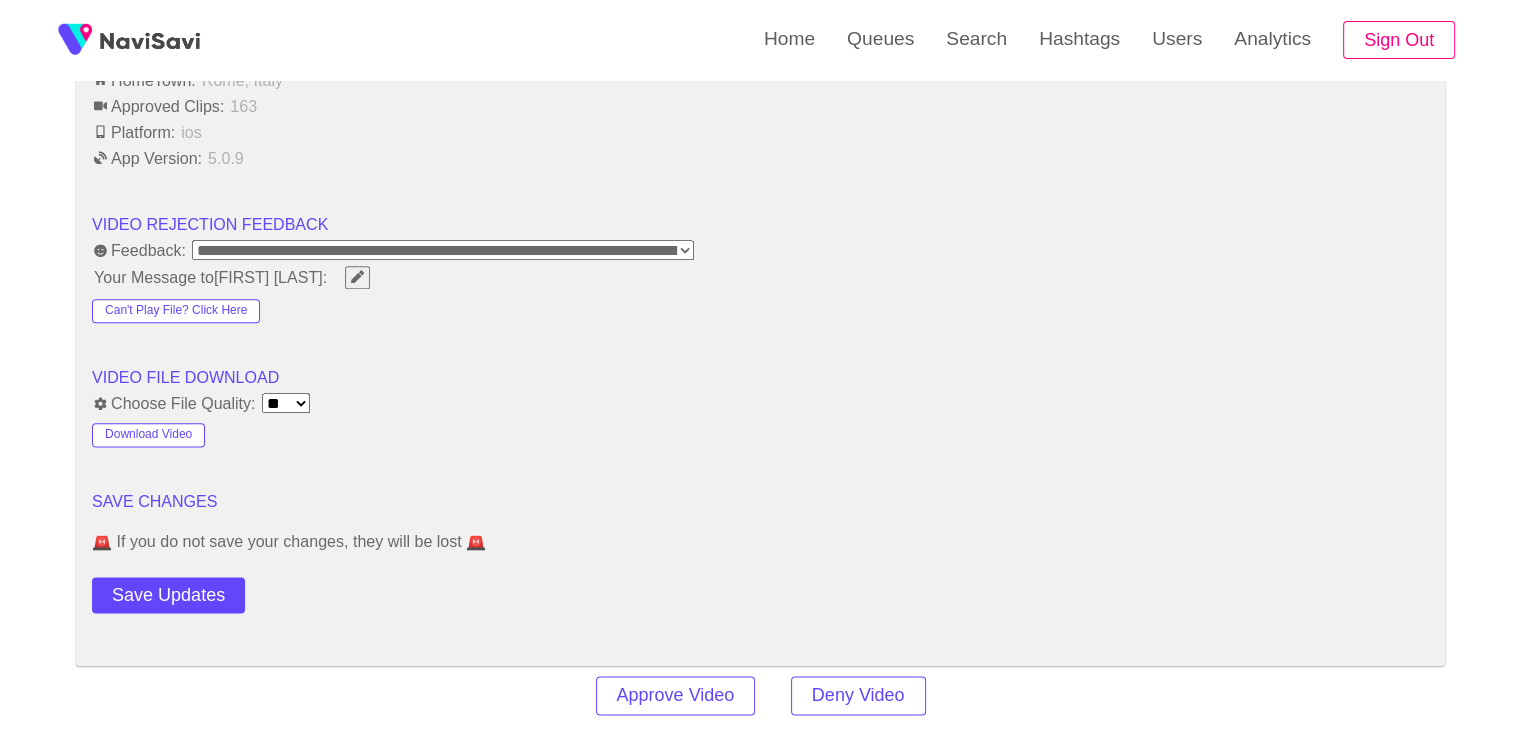 scroll, scrollTop: 2462, scrollLeft: 0, axis: vertical 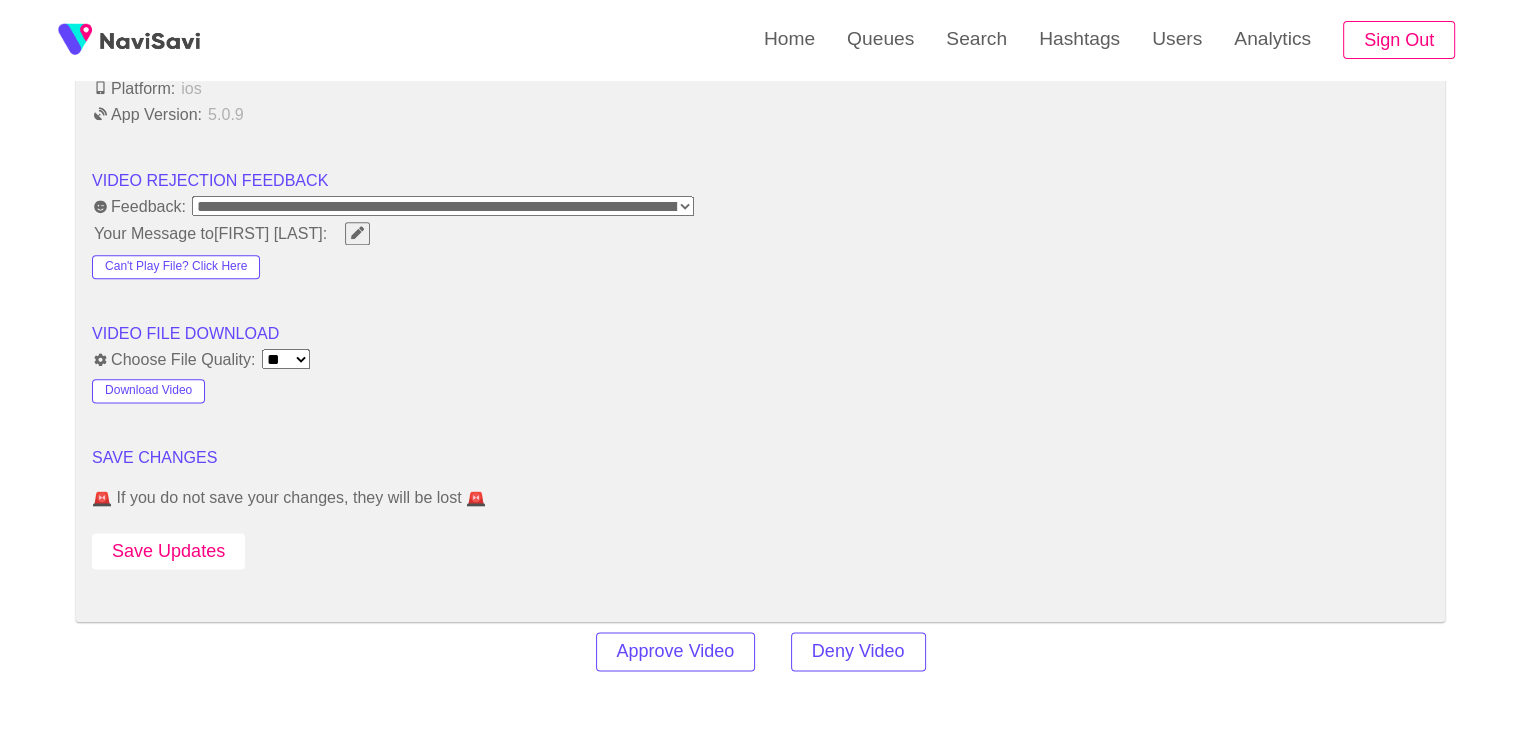 click on "Save Updates" at bounding box center [168, 551] 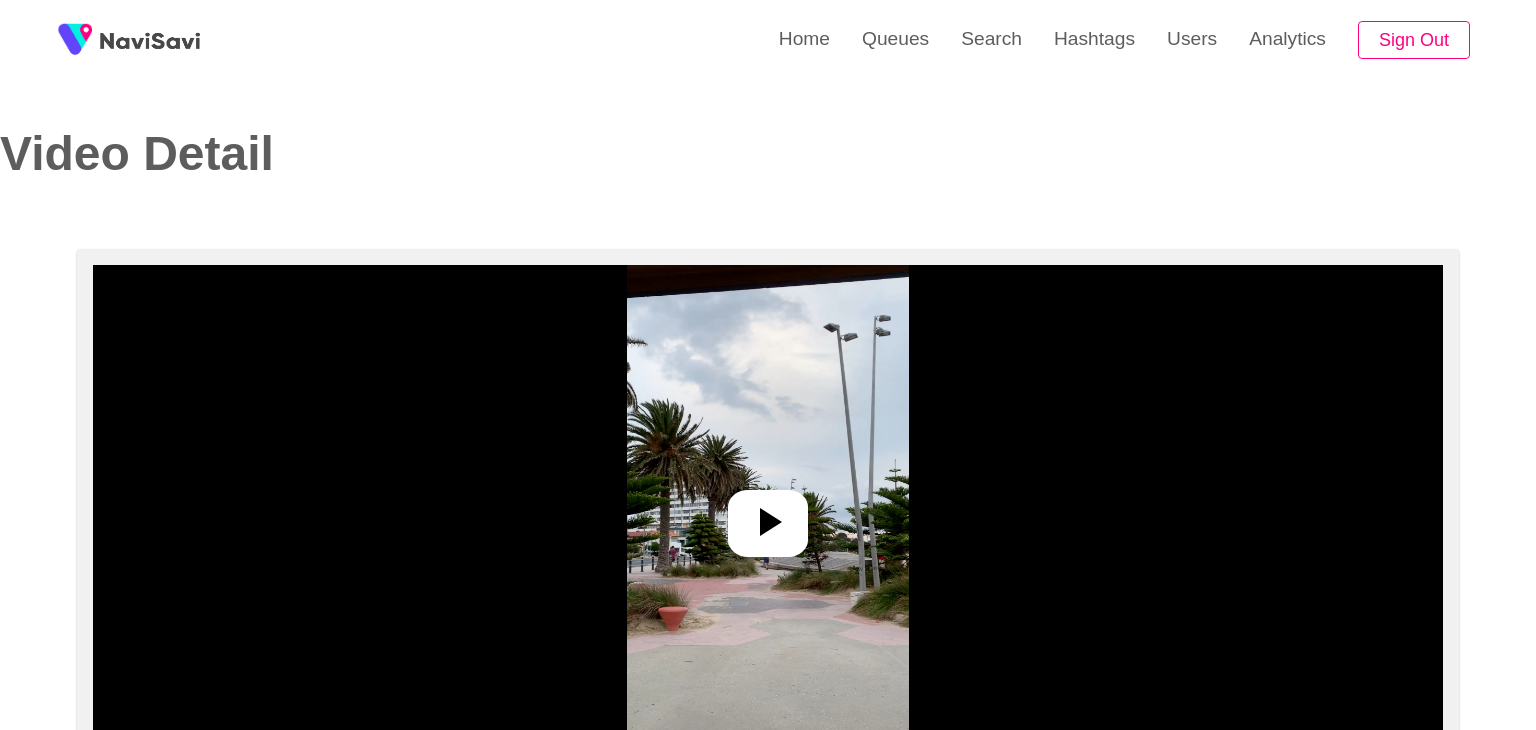 select on "**********" 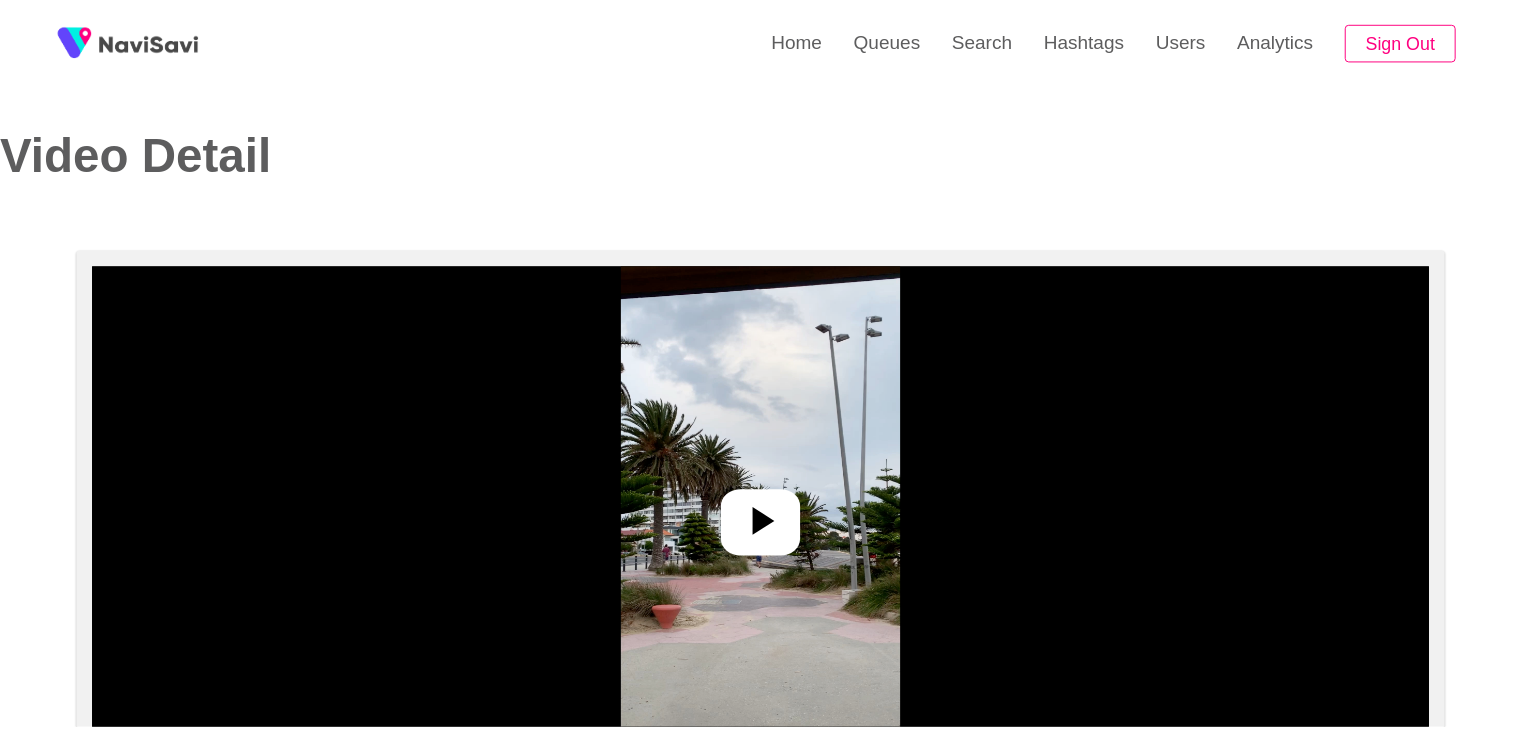scroll, scrollTop: 0, scrollLeft: 0, axis: both 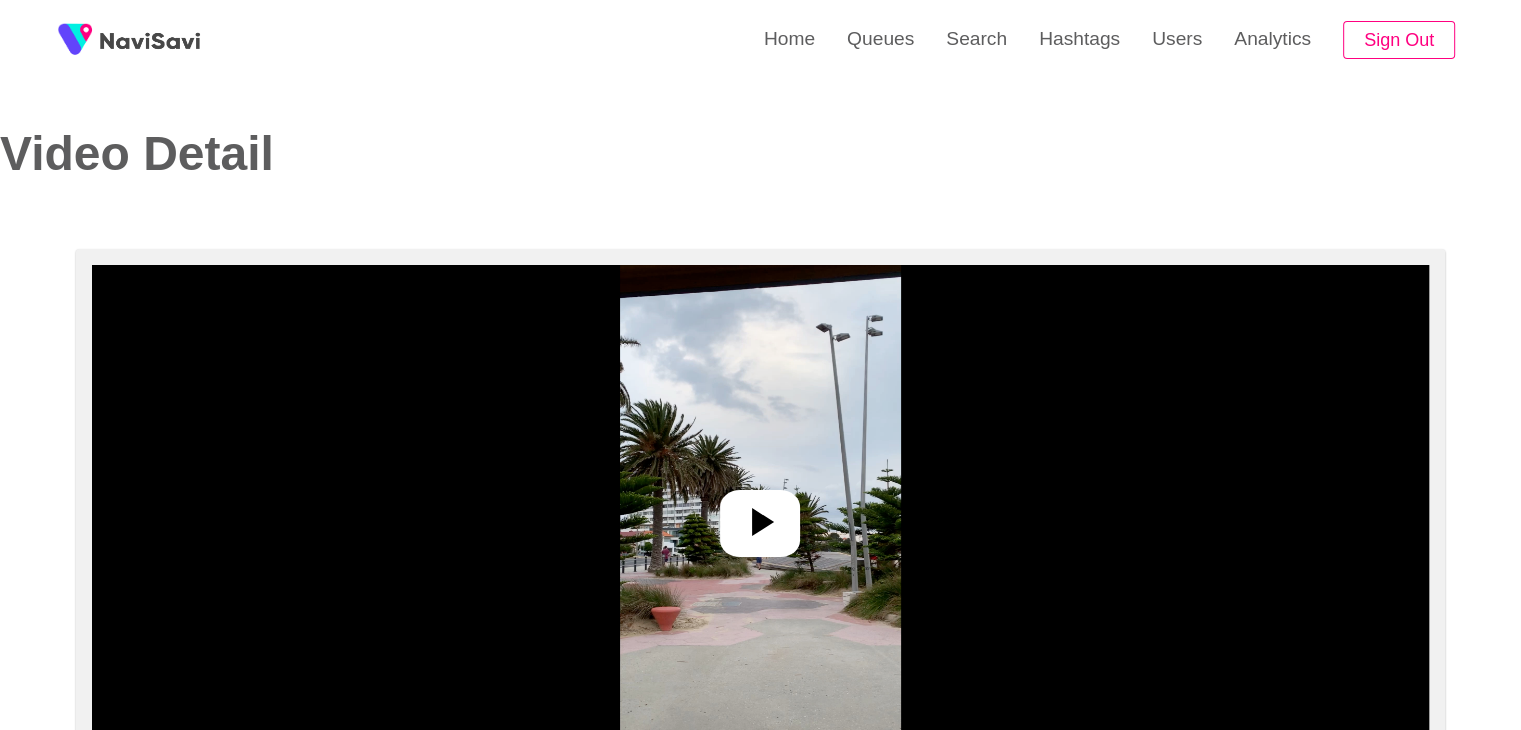 click at bounding box center (760, 523) 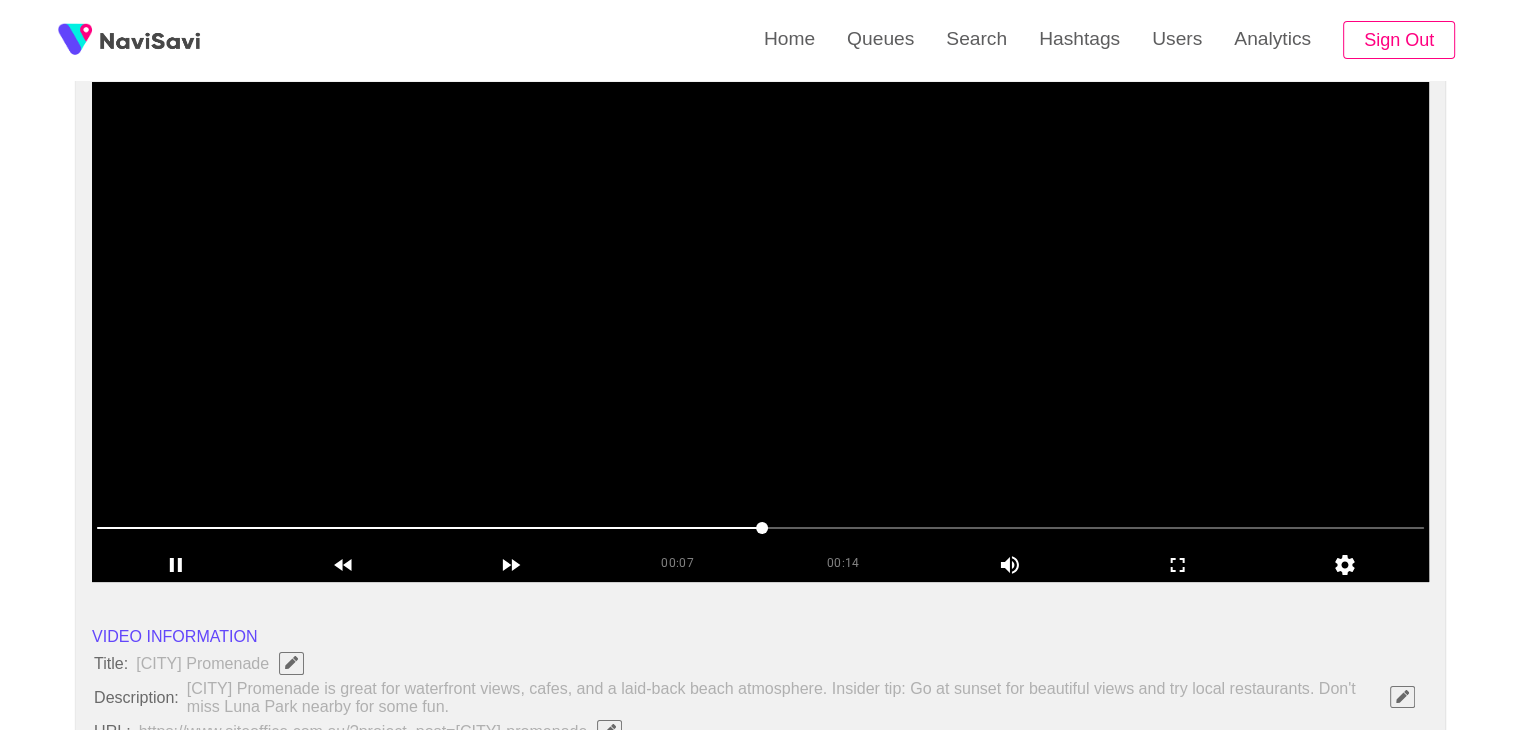 scroll, scrollTop: 184, scrollLeft: 0, axis: vertical 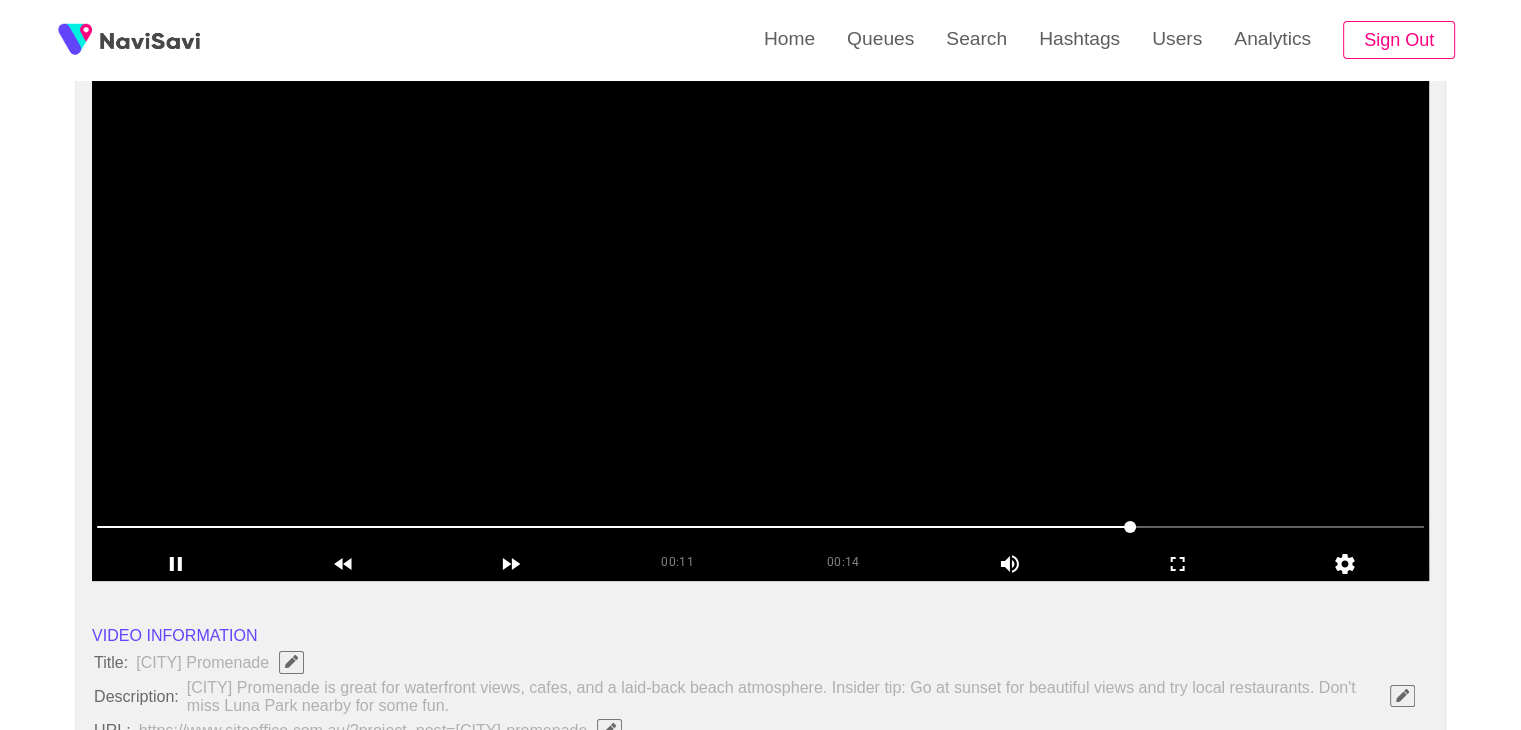 click at bounding box center (760, 331) 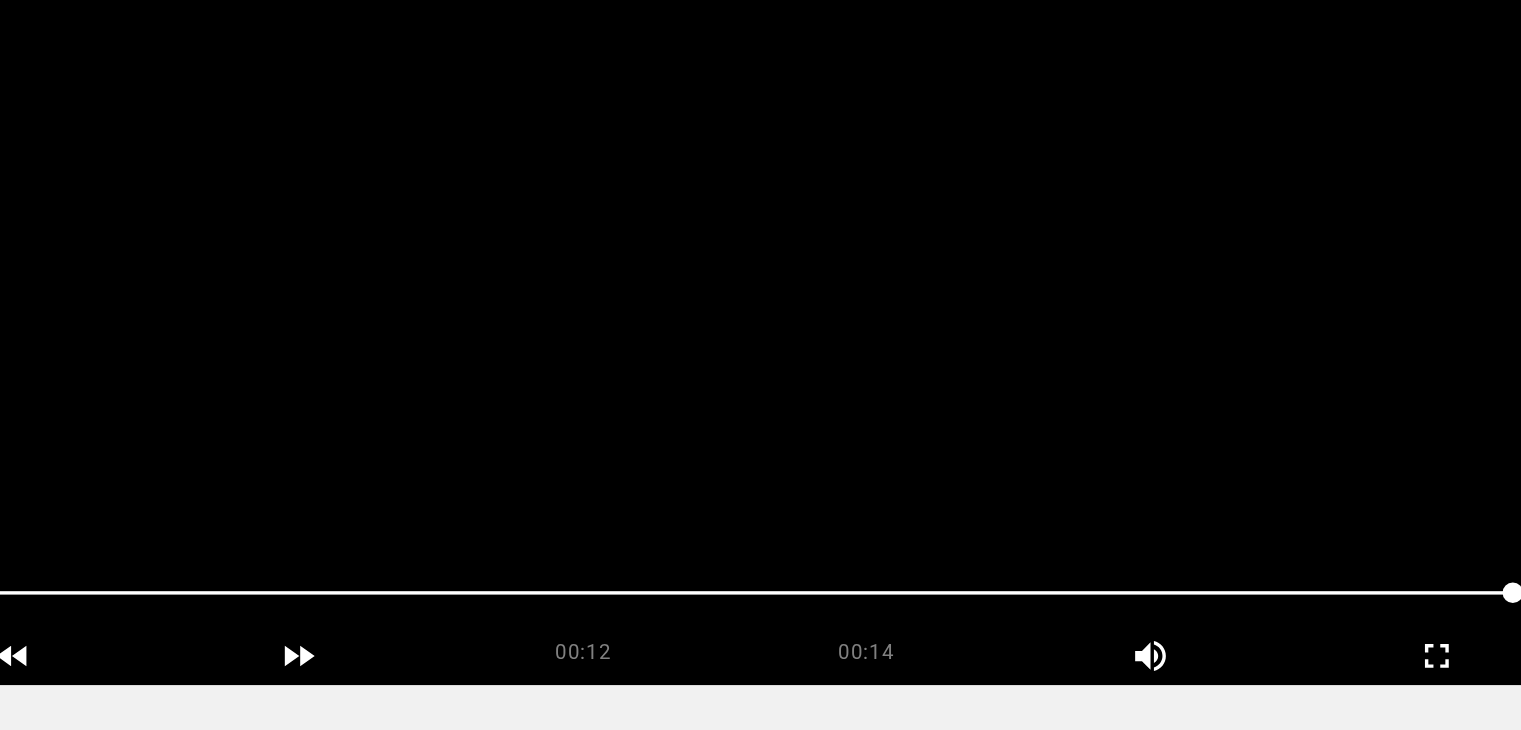 scroll, scrollTop: 184, scrollLeft: 0, axis: vertical 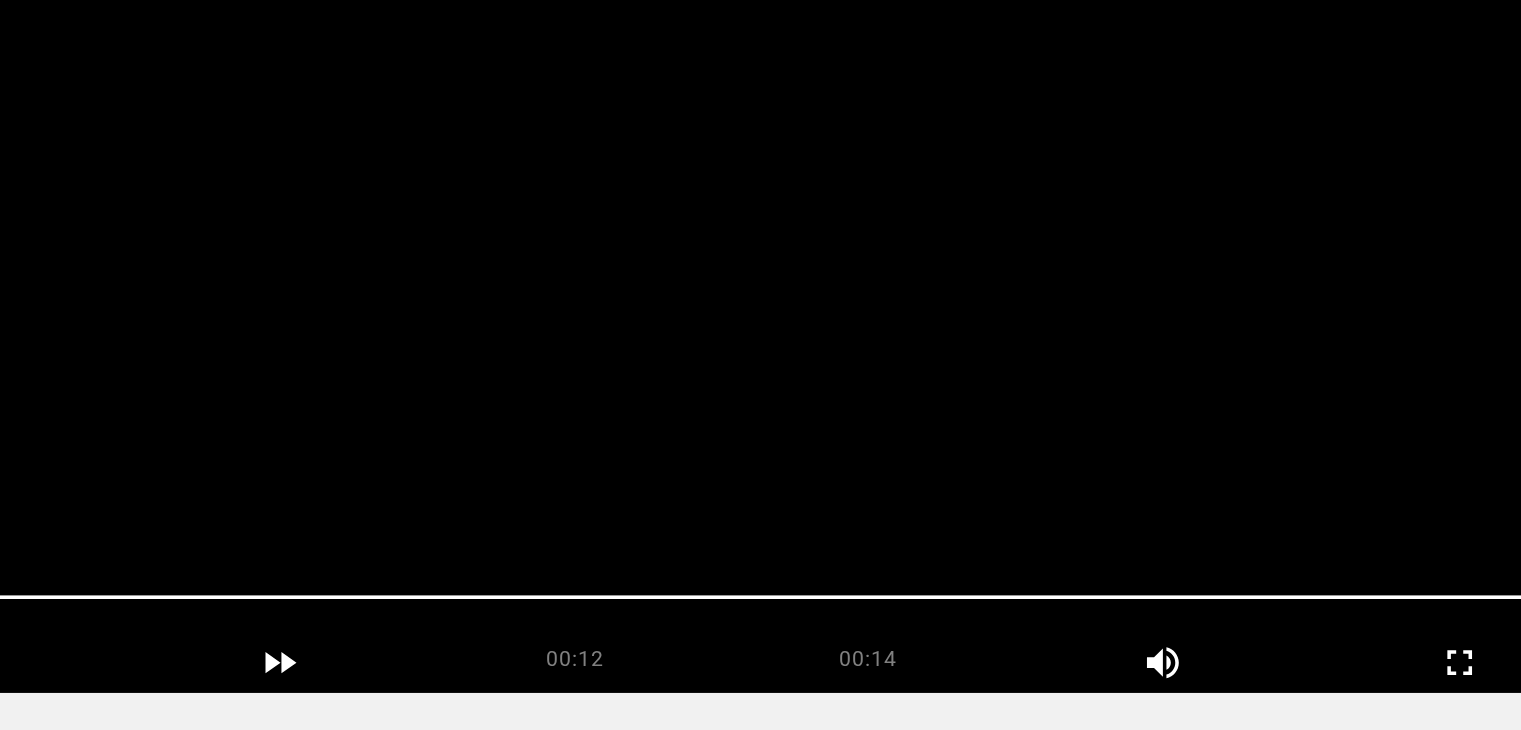 click at bounding box center (760, 331) 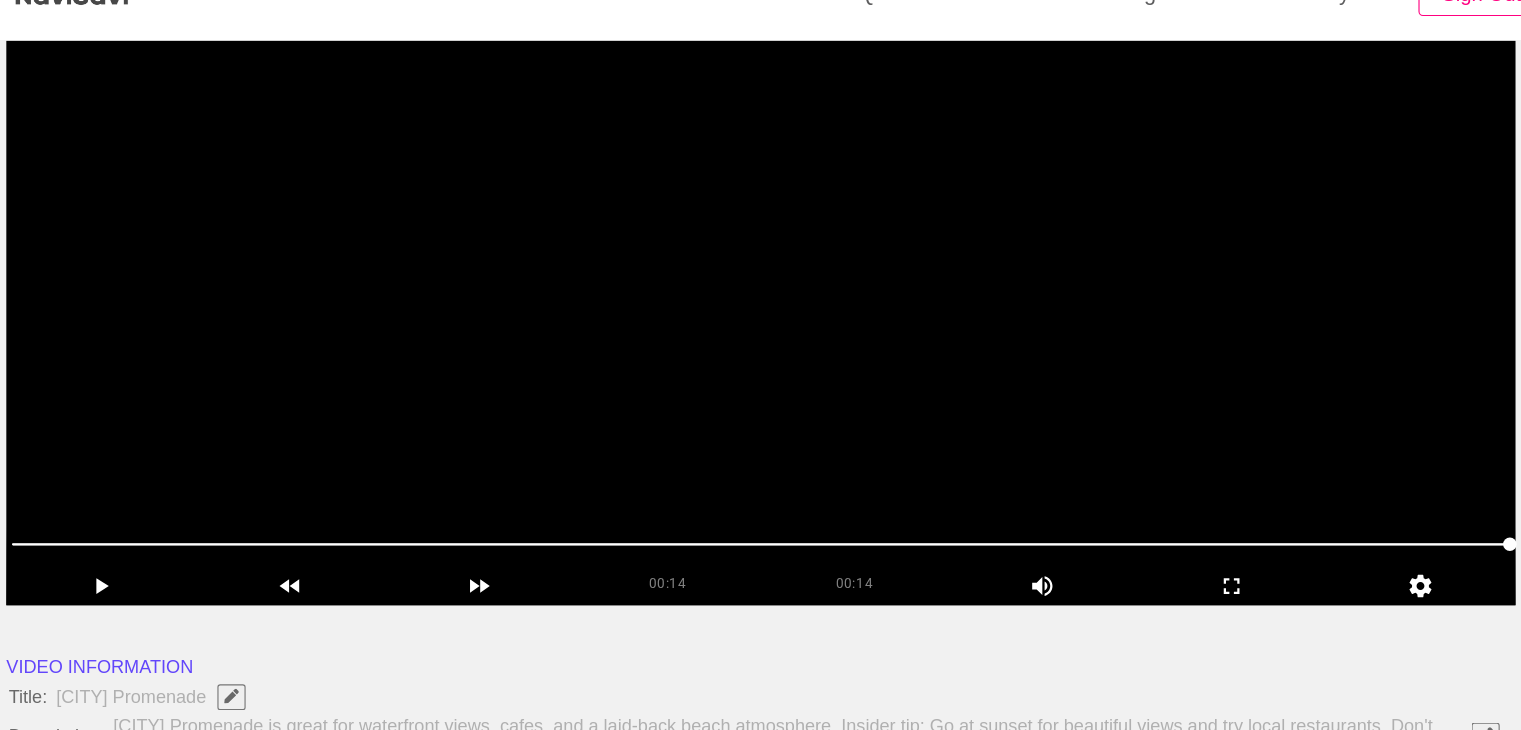scroll, scrollTop: 184, scrollLeft: 0, axis: vertical 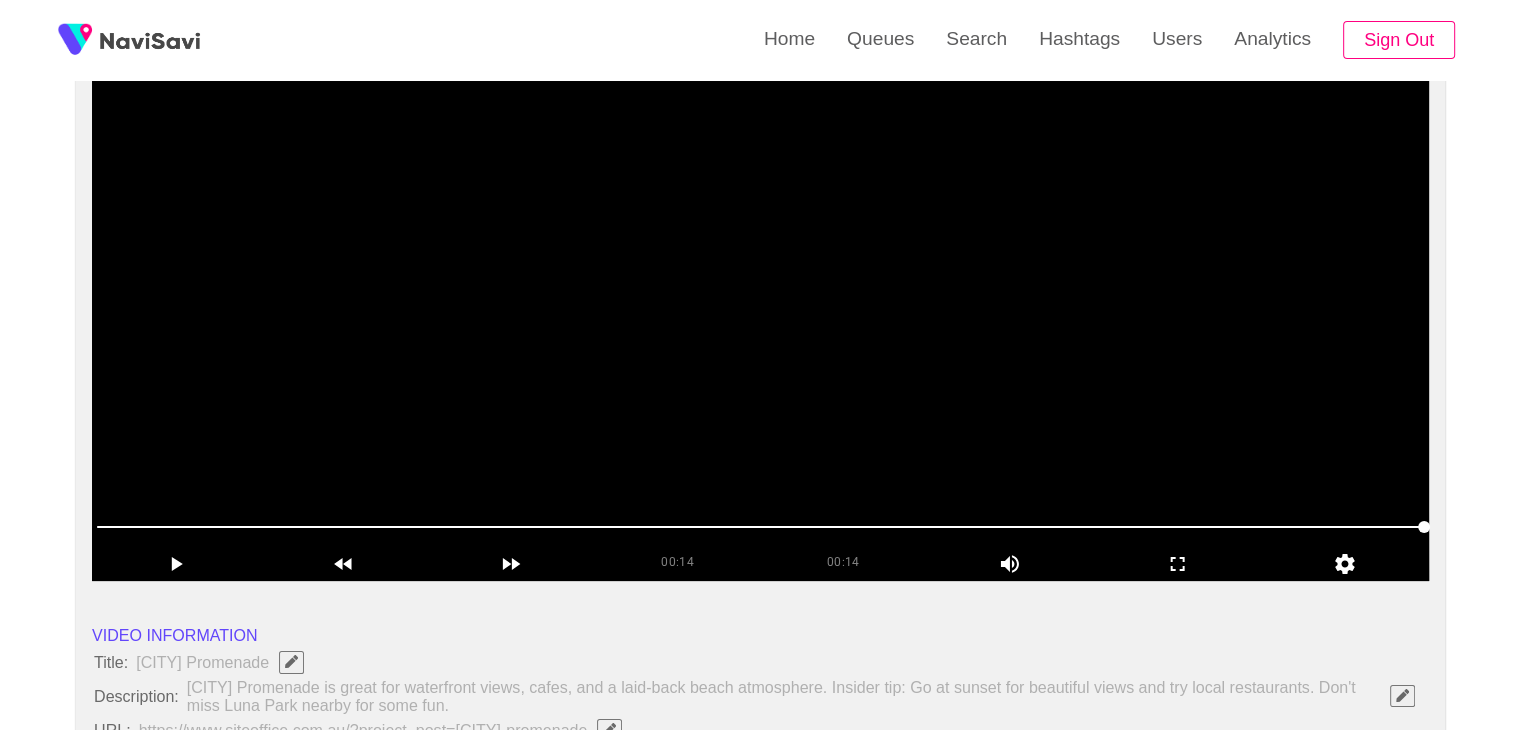 click at bounding box center [760, 331] 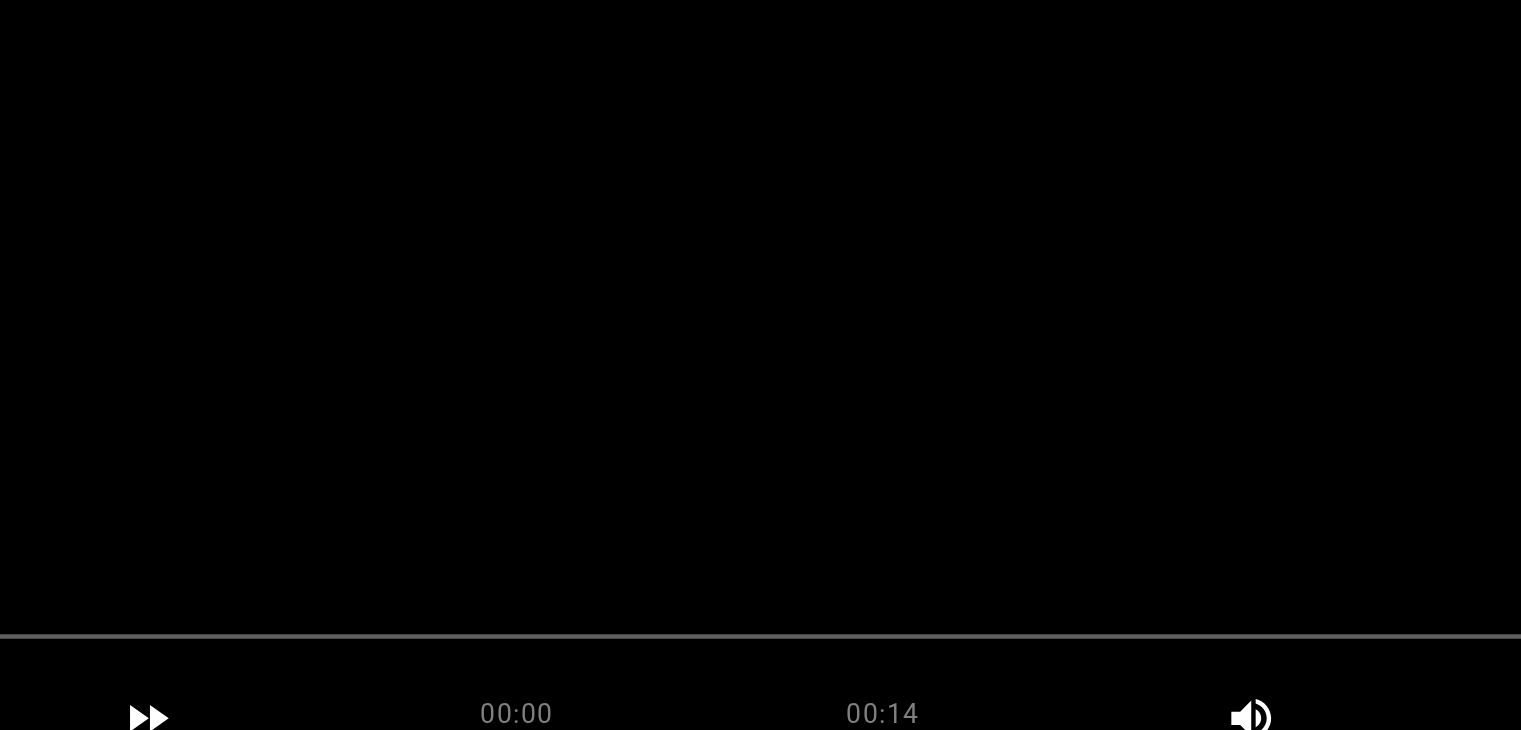 scroll, scrollTop: 184, scrollLeft: 0, axis: vertical 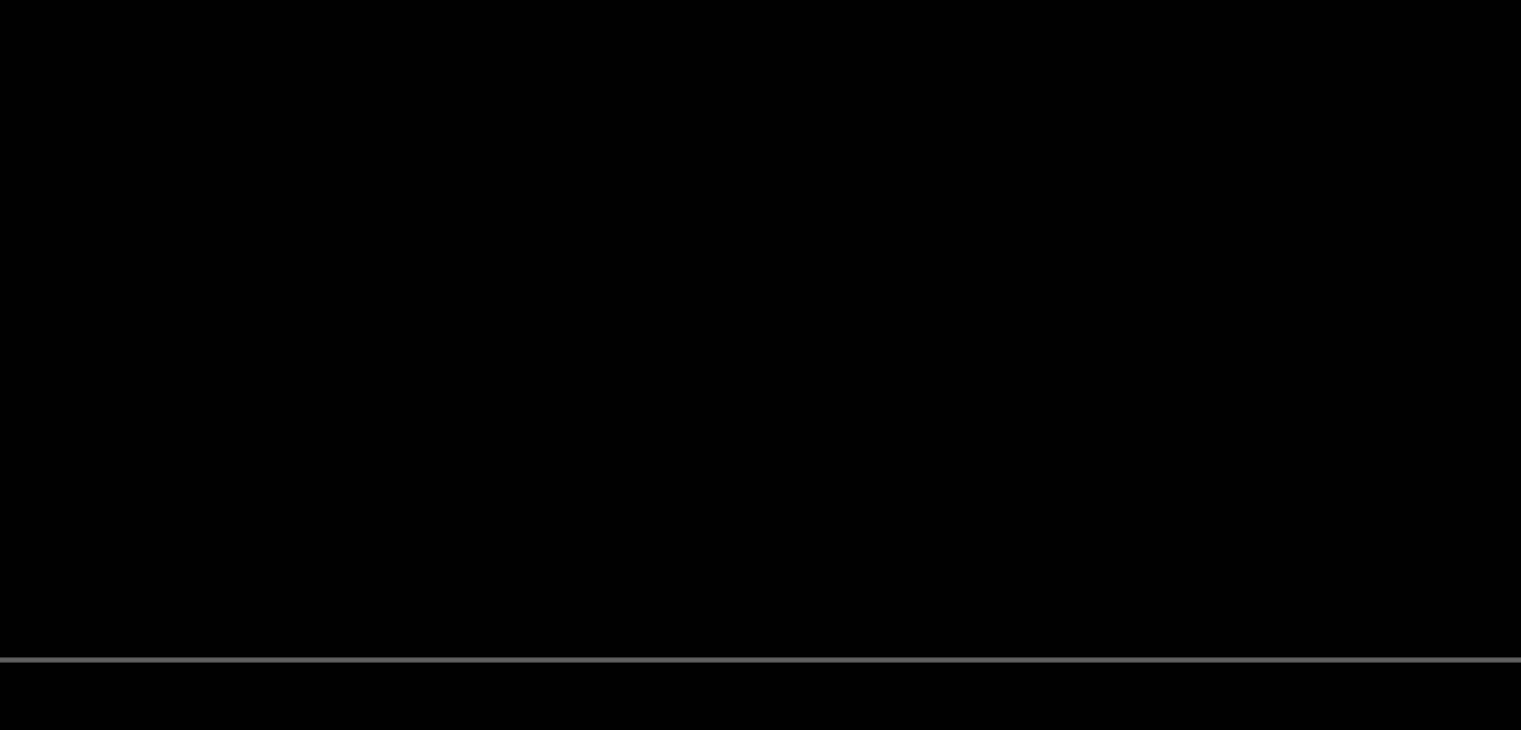 click at bounding box center (760, 331) 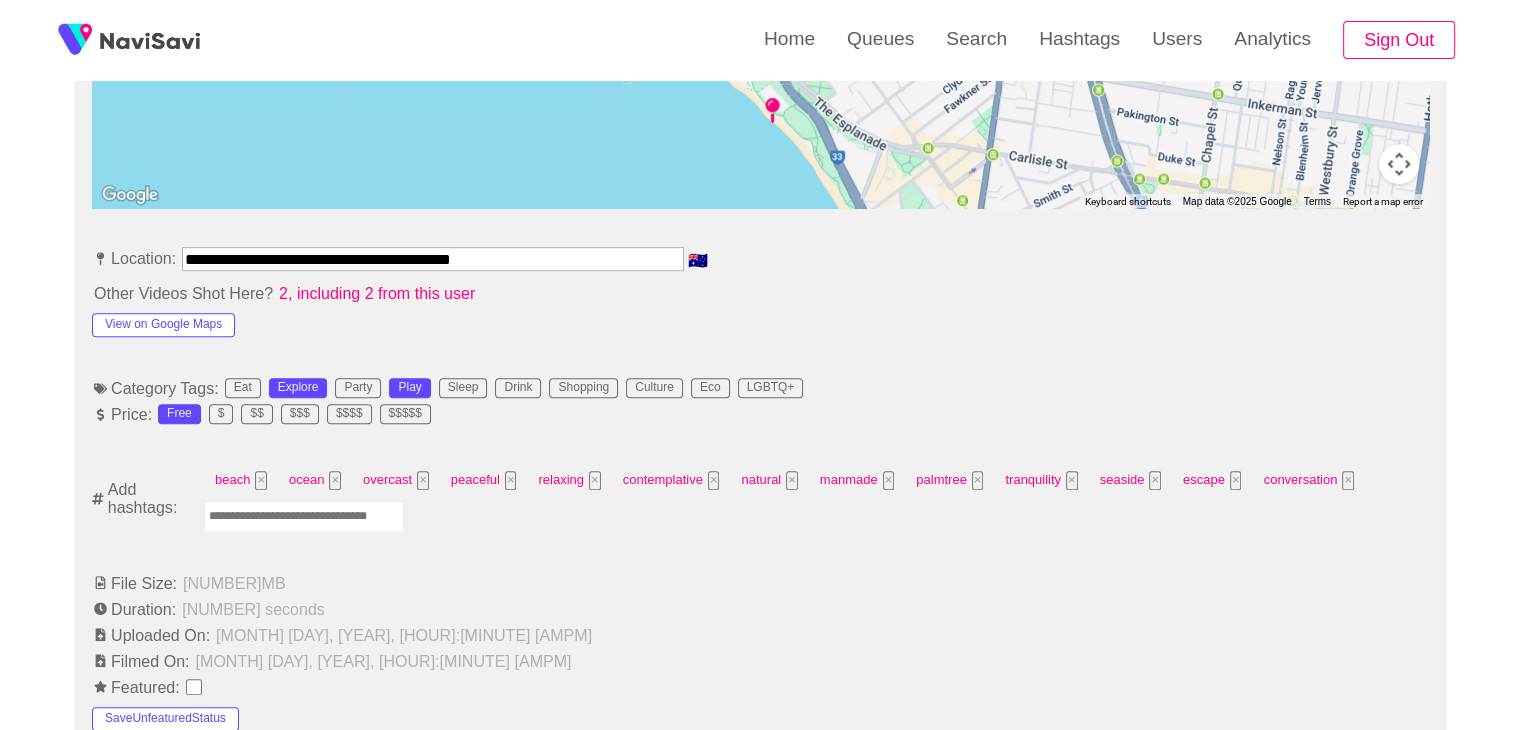 scroll, scrollTop: 1016, scrollLeft: 0, axis: vertical 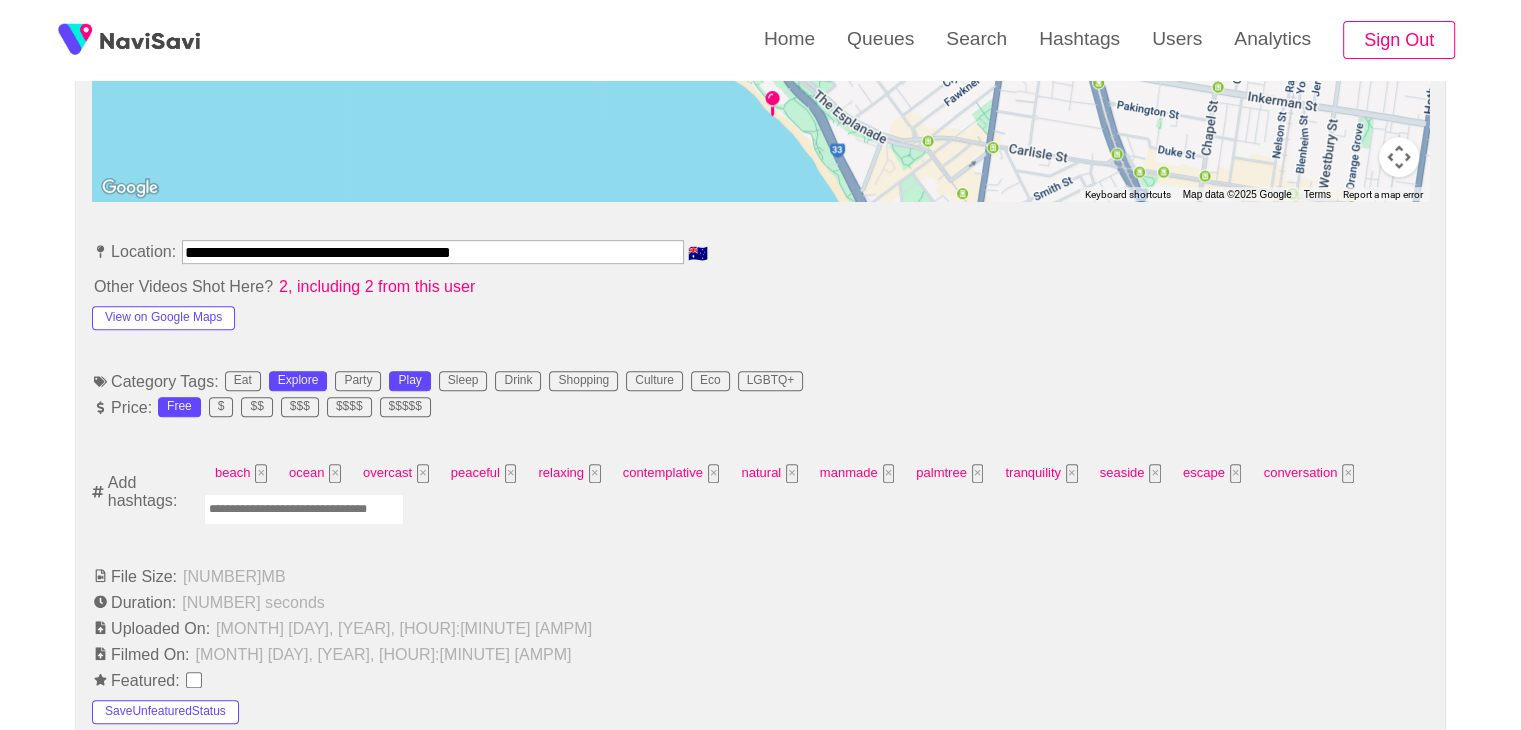 click at bounding box center [304, 509] 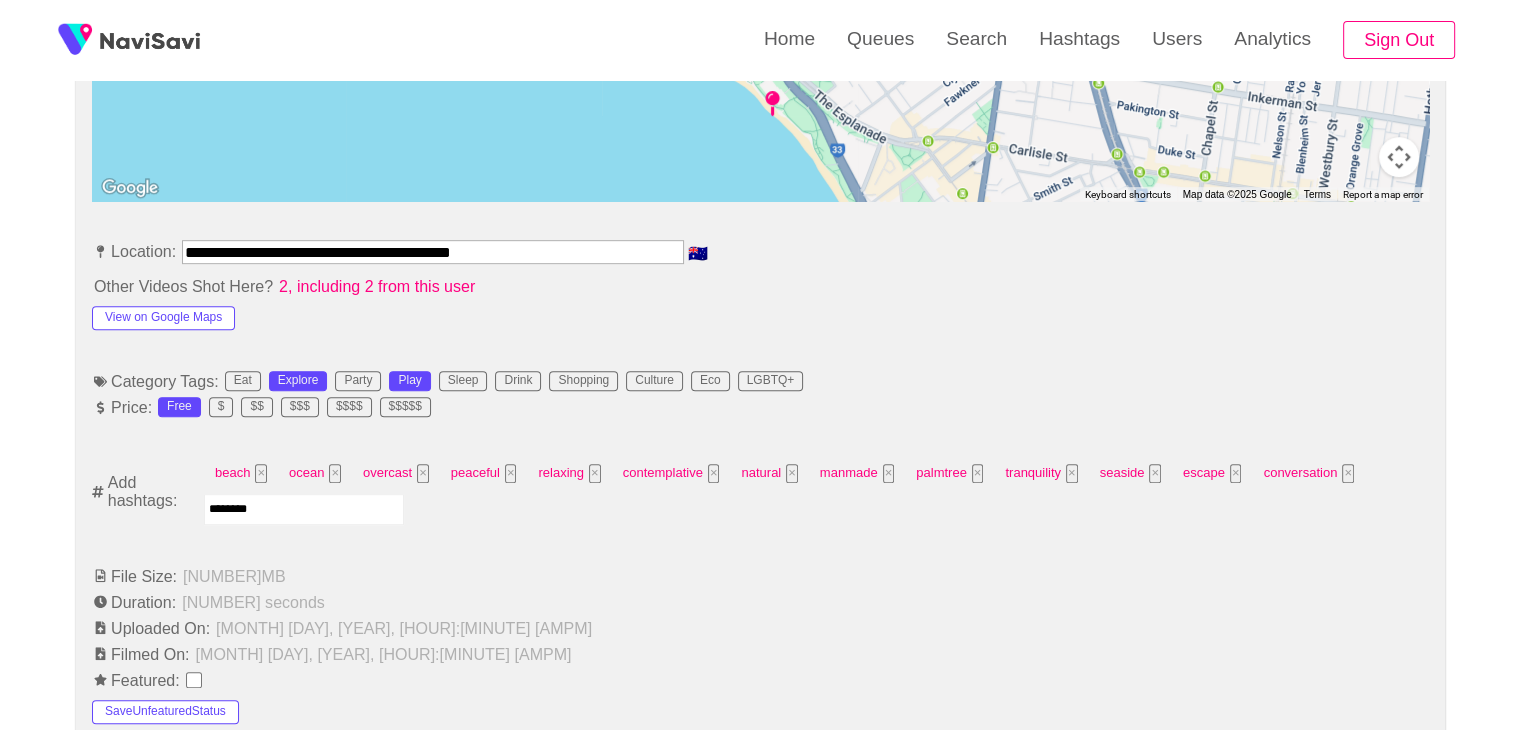 type on "*********" 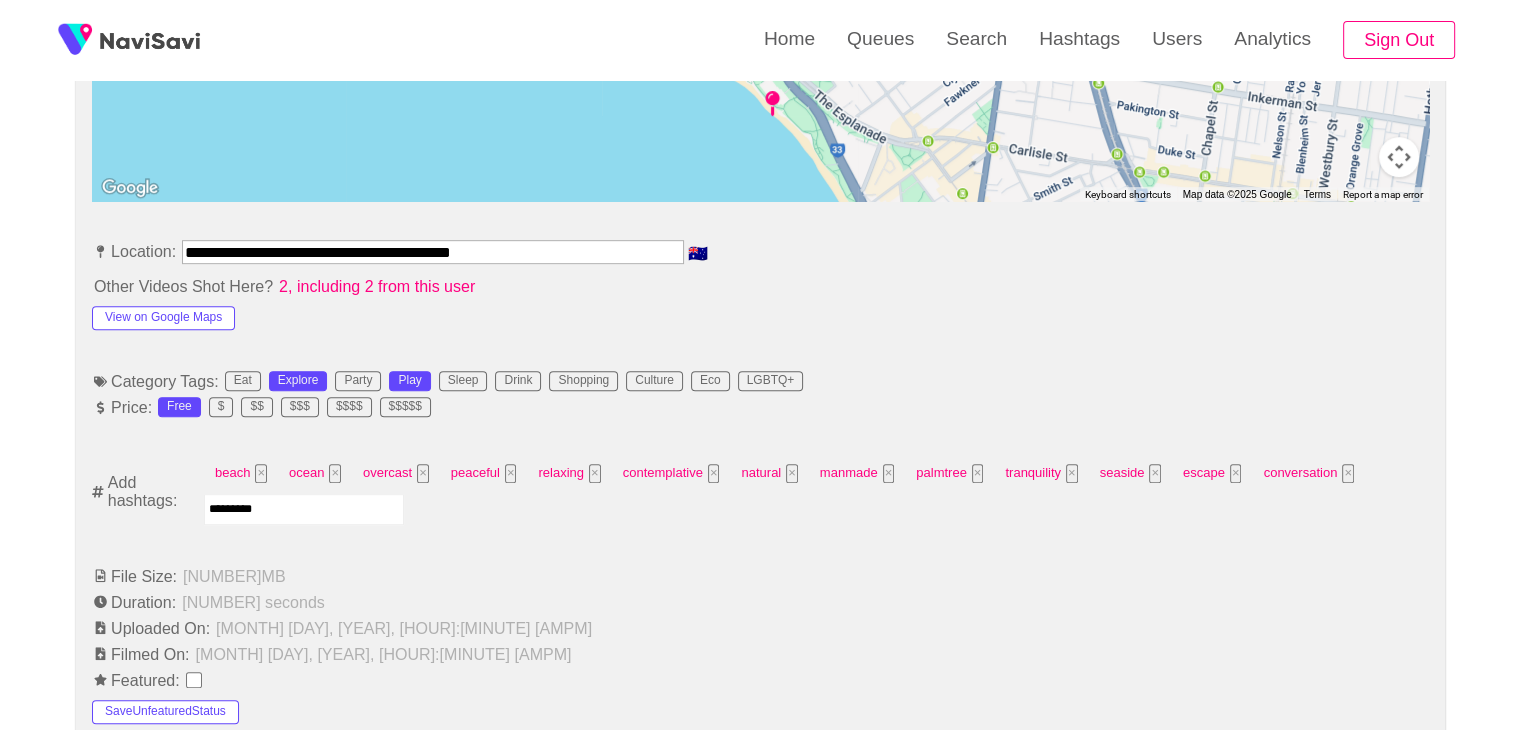 type 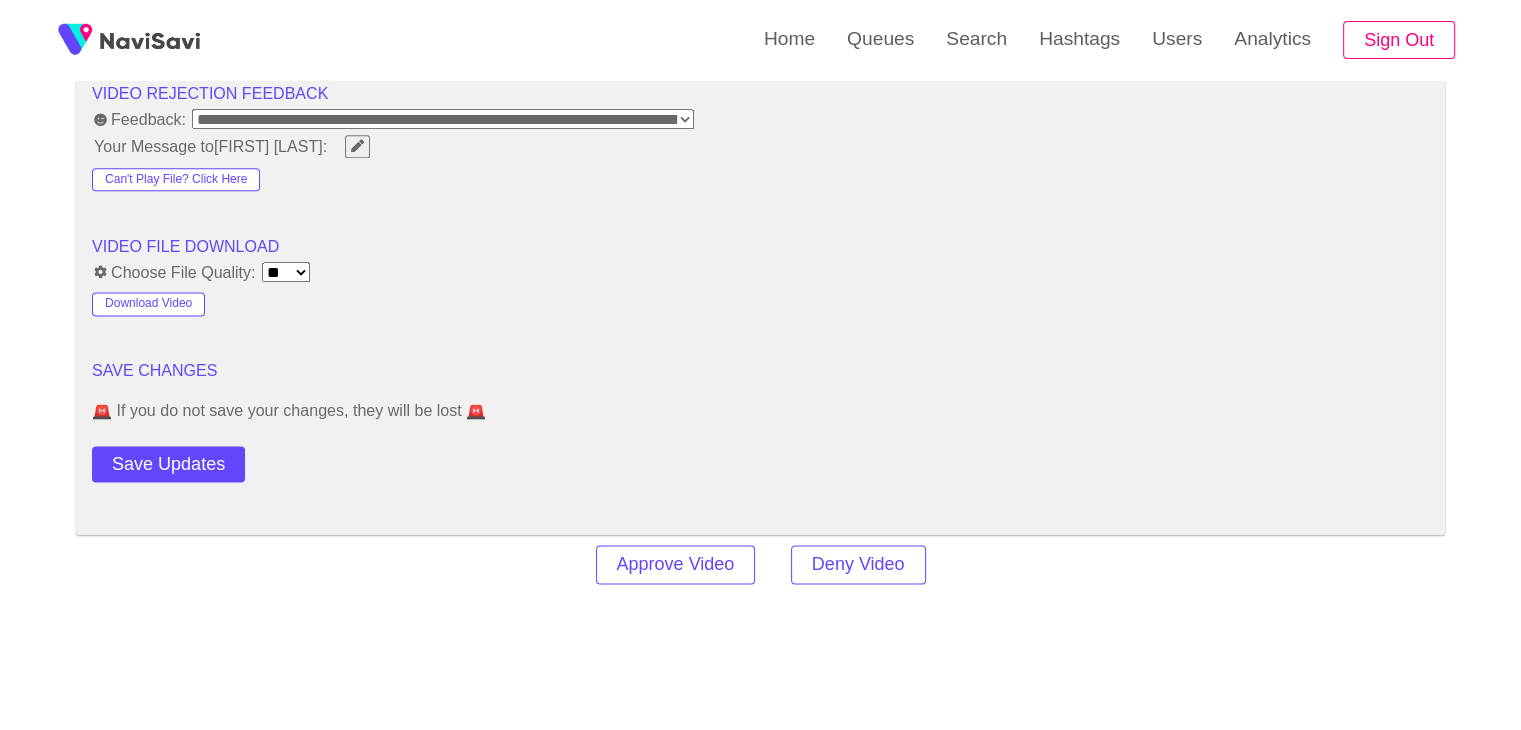 scroll, scrollTop: 2637, scrollLeft: 0, axis: vertical 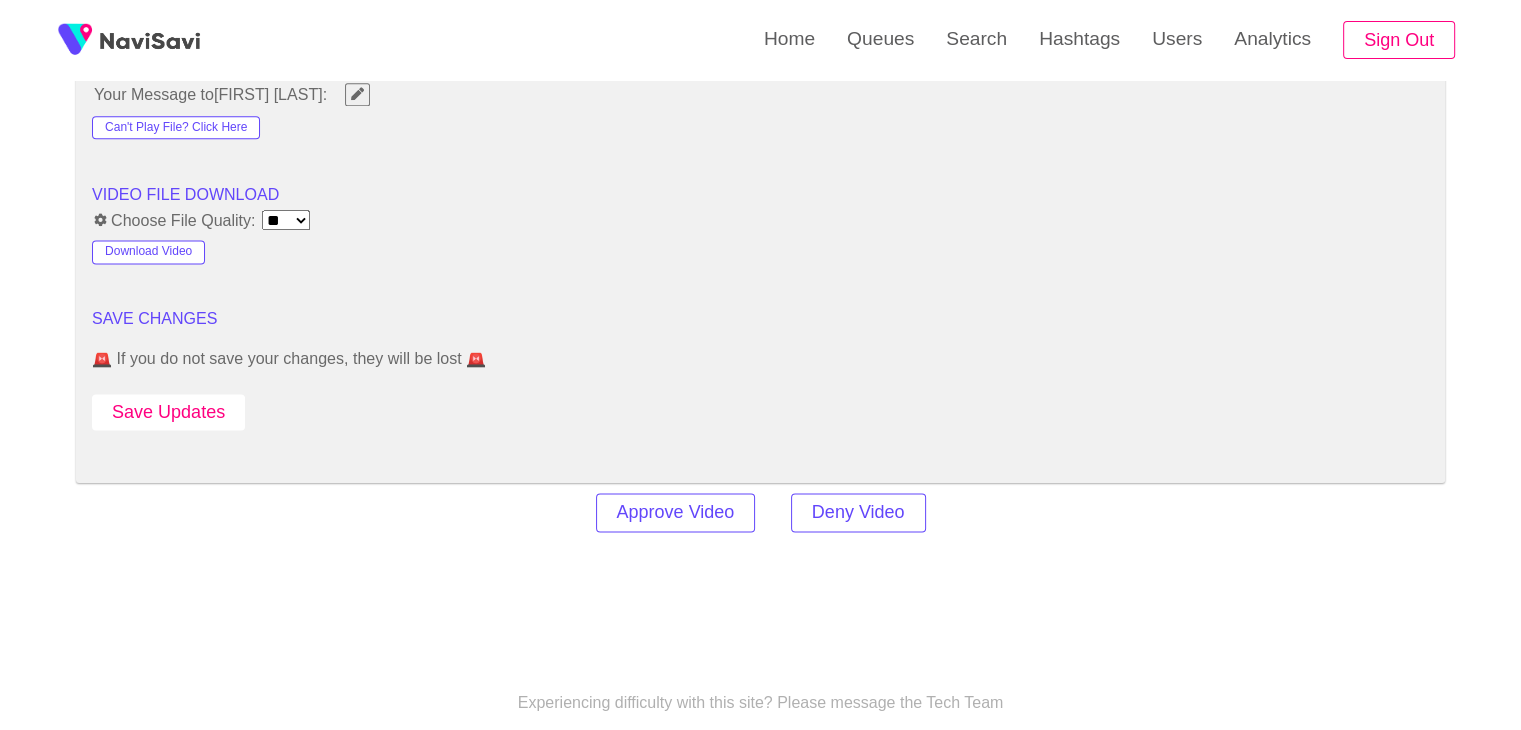 click on "Save Updates" at bounding box center (168, 412) 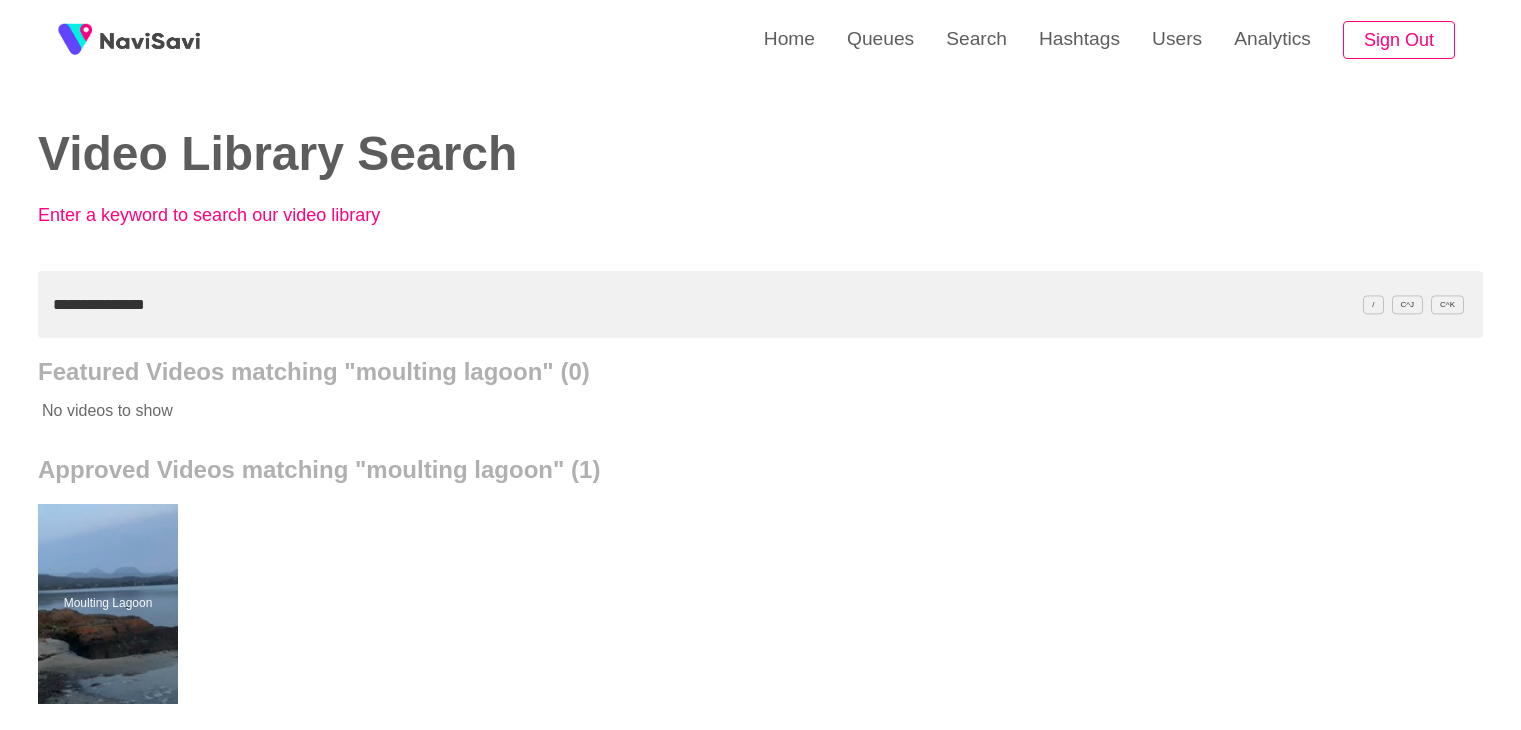 scroll, scrollTop: 0, scrollLeft: 0, axis: both 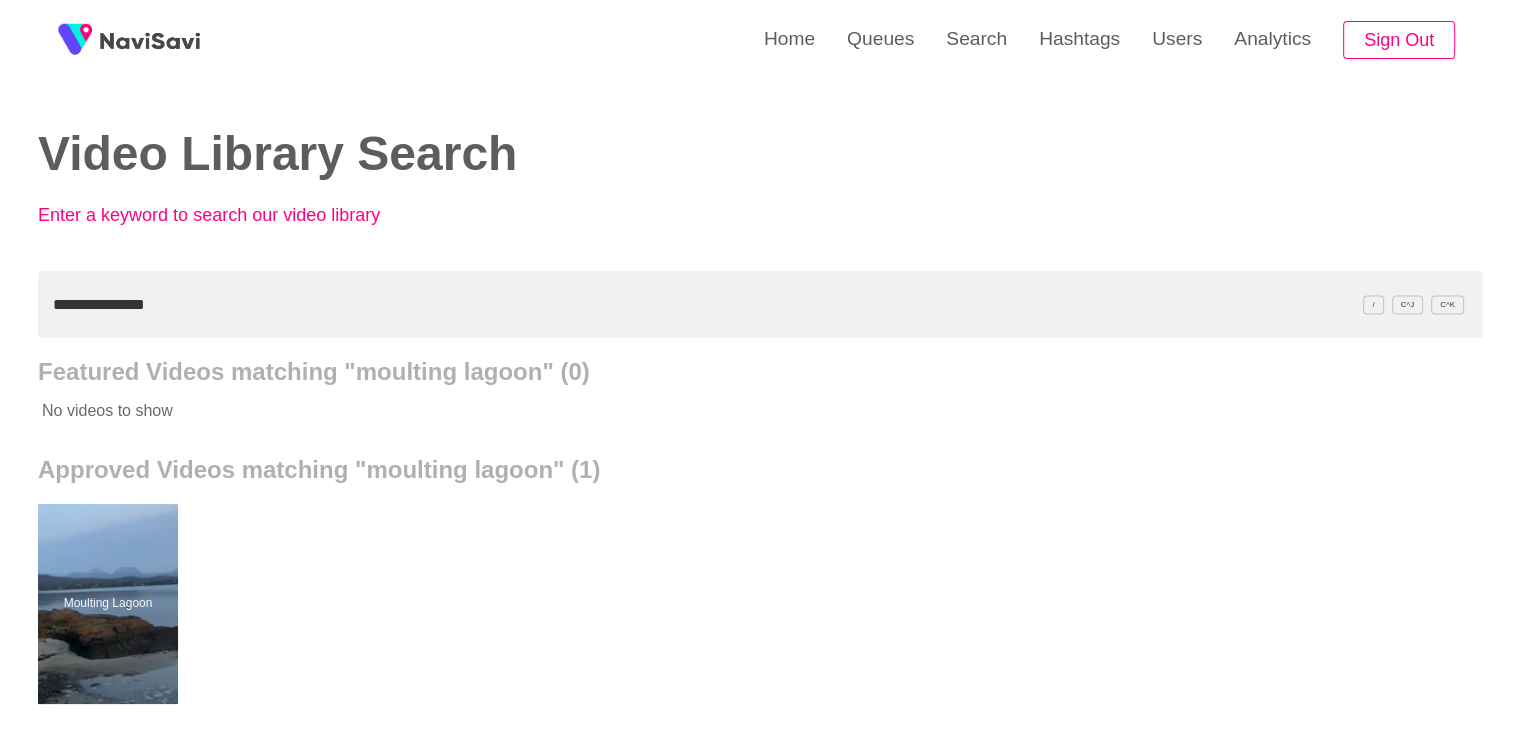 click on "**********" at bounding box center [760, 304] 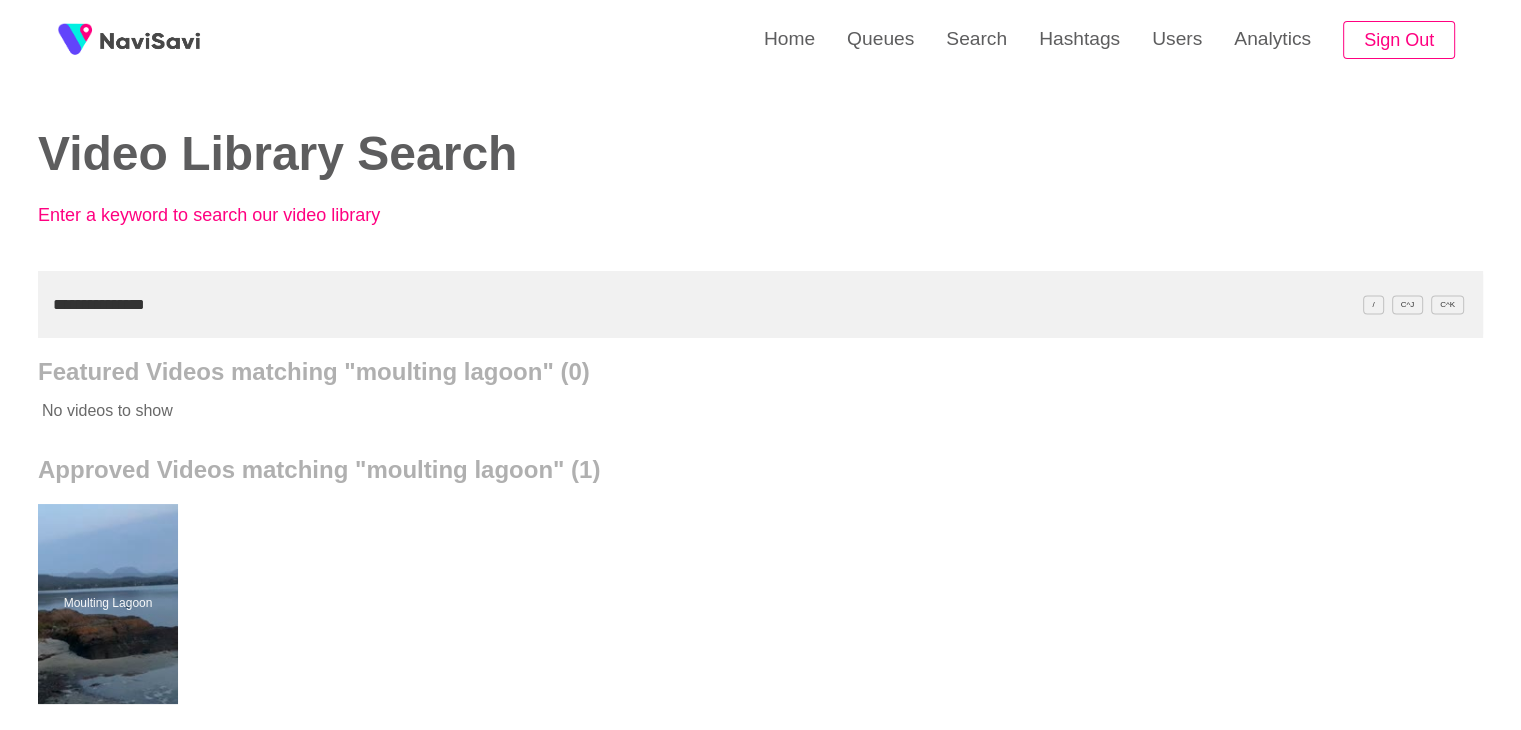 drag, startPoint x: 0, startPoint y: 0, endPoint x: 421, endPoint y: 285, distance: 508.3955 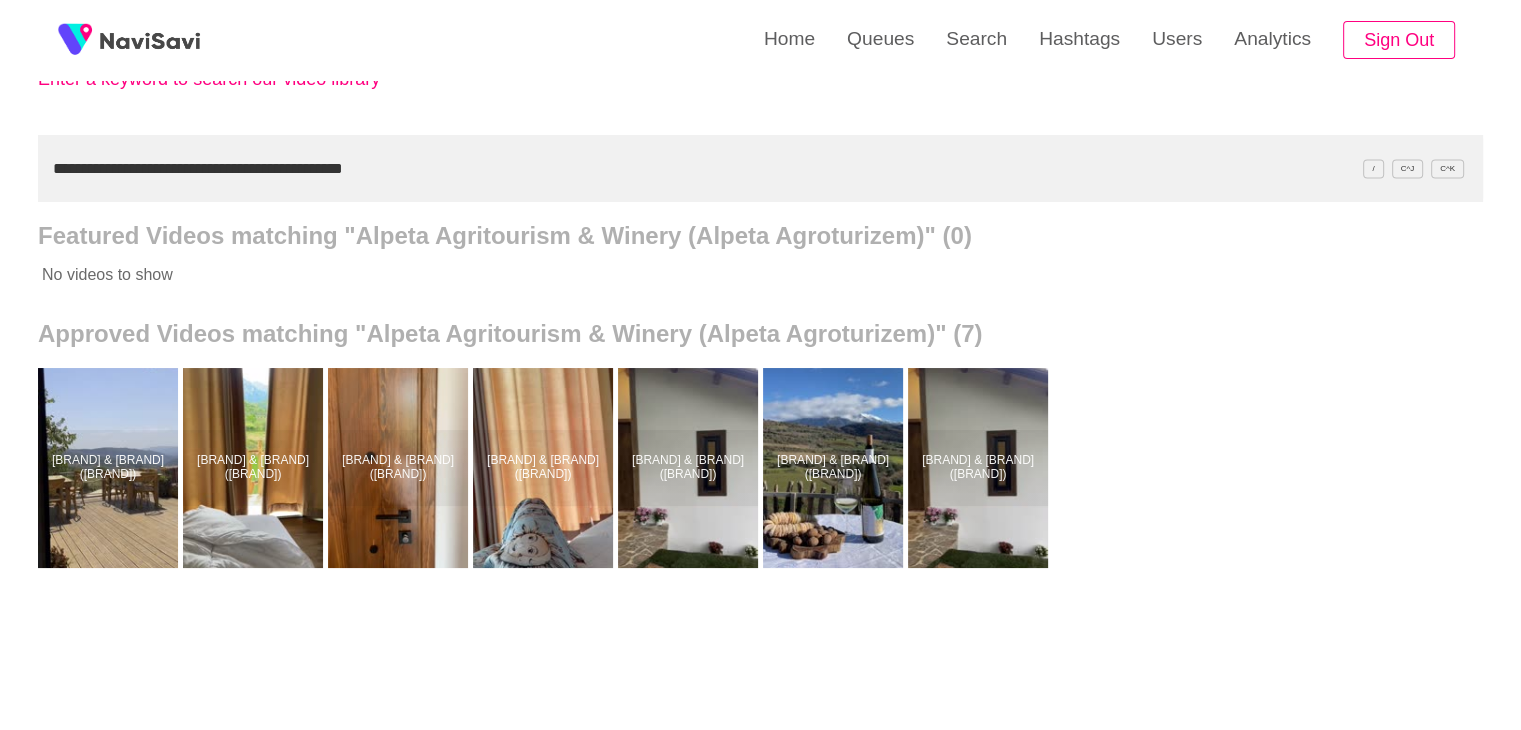 scroll, scrollTop: 138, scrollLeft: 0, axis: vertical 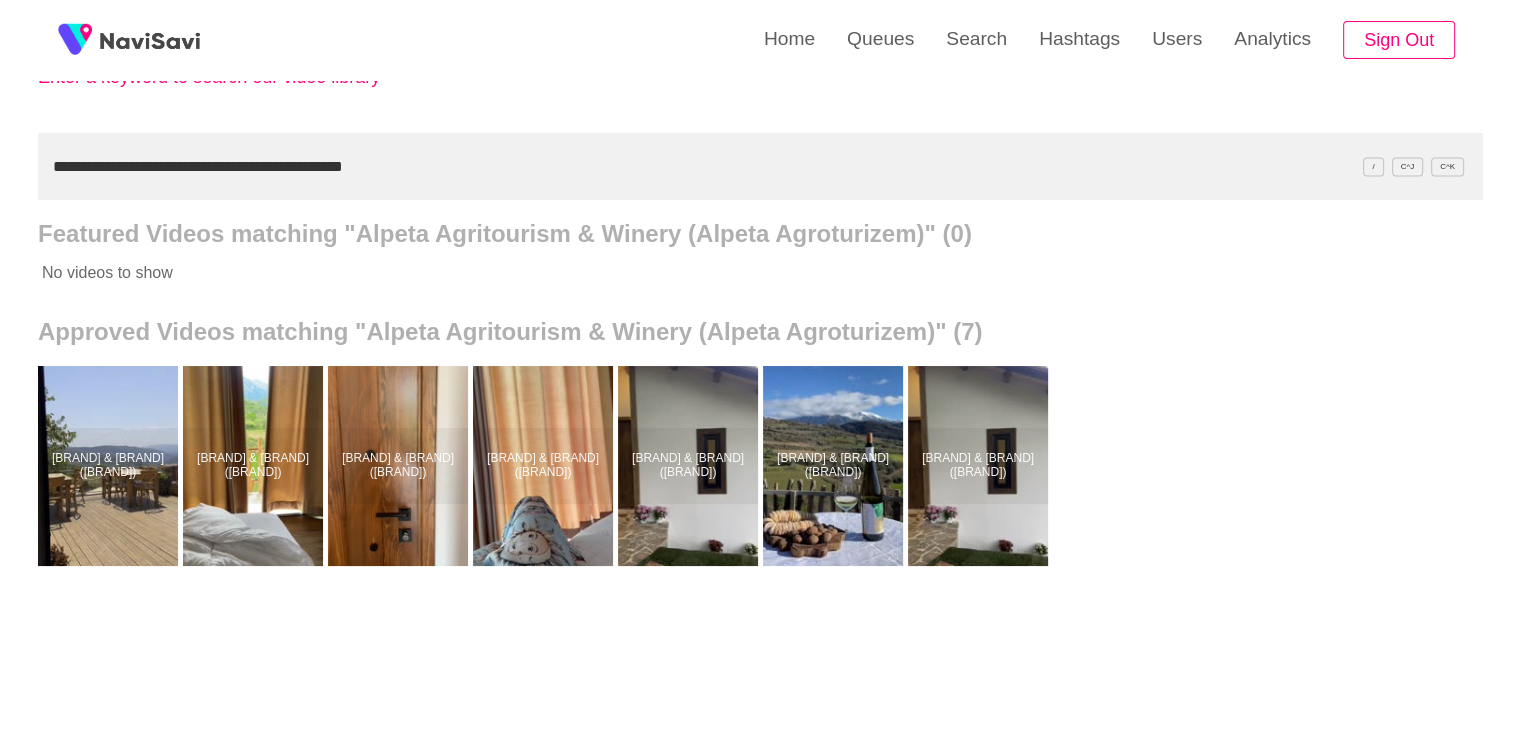click on "**********" at bounding box center [760, 166] 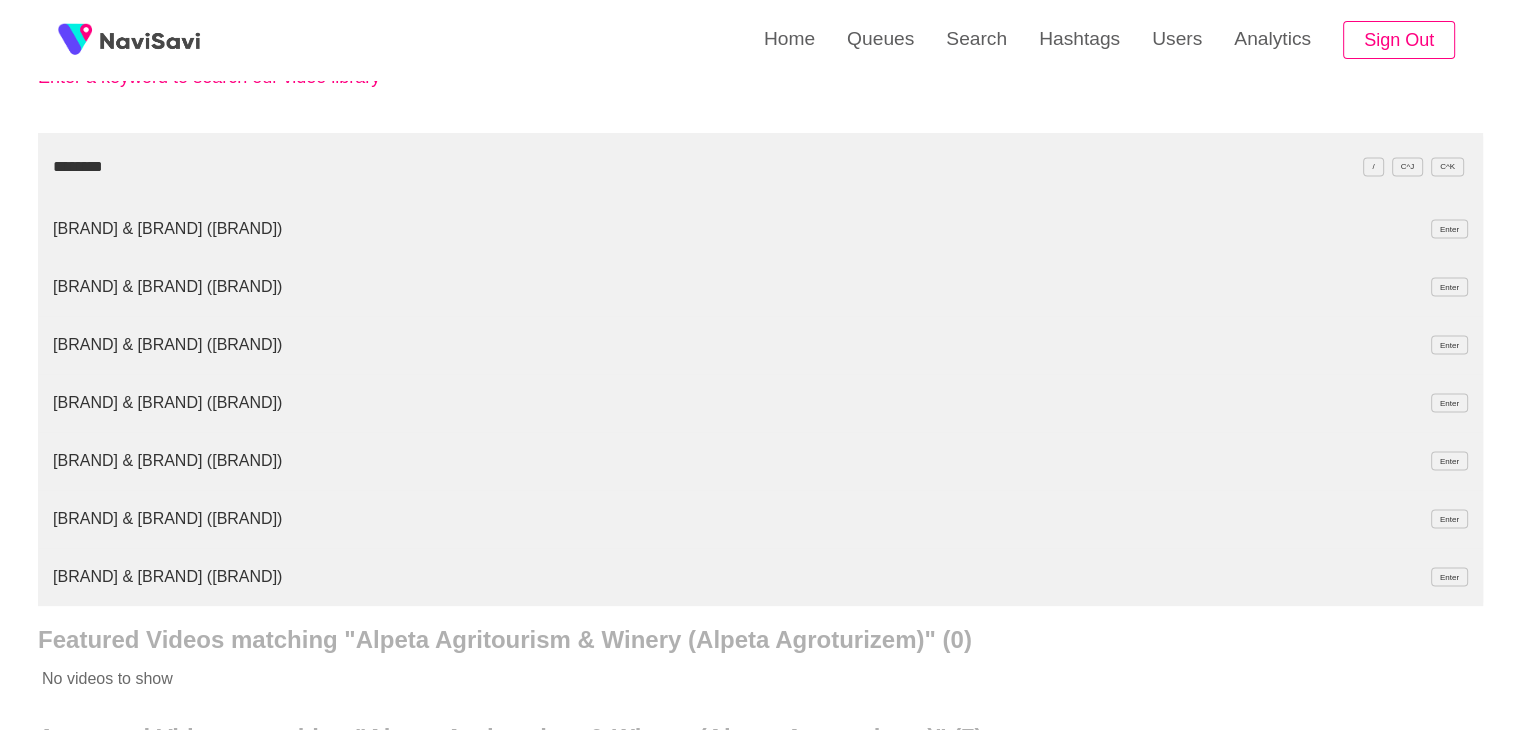 type on "********" 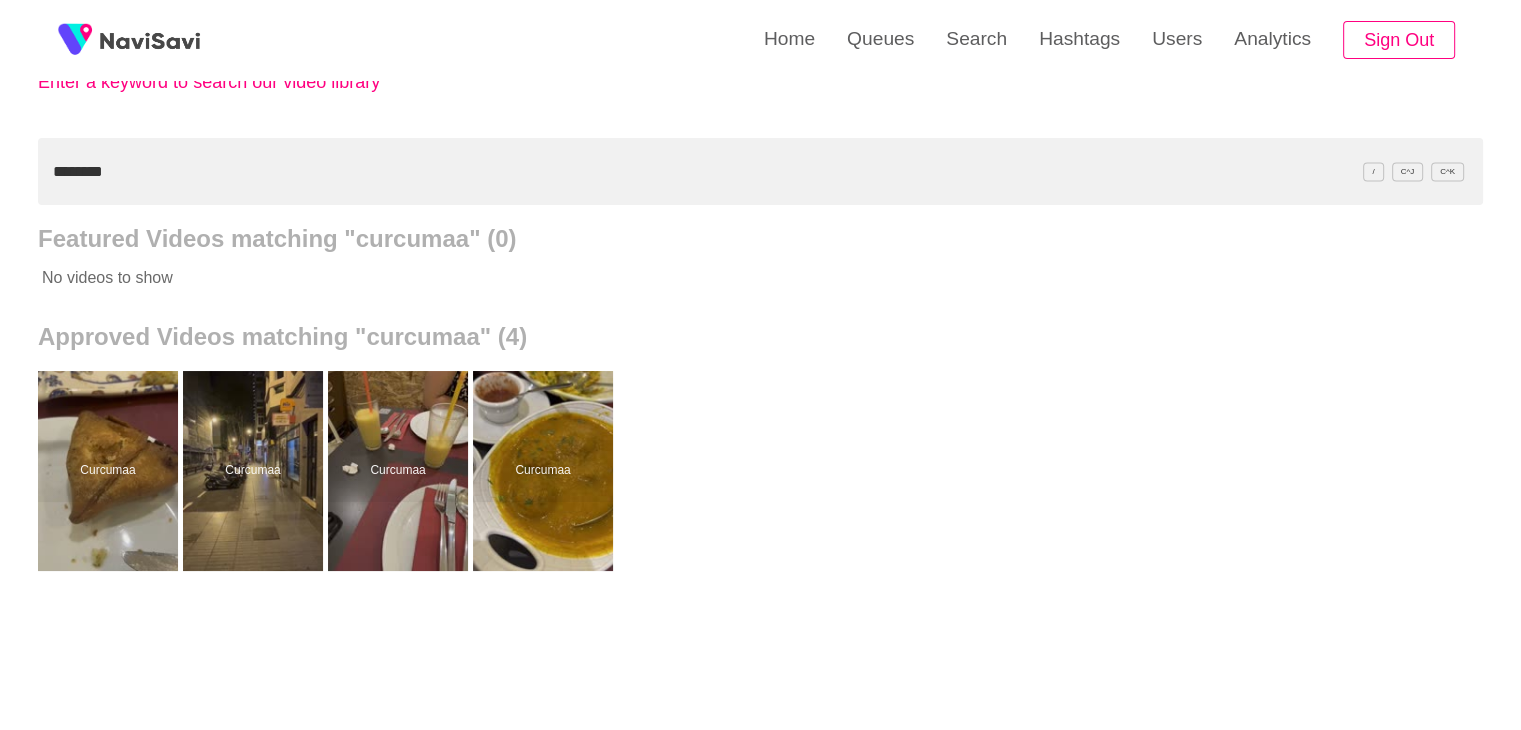 scroll, scrollTop: 138, scrollLeft: 0, axis: vertical 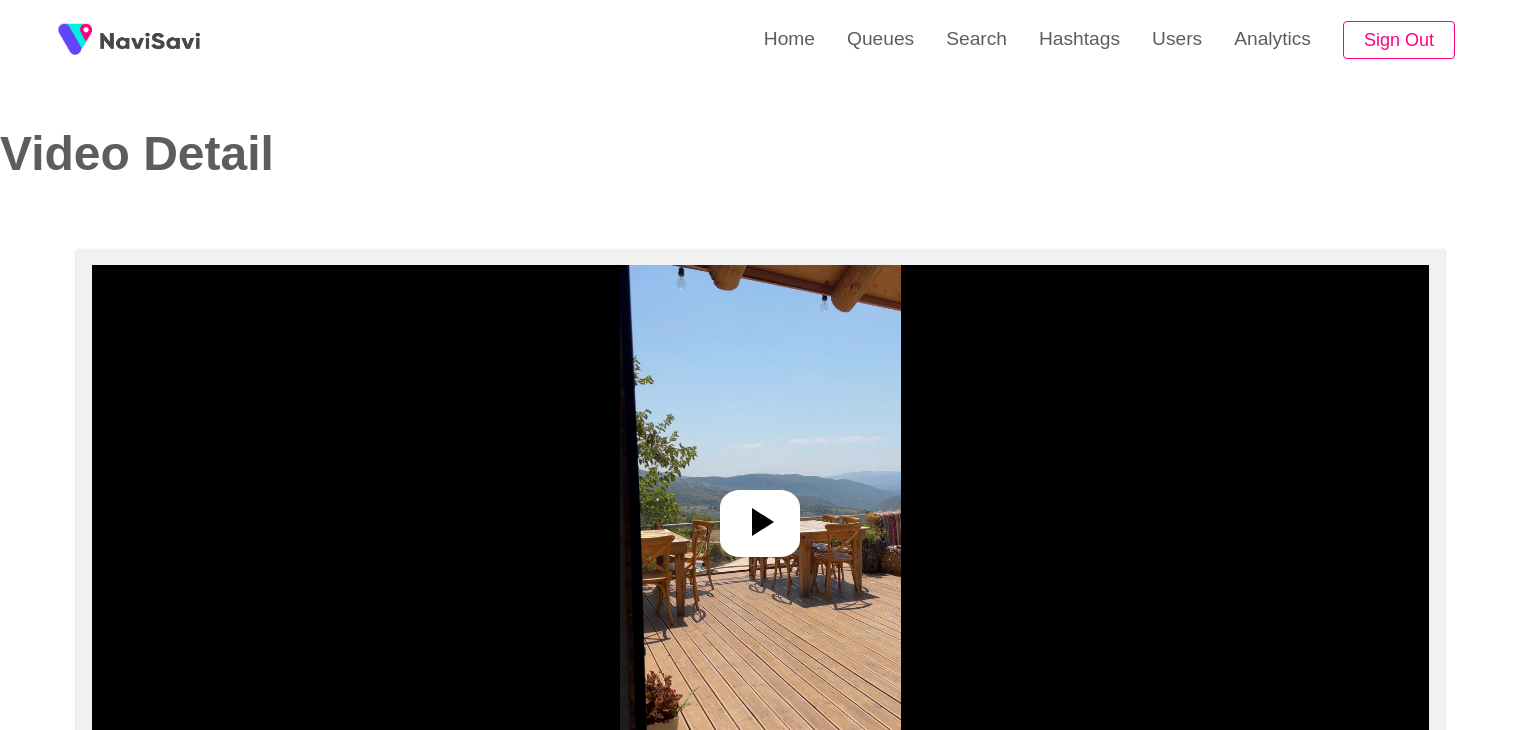 select on "**********" 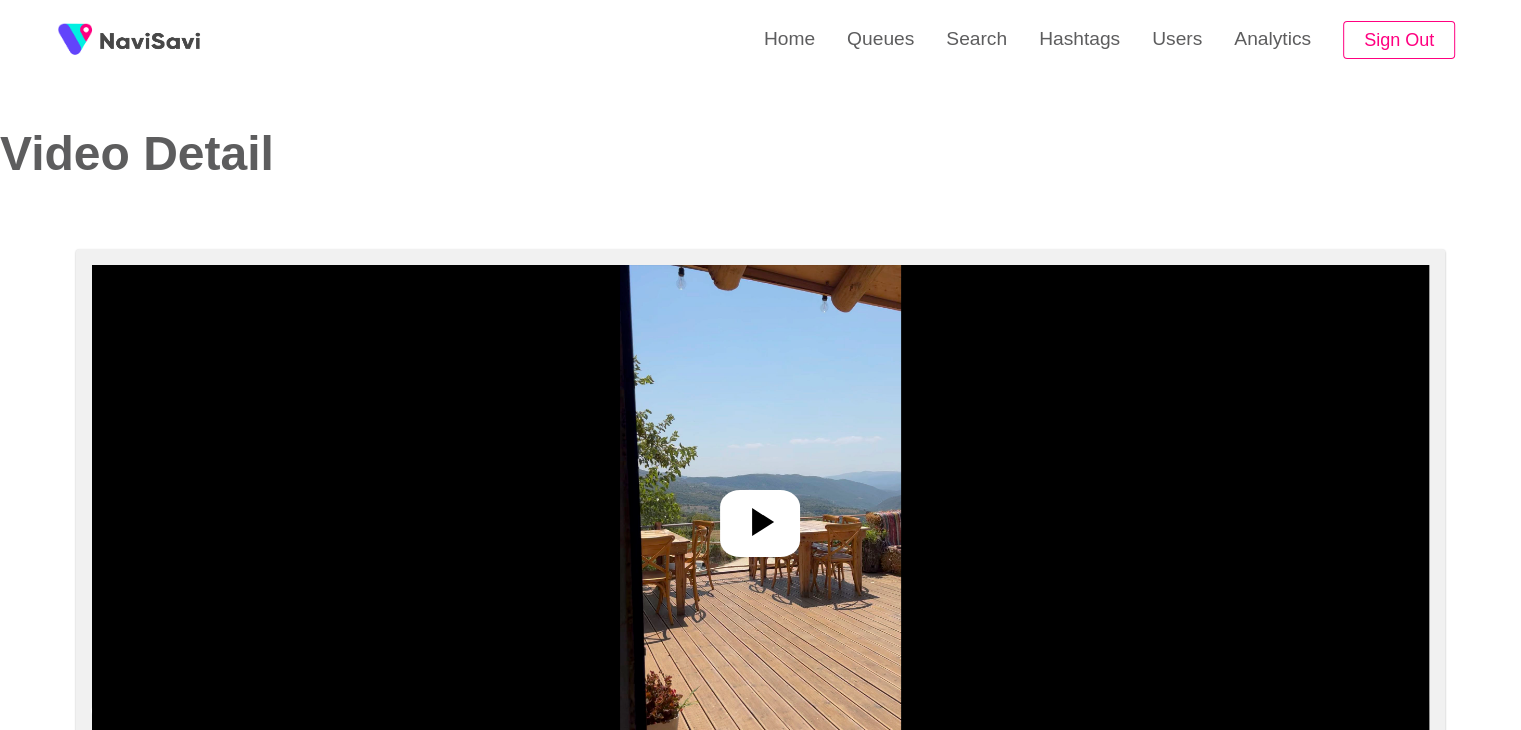 click at bounding box center [760, 515] 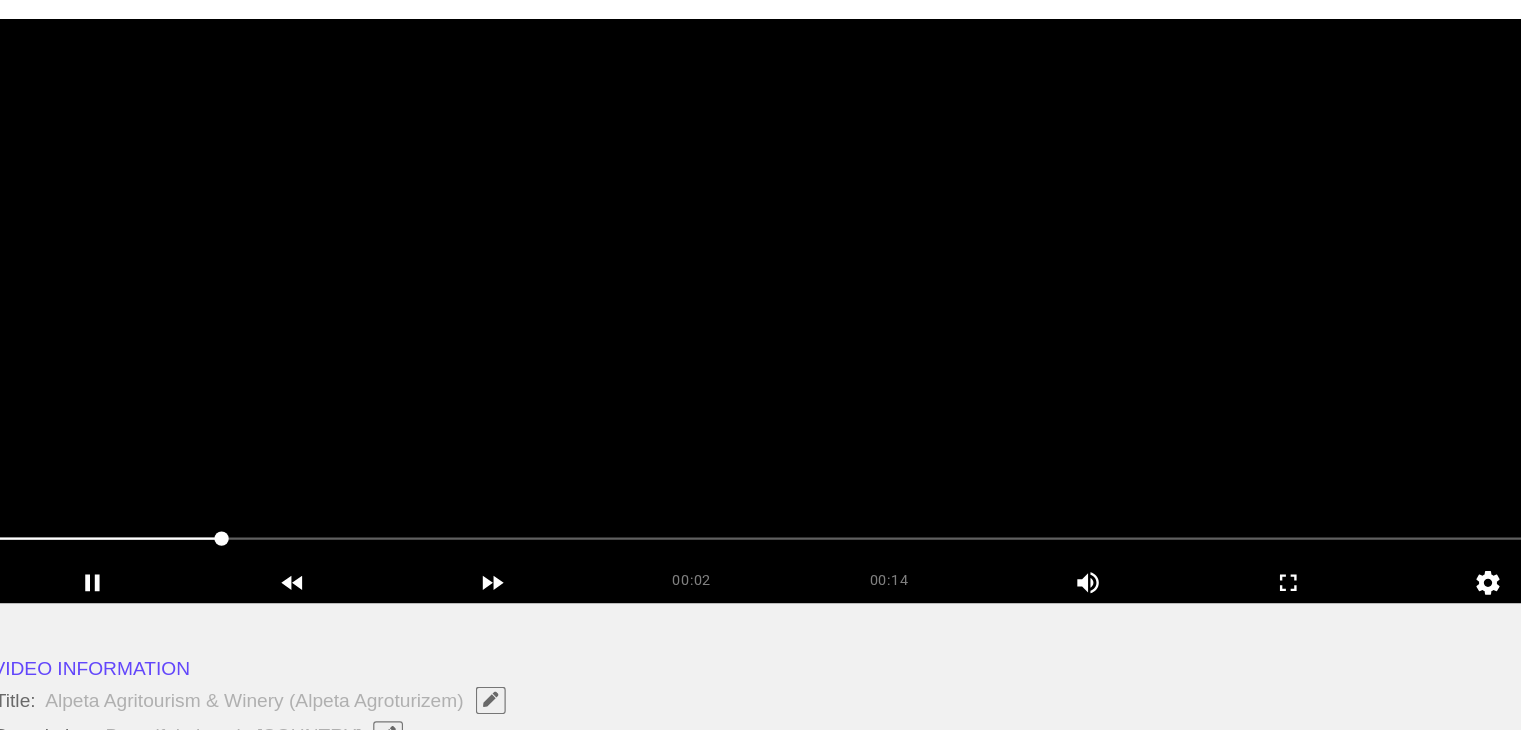 scroll, scrollTop: 196, scrollLeft: 0, axis: vertical 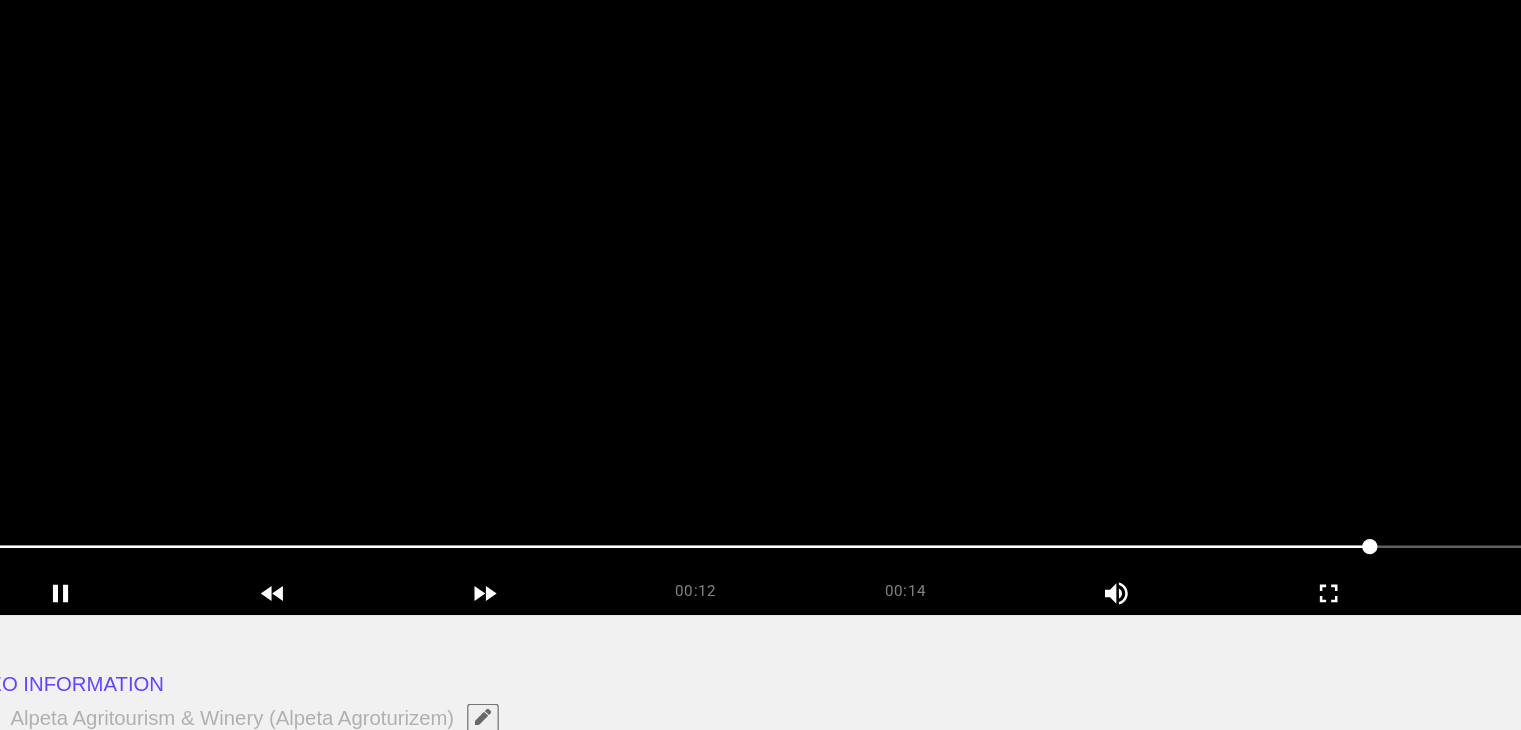 click at bounding box center [760, 319] 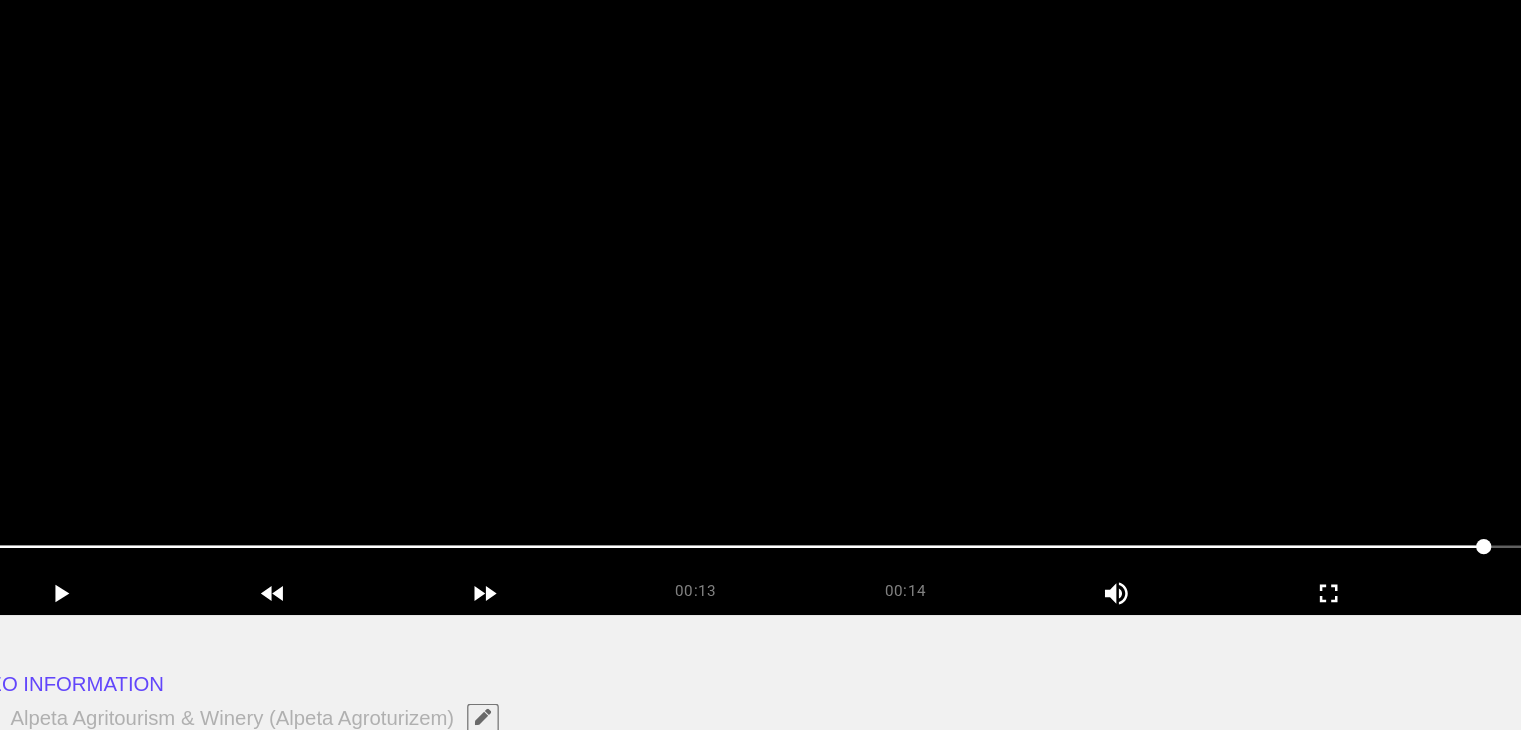 click at bounding box center (760, 319) 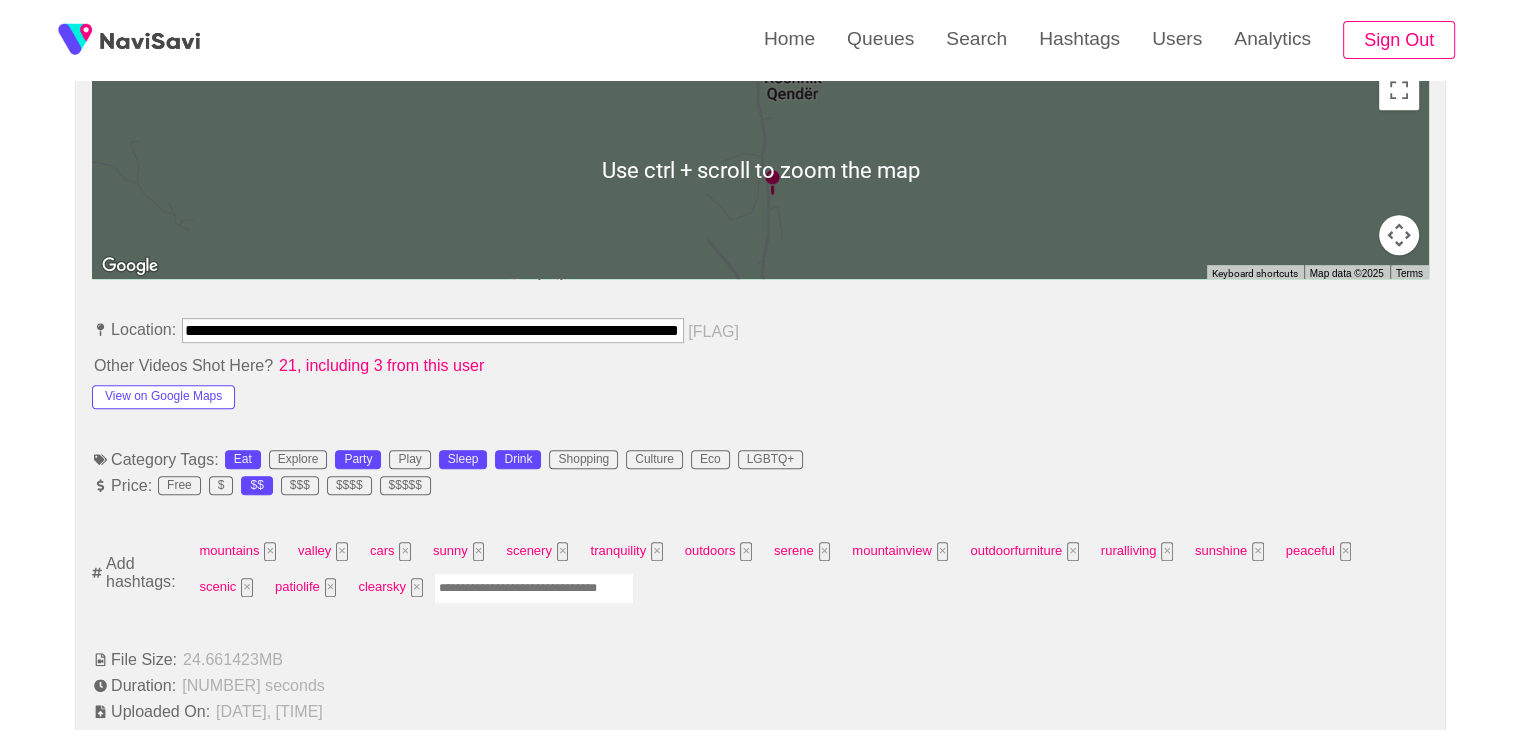 scroll, scrollTop: 944, scrollLeft: 0, axis: vertical 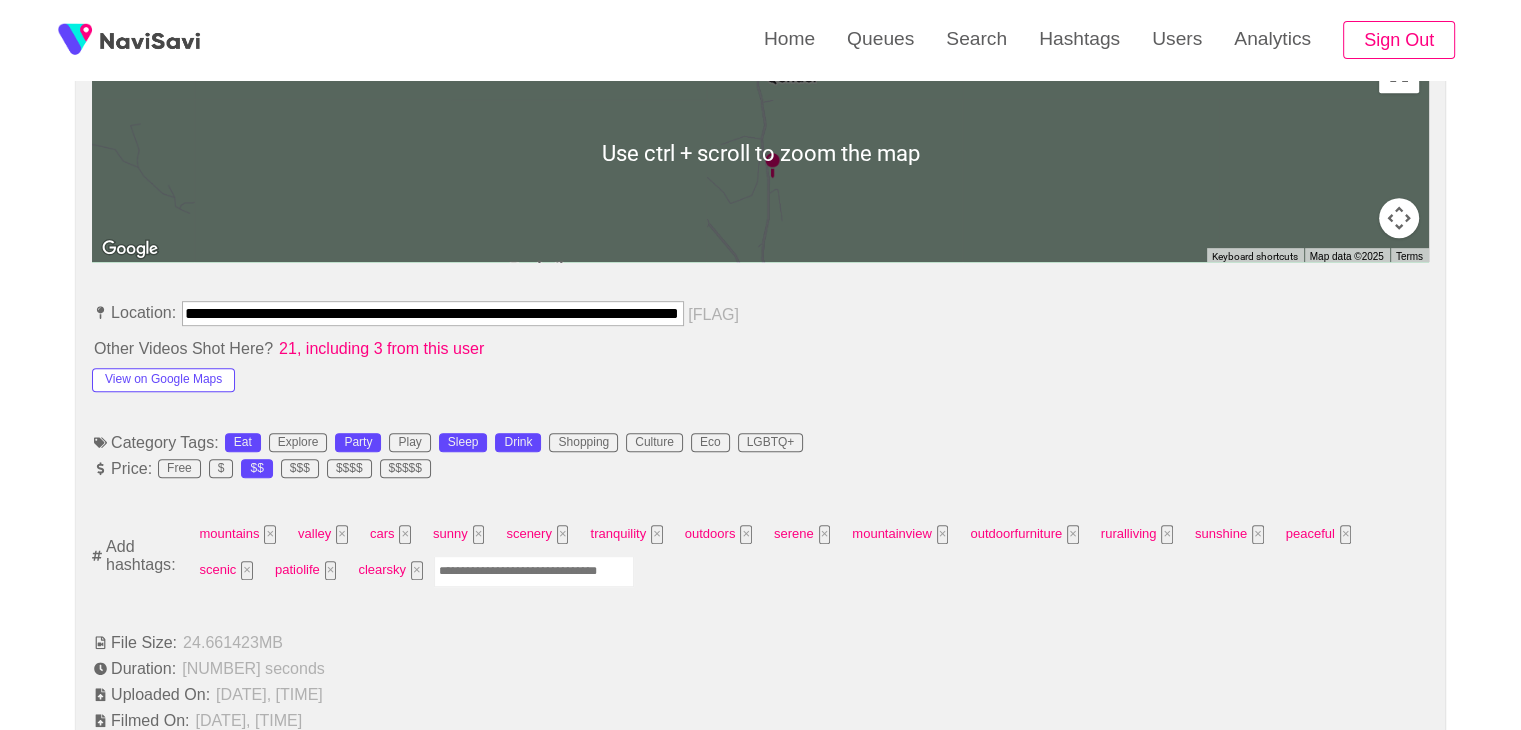 click at bounding box center [534, 571] 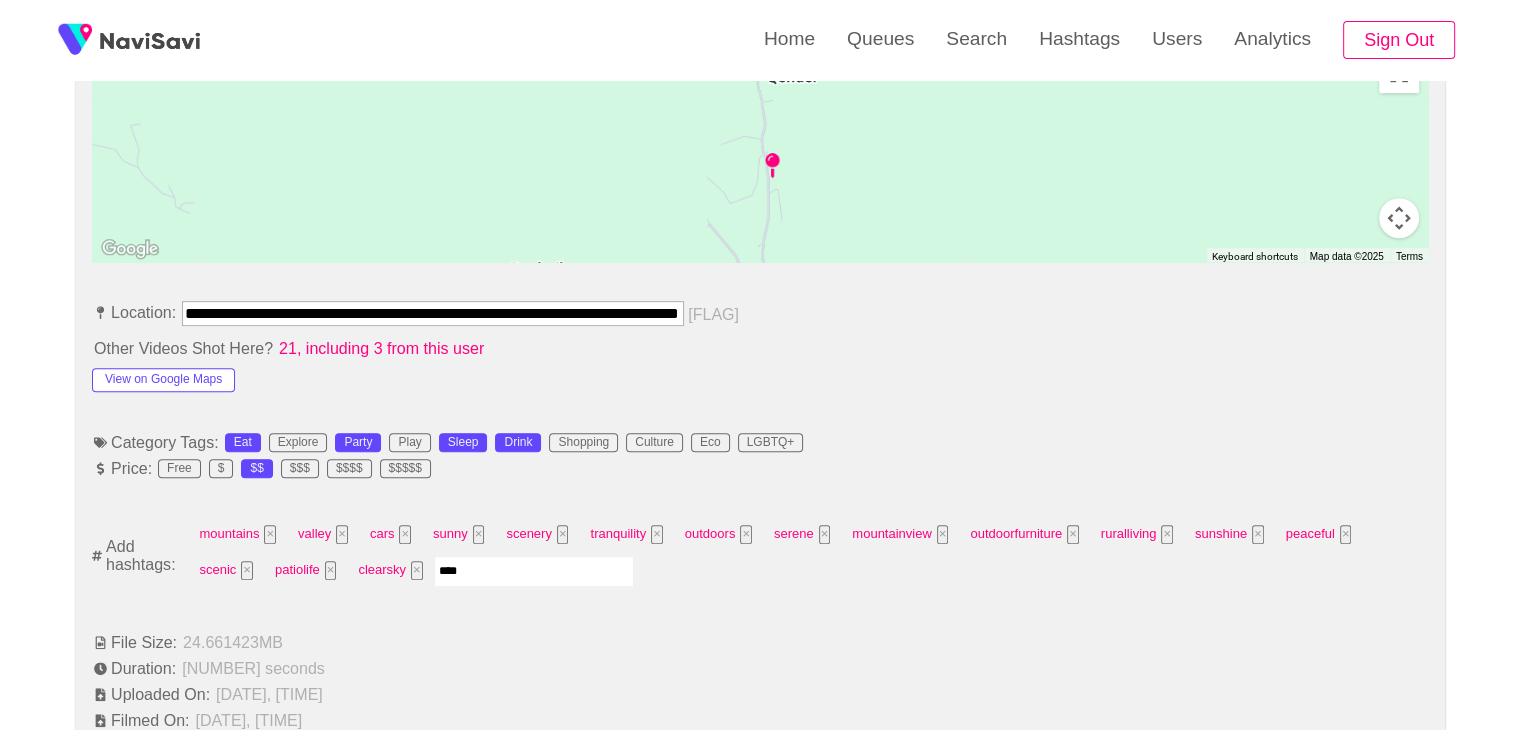 type on "*****" 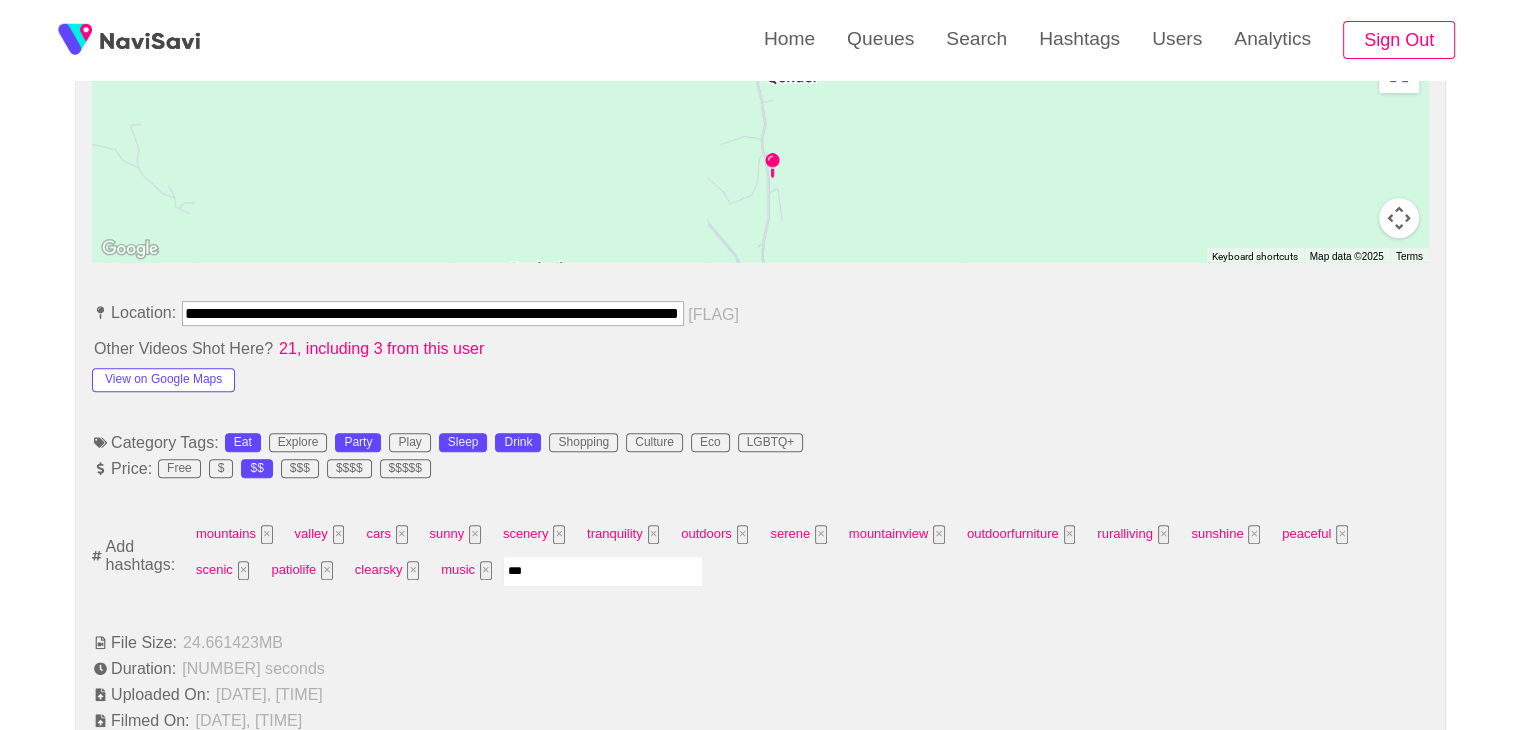 type on "****" 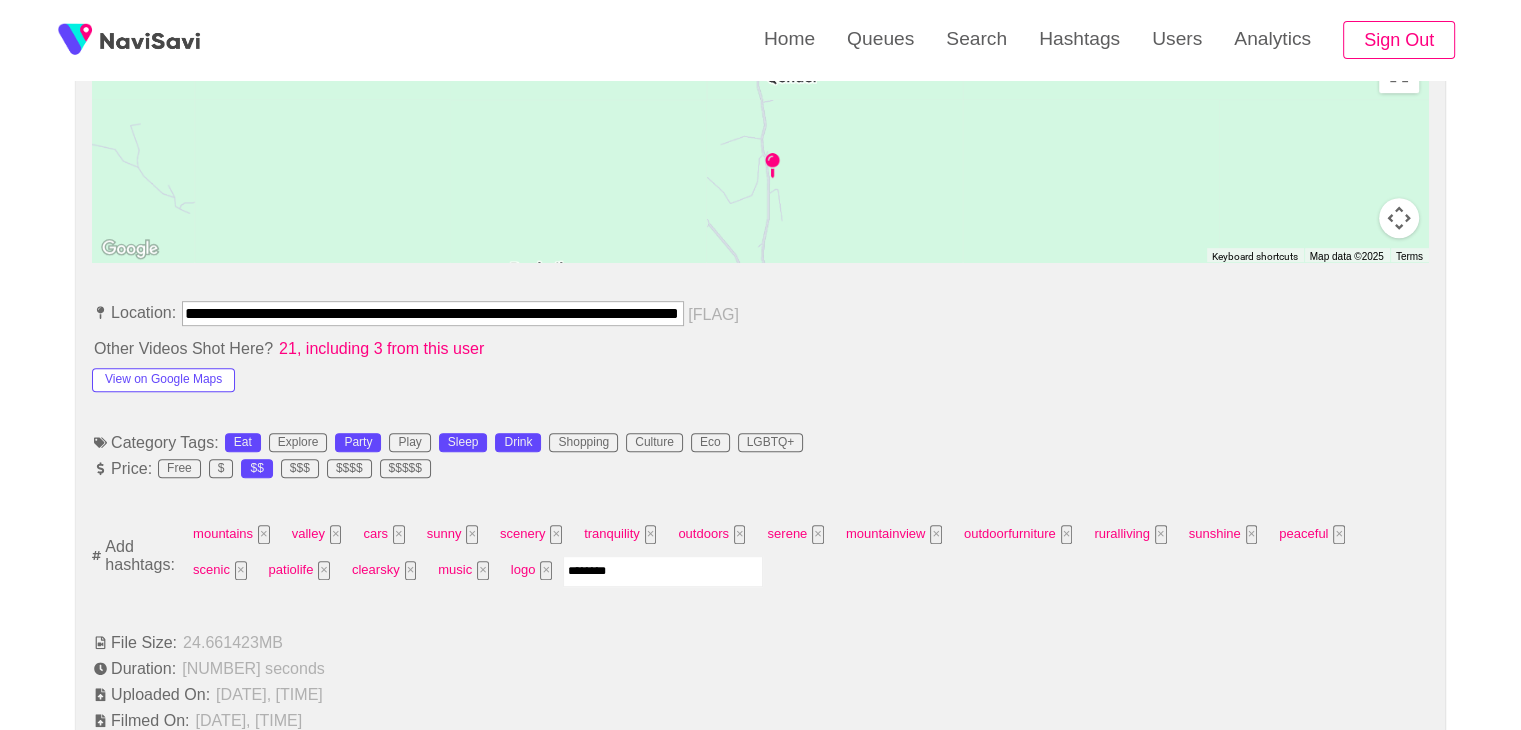type on "*********" 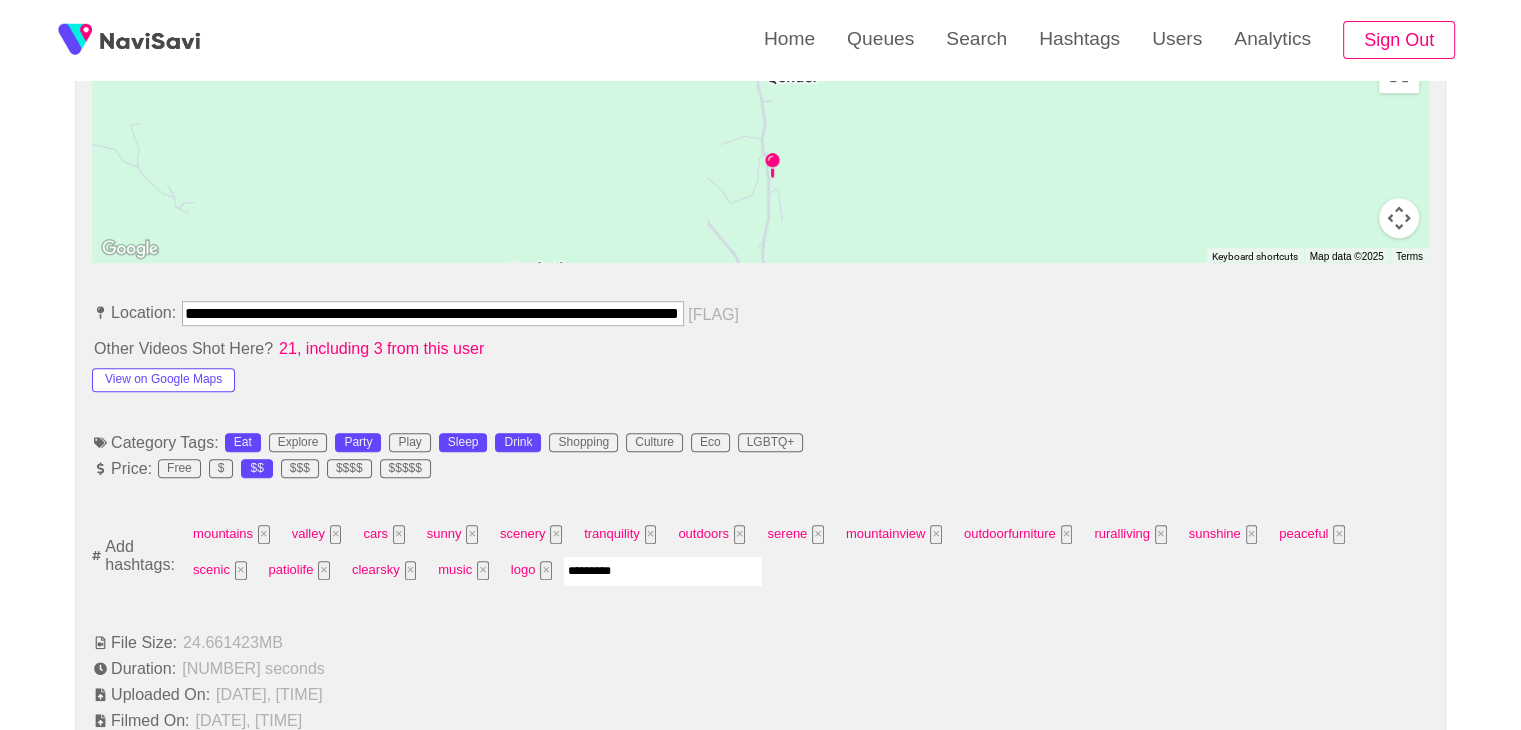 type 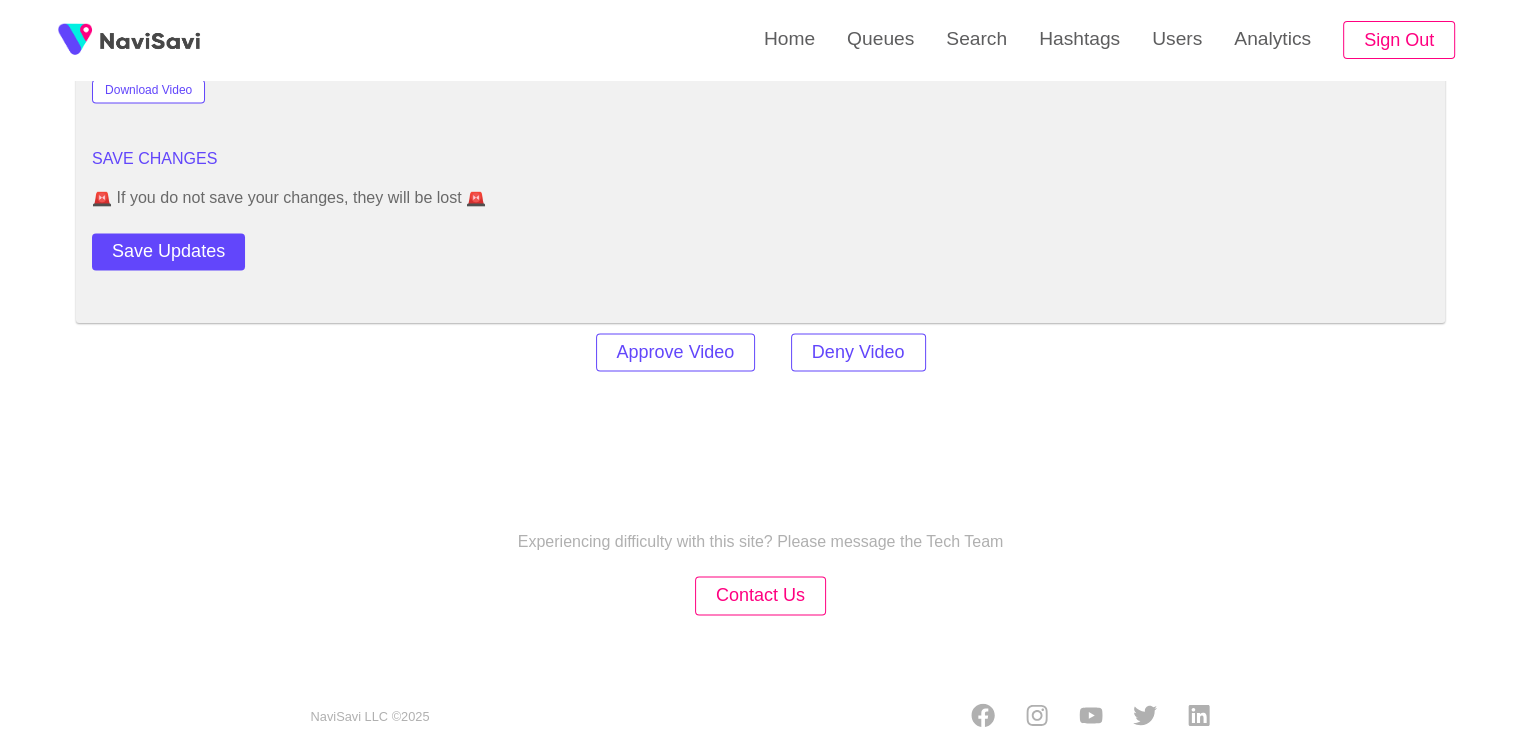 scroll, scrollTop: 2813, scrollLeft: 0, axis: vertical 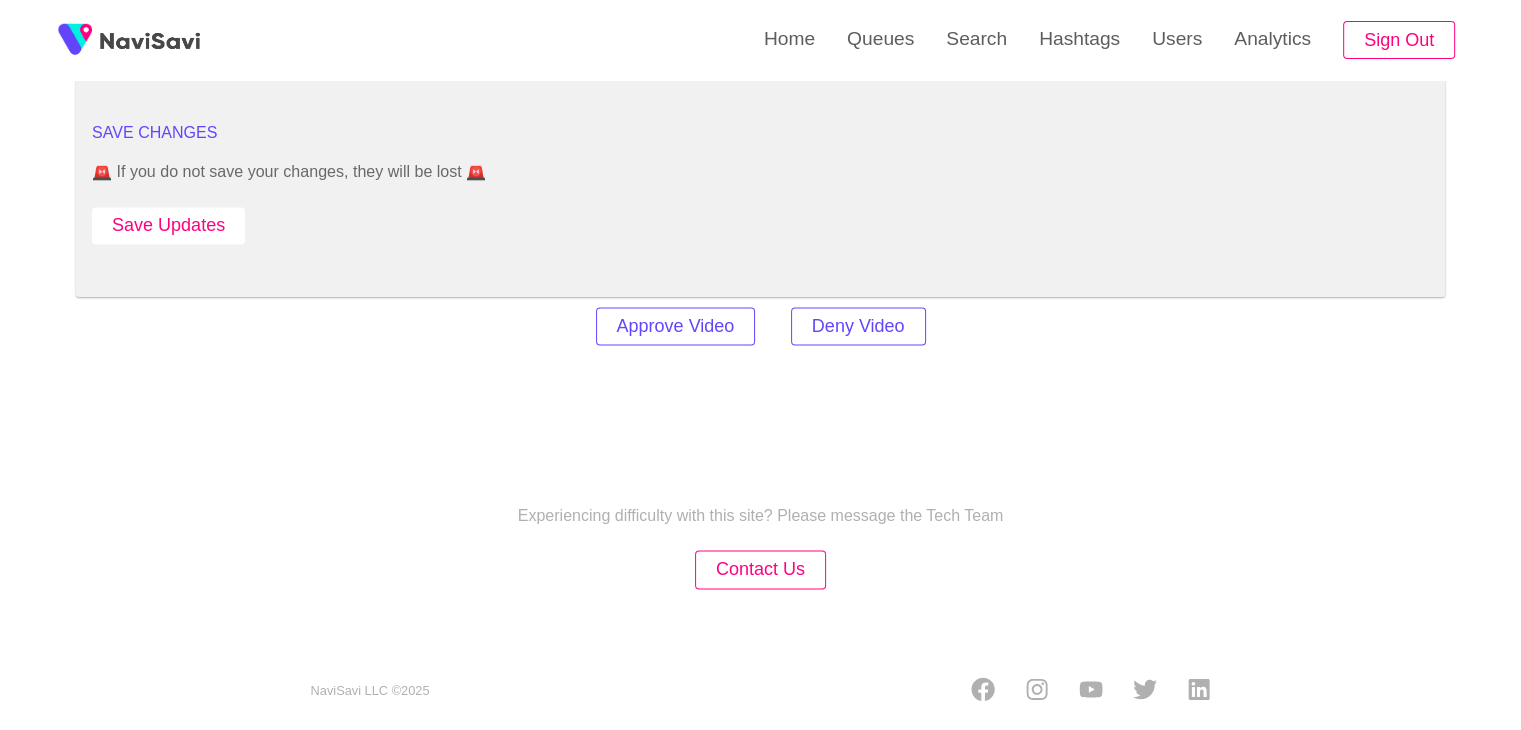 click on "Save Updates" at bounding box center [168, 225] 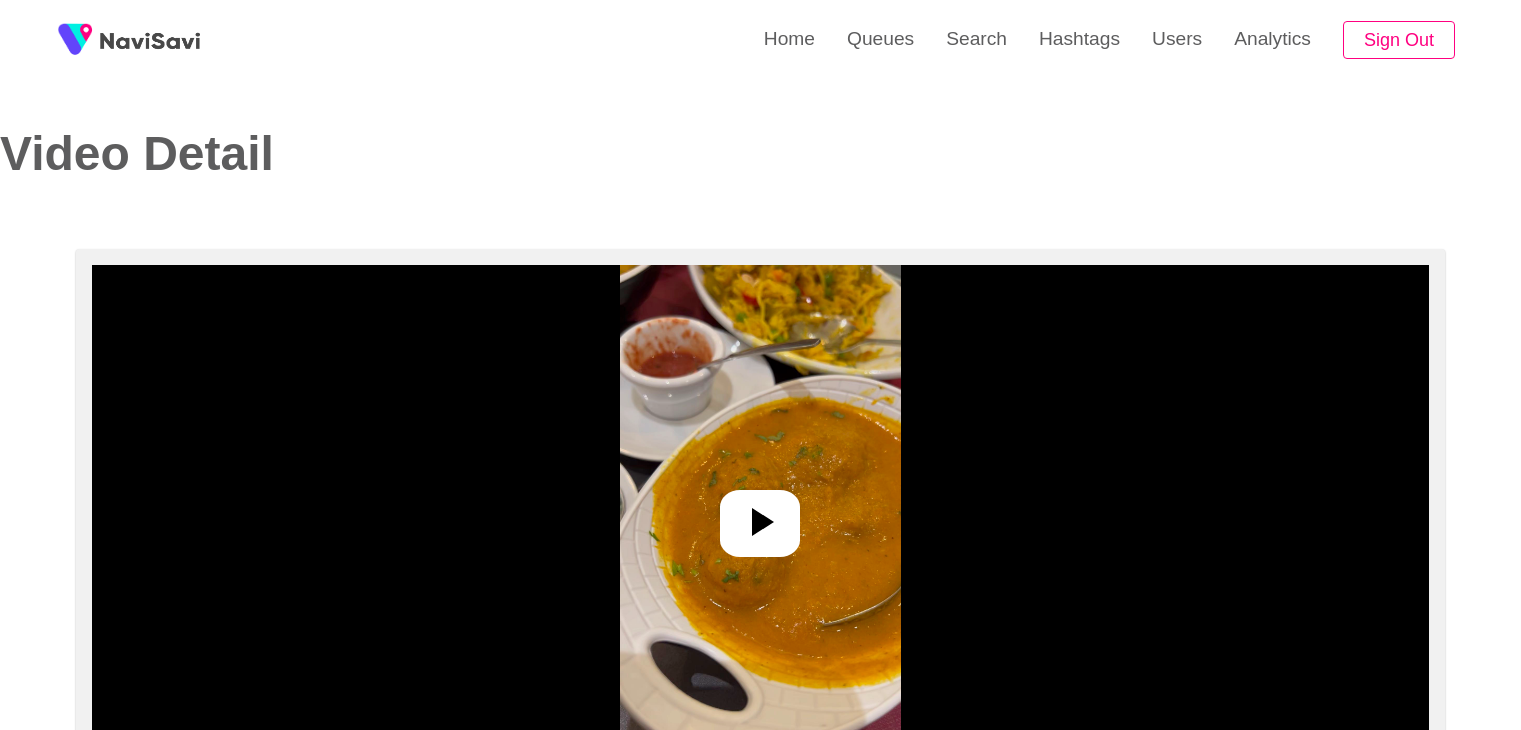 select on "**********" 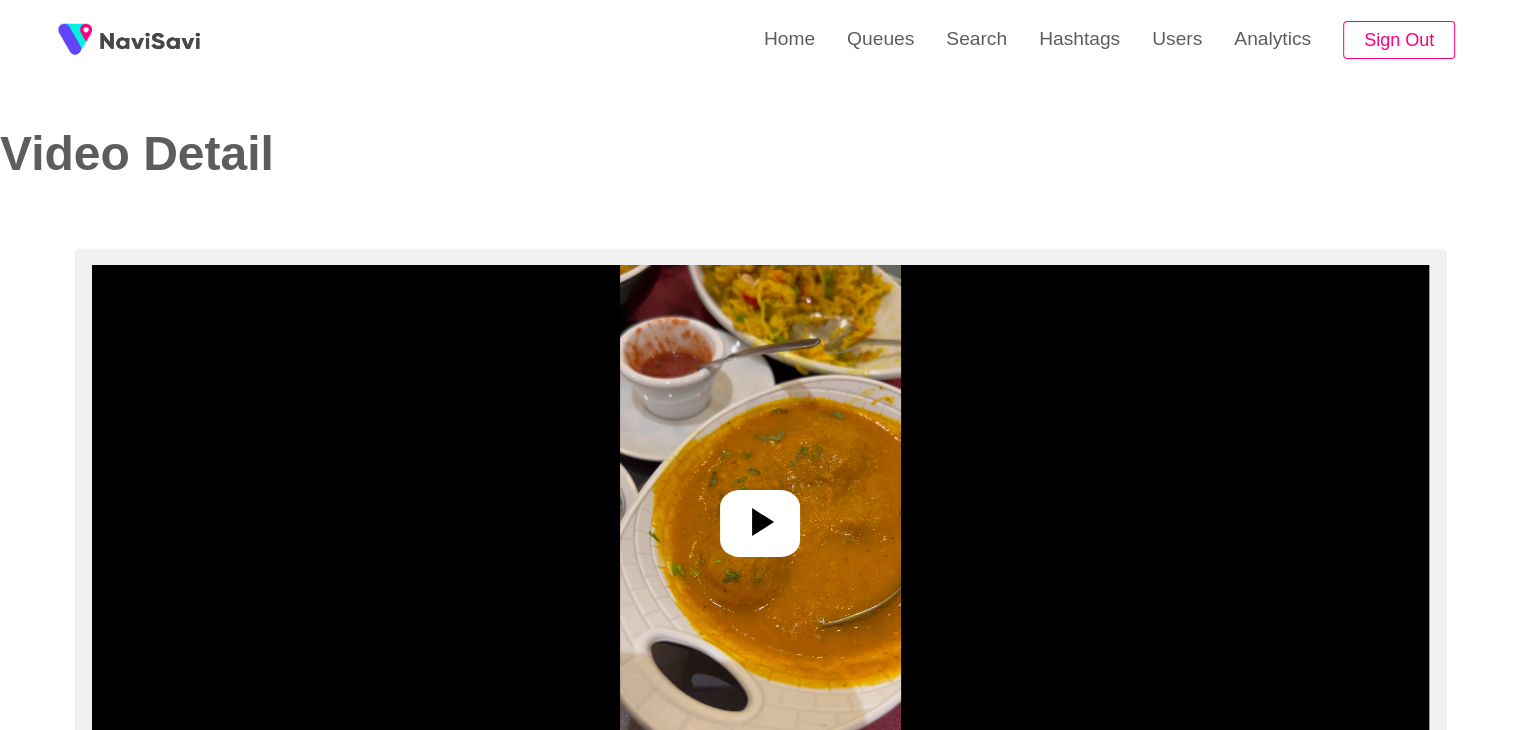 click at bounding box center [760, 515] 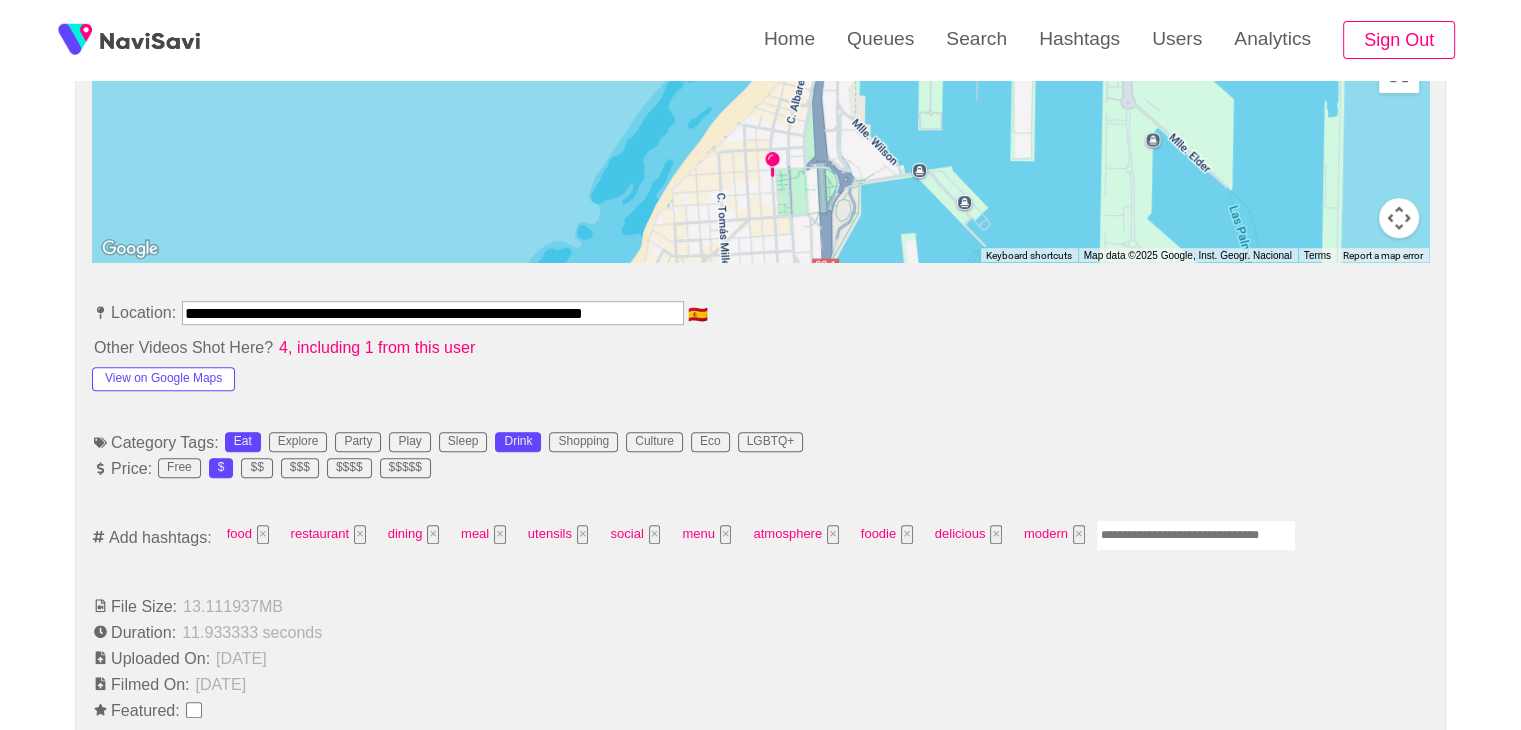 scroll, scrollTop: 963, scrollLeft: 0, axis: vertical 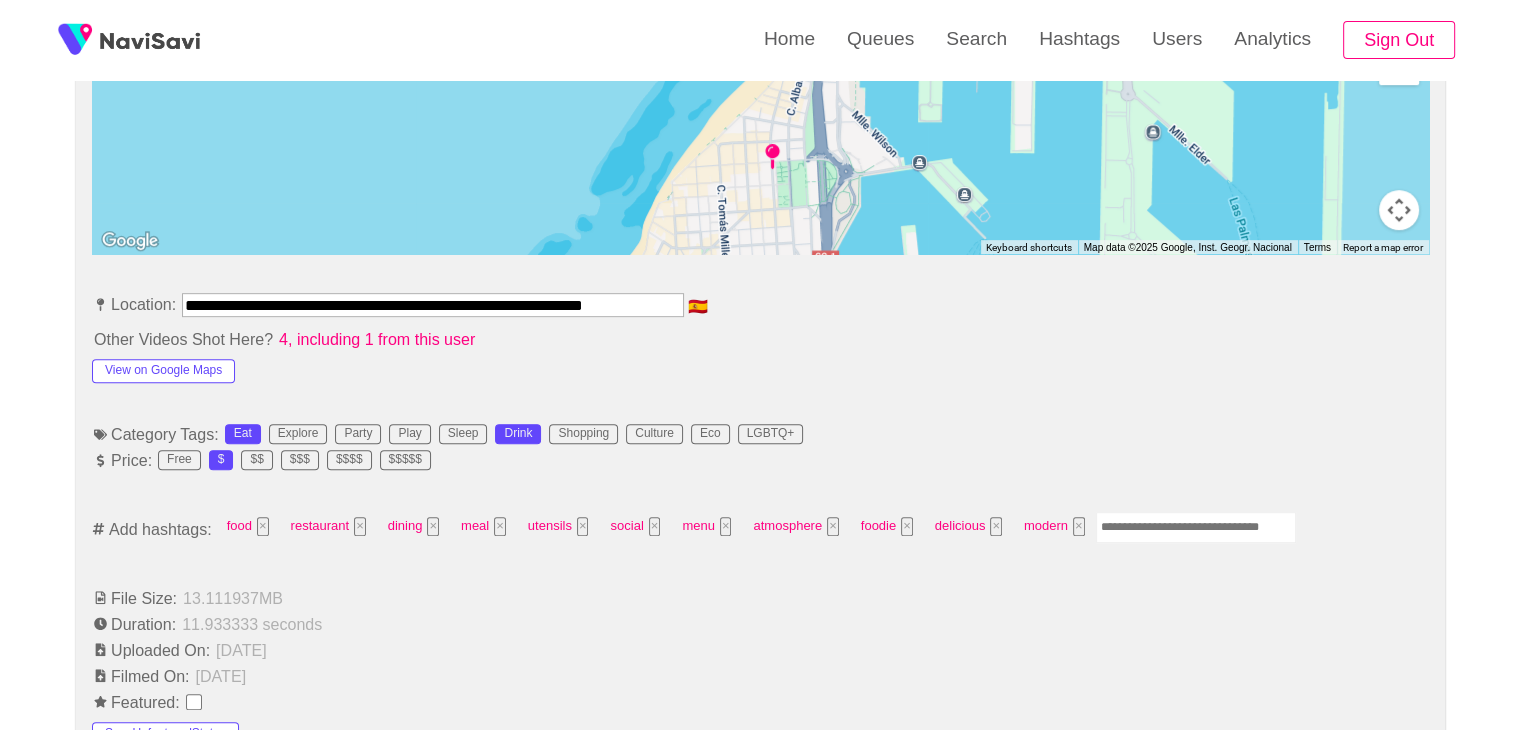 click at bounding box center [1196, 527] 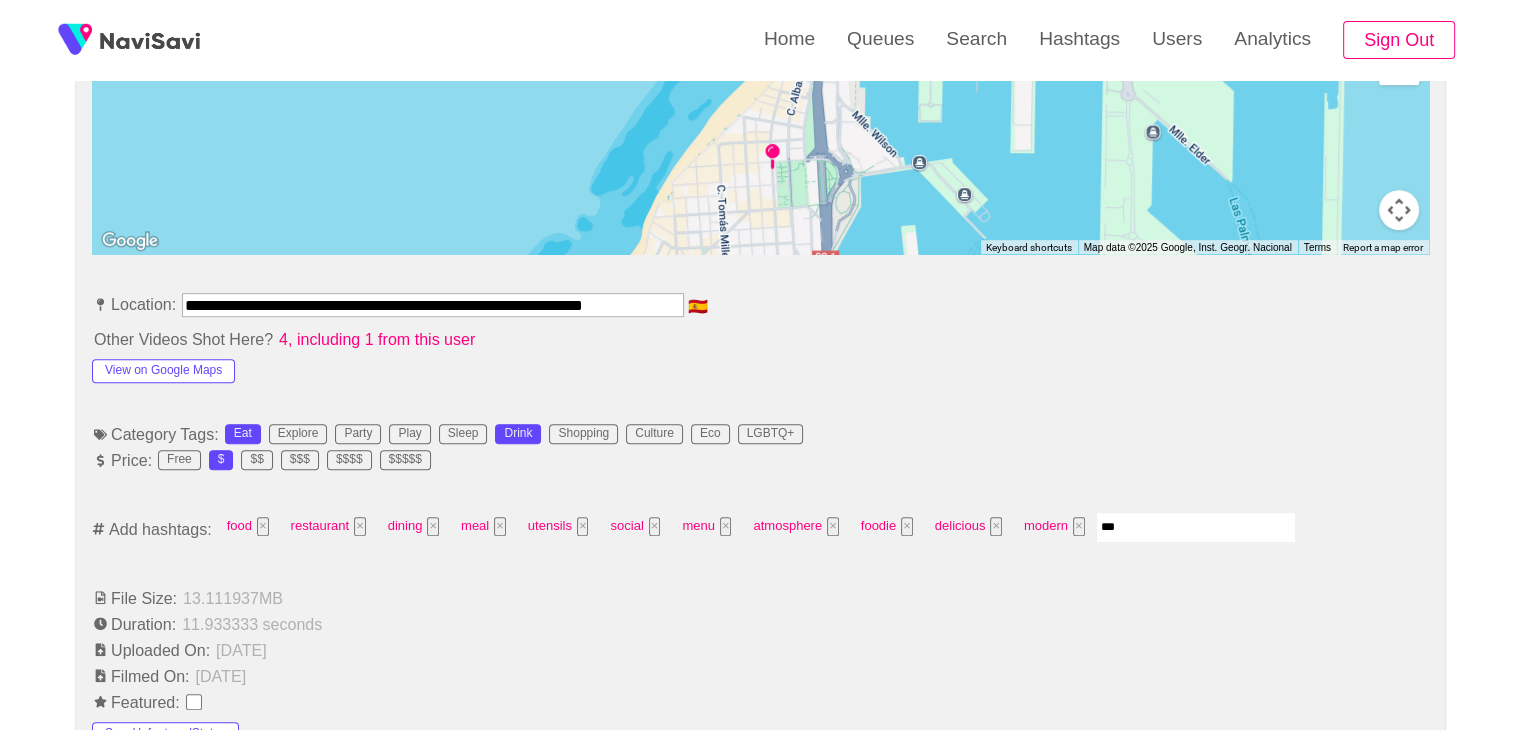 type on "****" 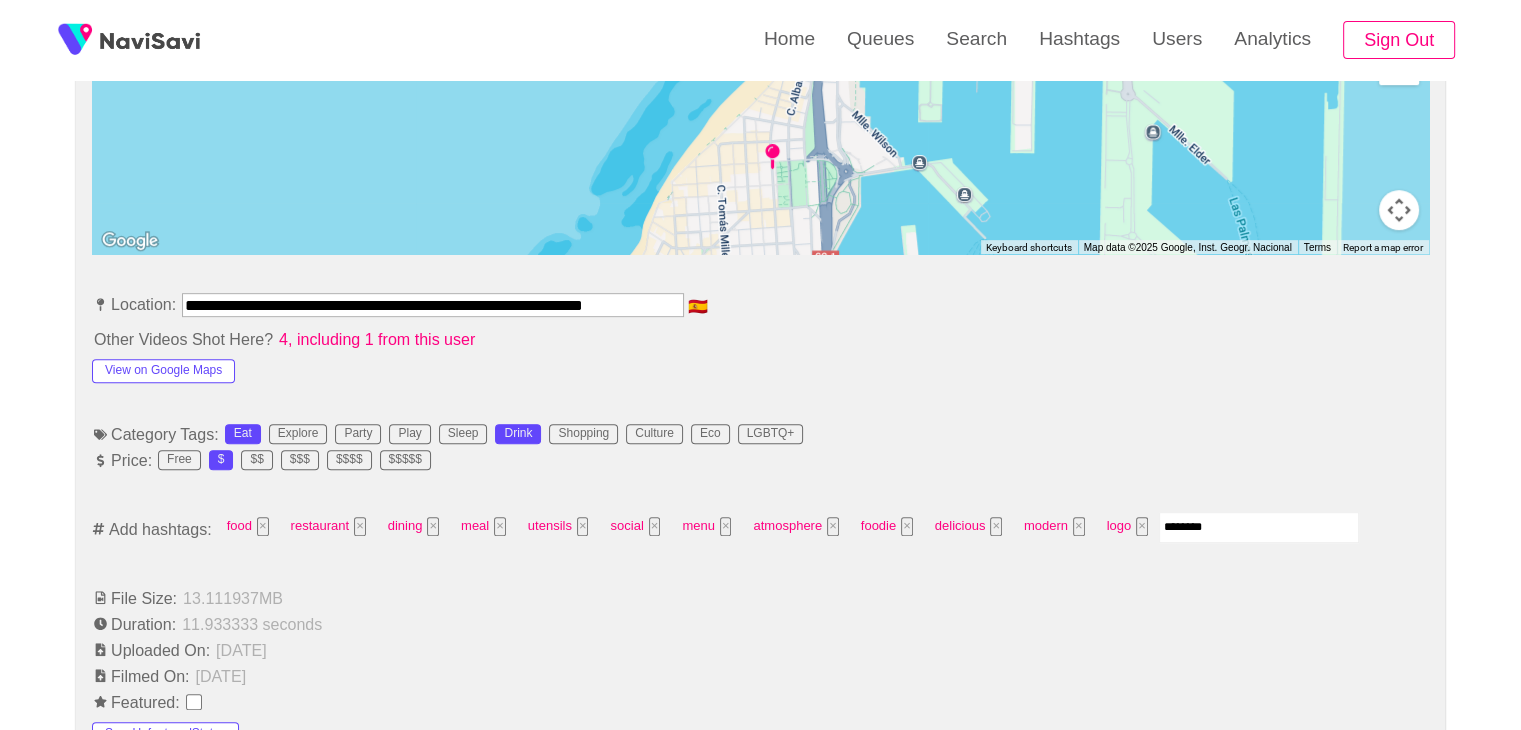 type on "*********" 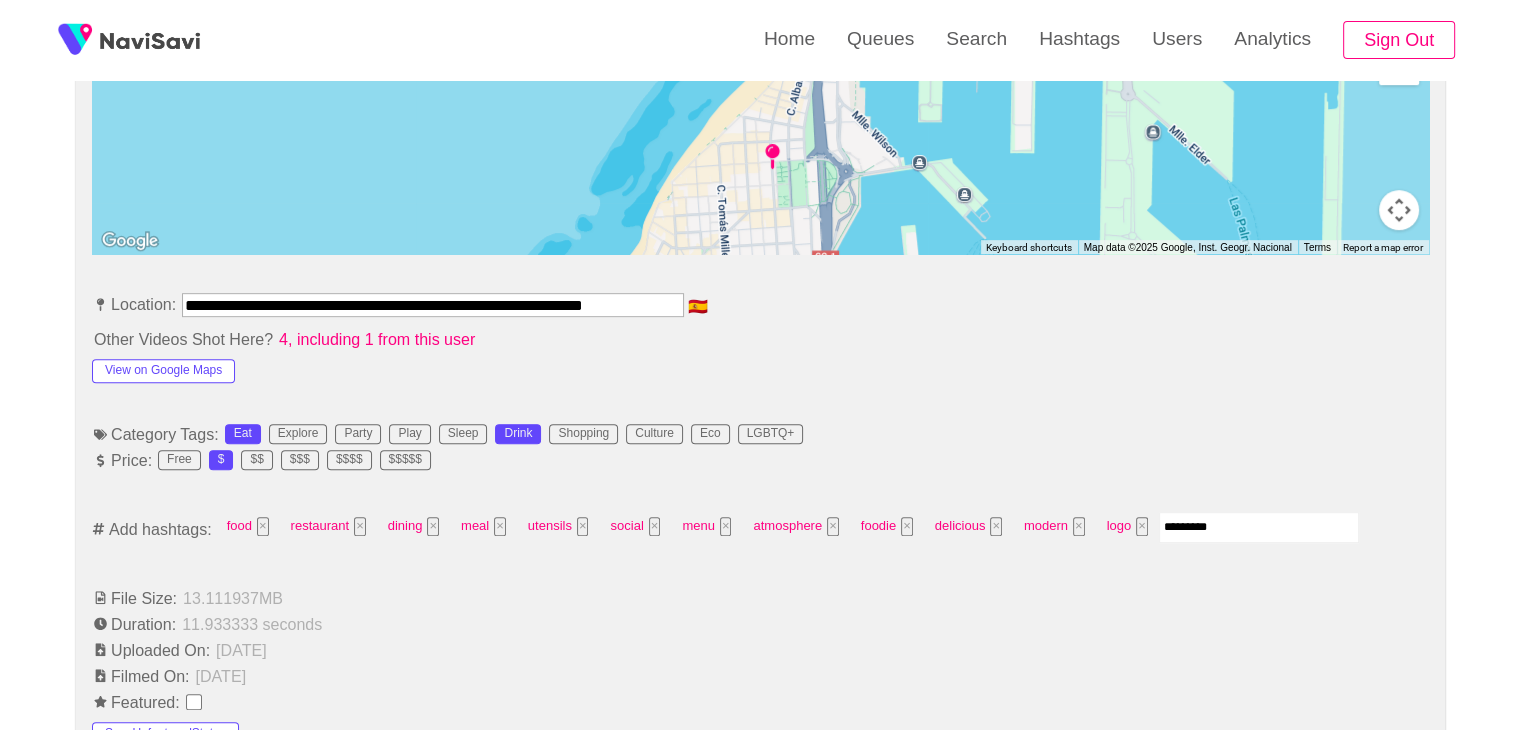 type 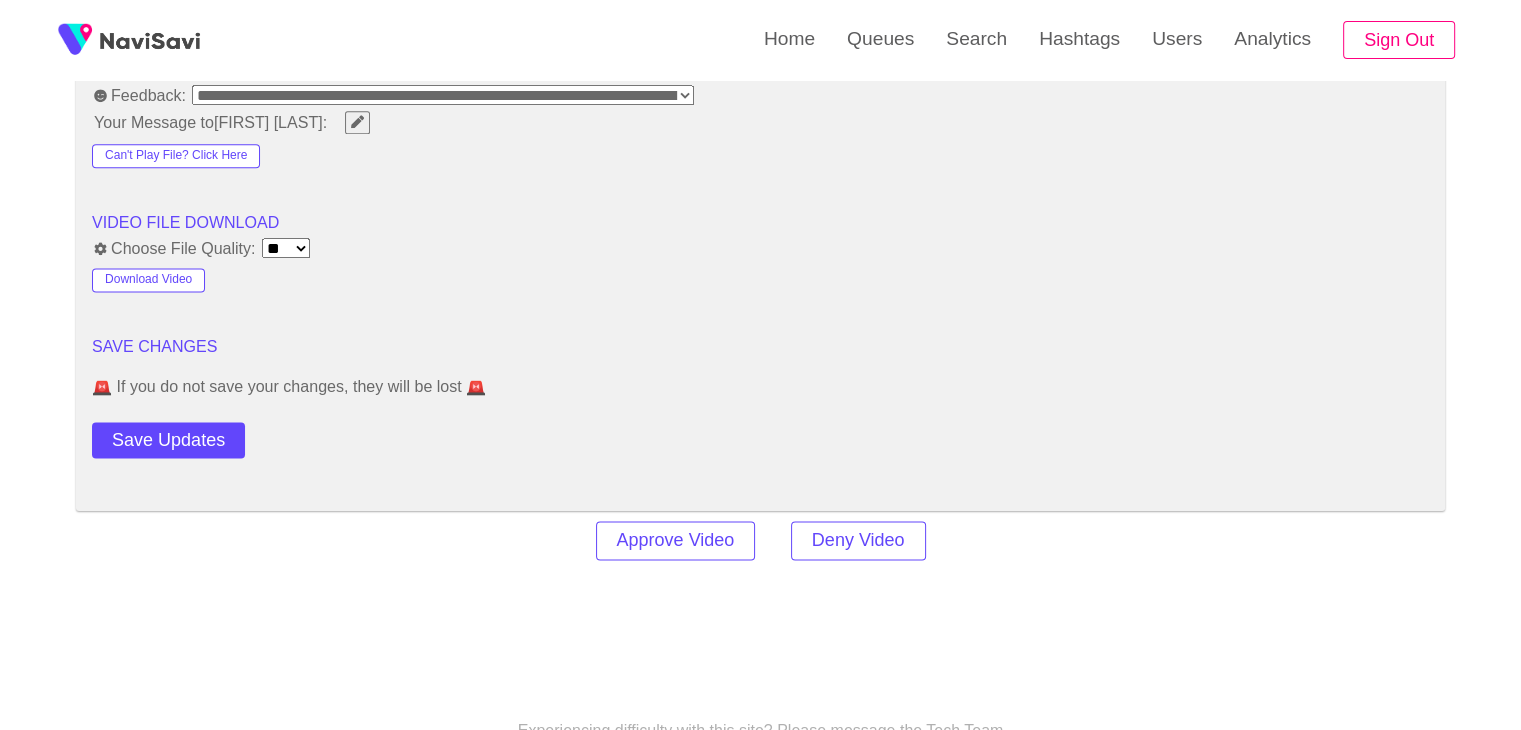 scroll, scrollTop: 2663, scrollLeft: 0, axis: vertical 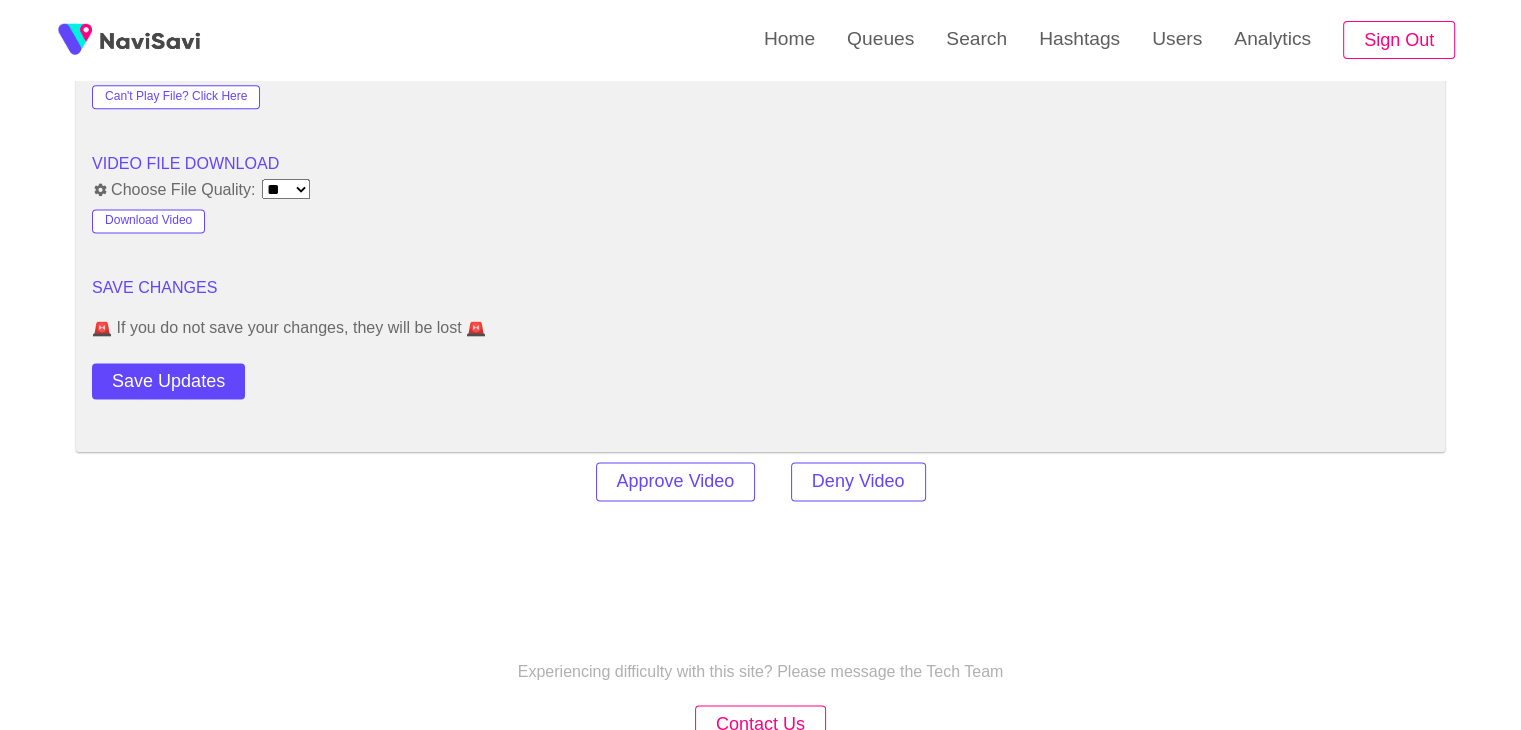 click on "**********" at bounding box center [760, -740] 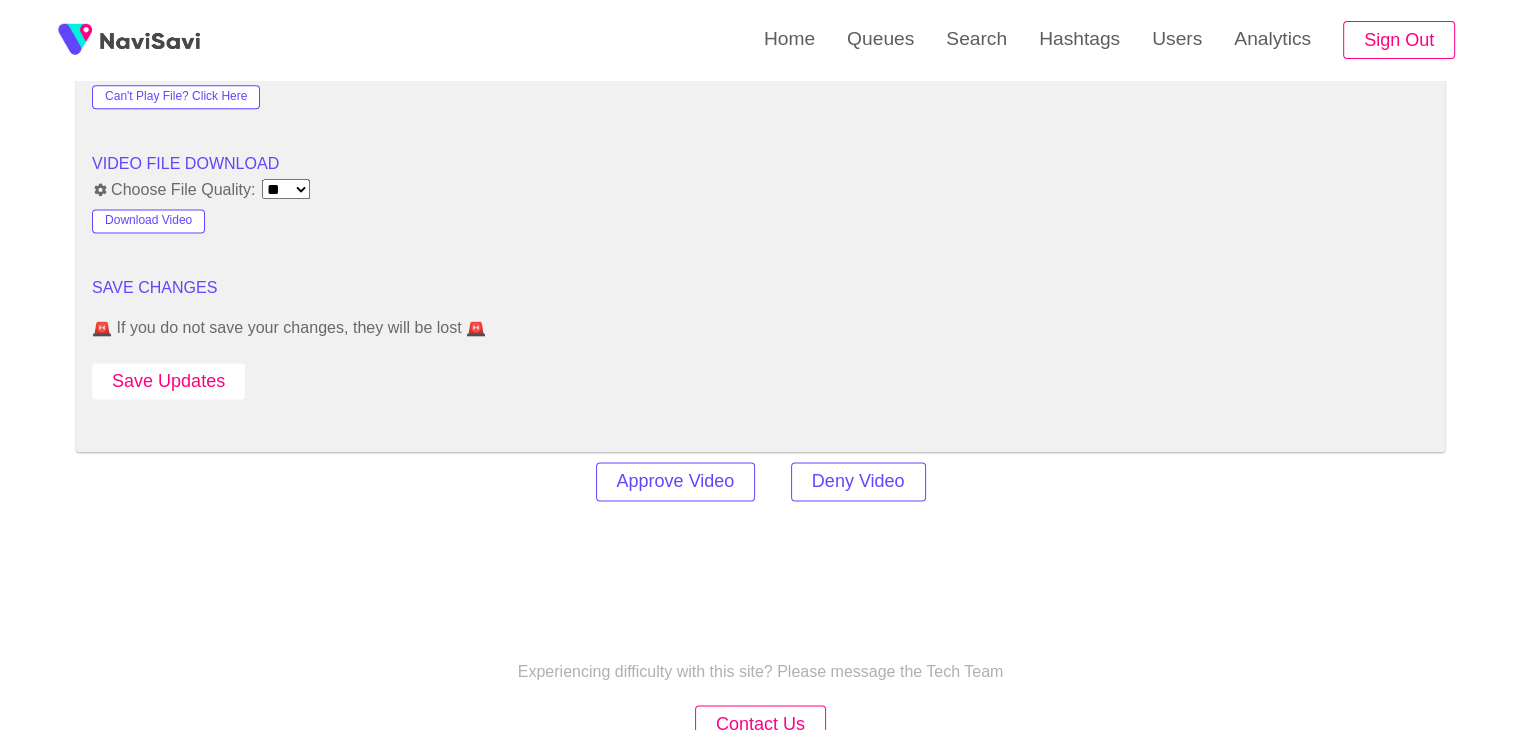 click on "Save Updates" at bounding box center (168, 381) 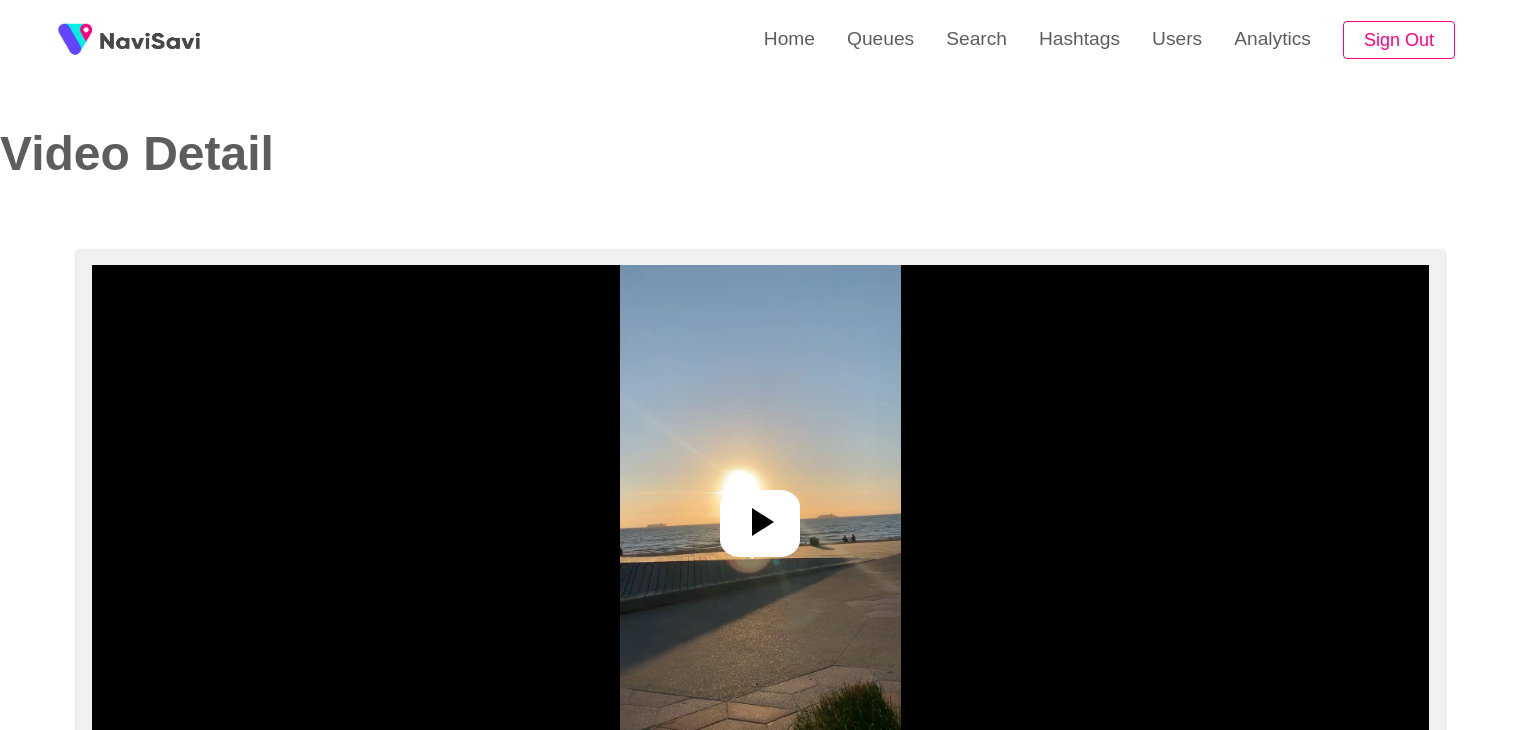 select on "**********" 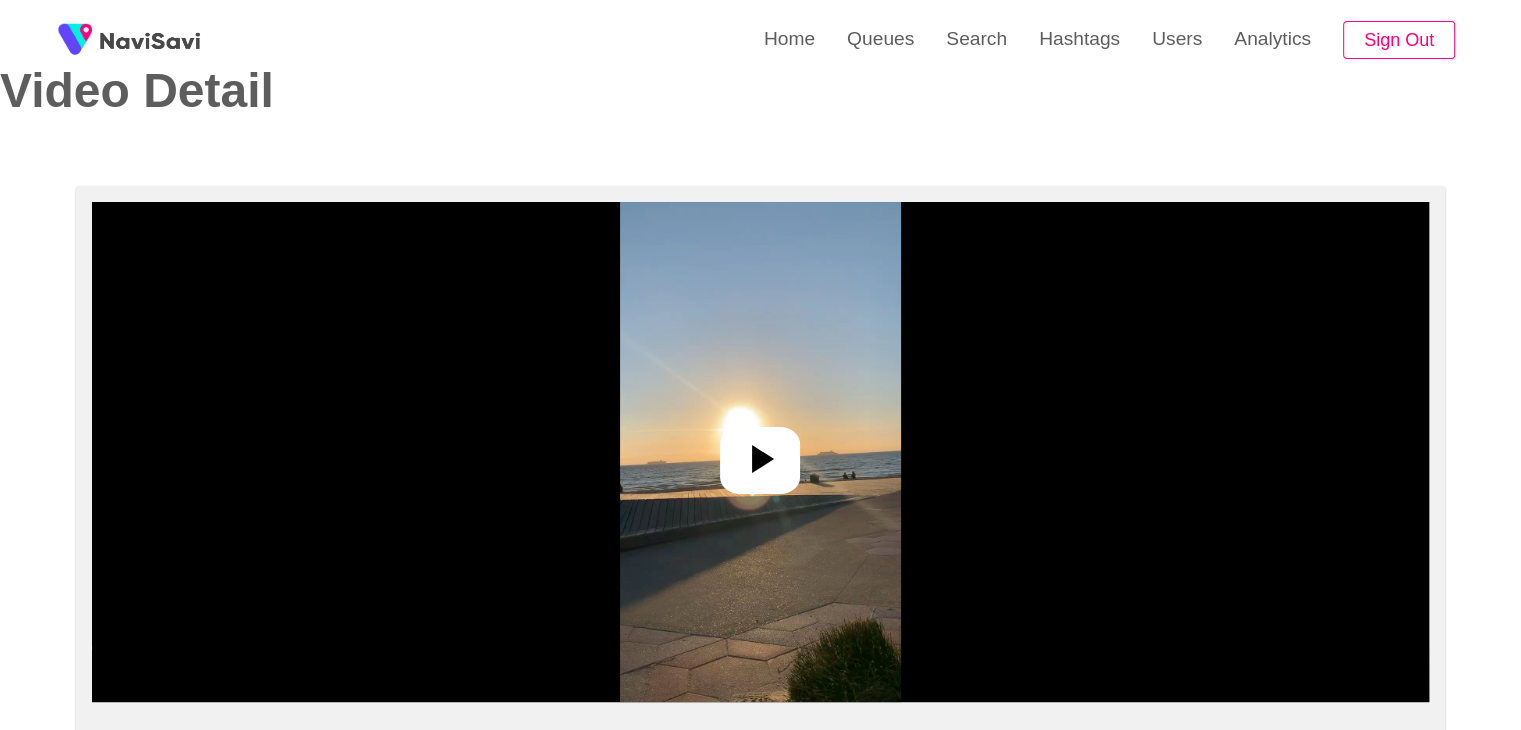 scroll, scrollTop: 60, scrollLeft: 0, axis: vertical 